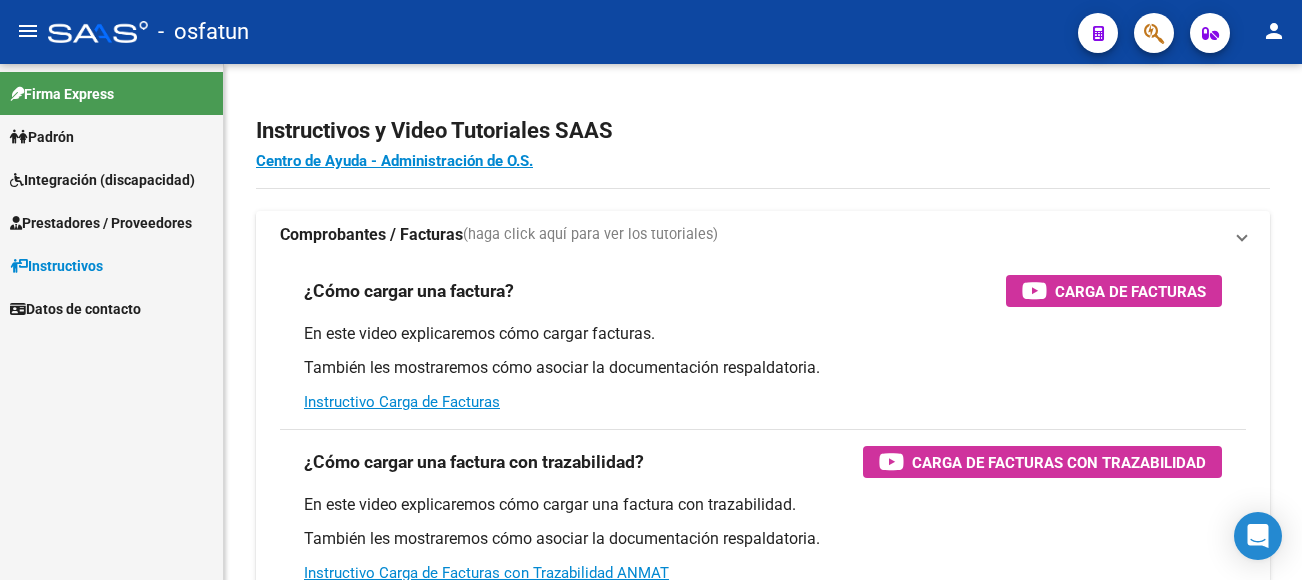 scroll, scrollTop: 0, scrollLeft: 0, axis: both 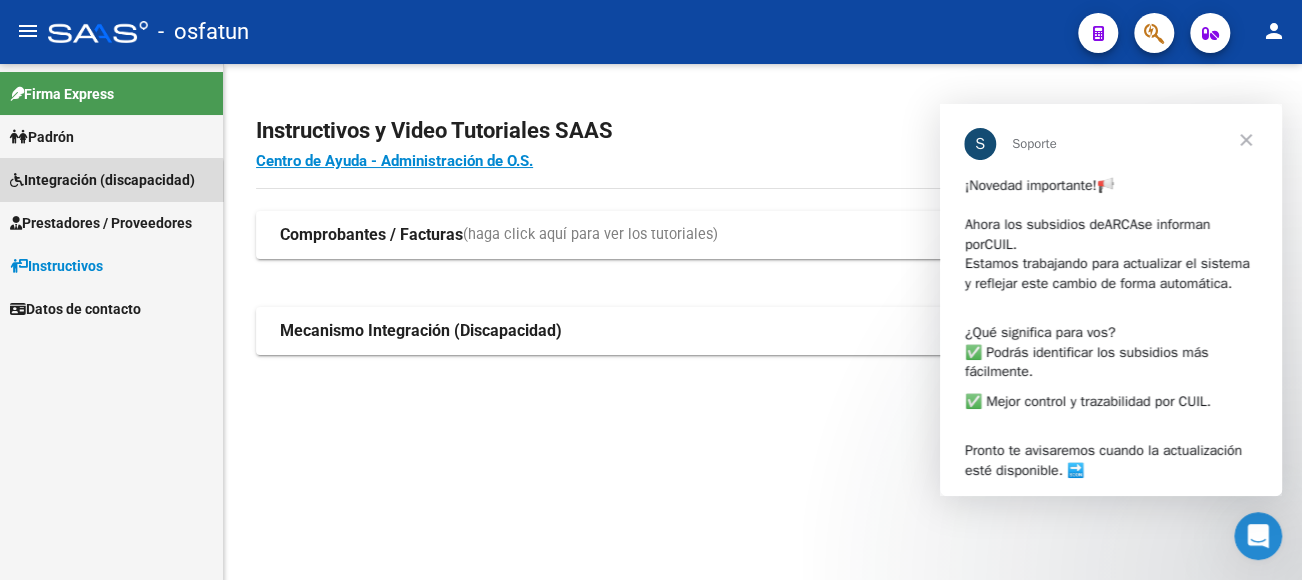 click on "Integración (discapacidad)" at bounding box center (102, 180) 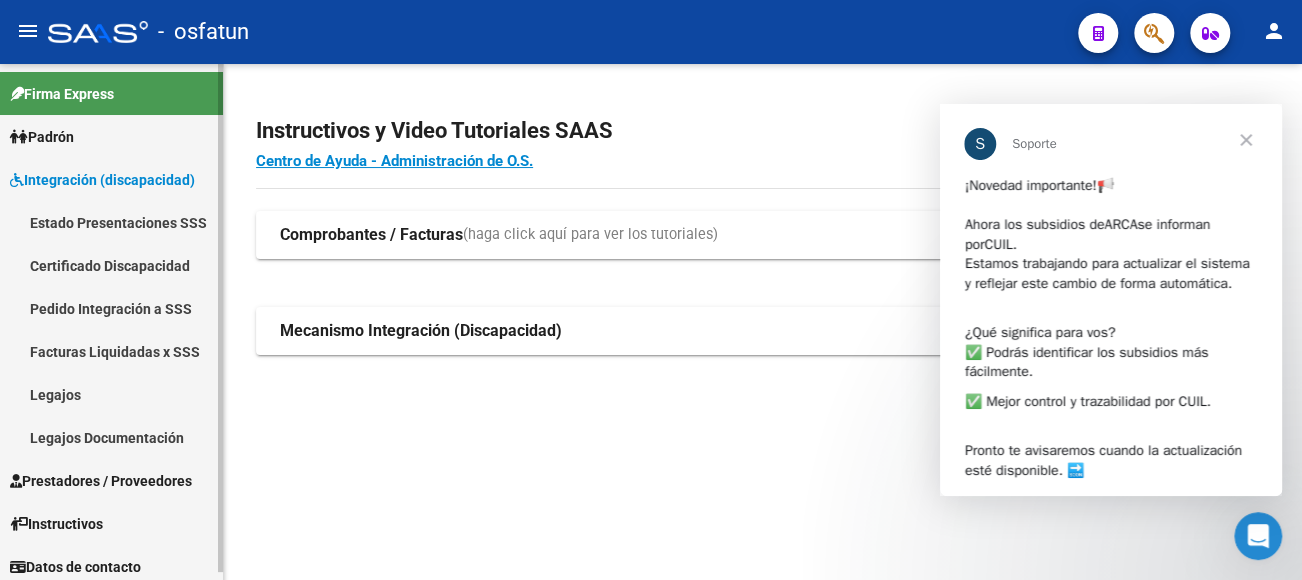 scroll, scrollTop: 8, scrollLeft: 0, axis: vertical 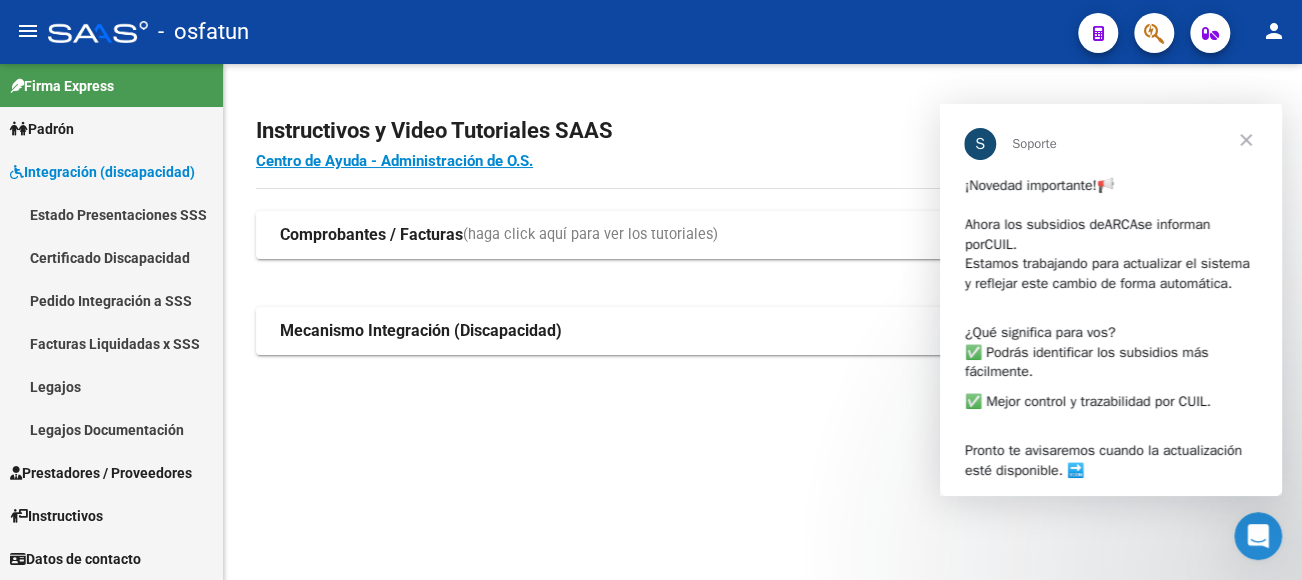 click on "Instructivos y Video Tutoriales SAAS Centro de Ayuda - Administración de O.S. Comprobantes / Facturas  (haga click aquí para ver los tutoriales) ¿Cómo cargar una factura?    Carga de Facturas En este video explicaremos cómo cargar facturas. También les mostraremos cómo asociar la documentación respaldatoria. Instructivo Carga de Facturas ¿Cómo cargar una factura con trazabilidad?    Carga de Facturas con Trazabilidad En este video explicaremos cómo cargar una factura con trazabilidad. También les mostraremos cómo asociar la documentación respaldatoria.  Instructivo Carga de Facturas con Trazabilidad ANMAT ¿Cómo editar una factura con trazabilidad?    Edición de Facturas con Trazabilidad En este video explicaremos cómo editar una factura que ya habíamos cargado. Les mostraremos cómo asociar la documentación respaldatoria y la trazabilidad. Mecanismo Integración (Discapacidad) Presentación de Legajos y Comprobantes SSS Presentación de legajos y comprobantes" 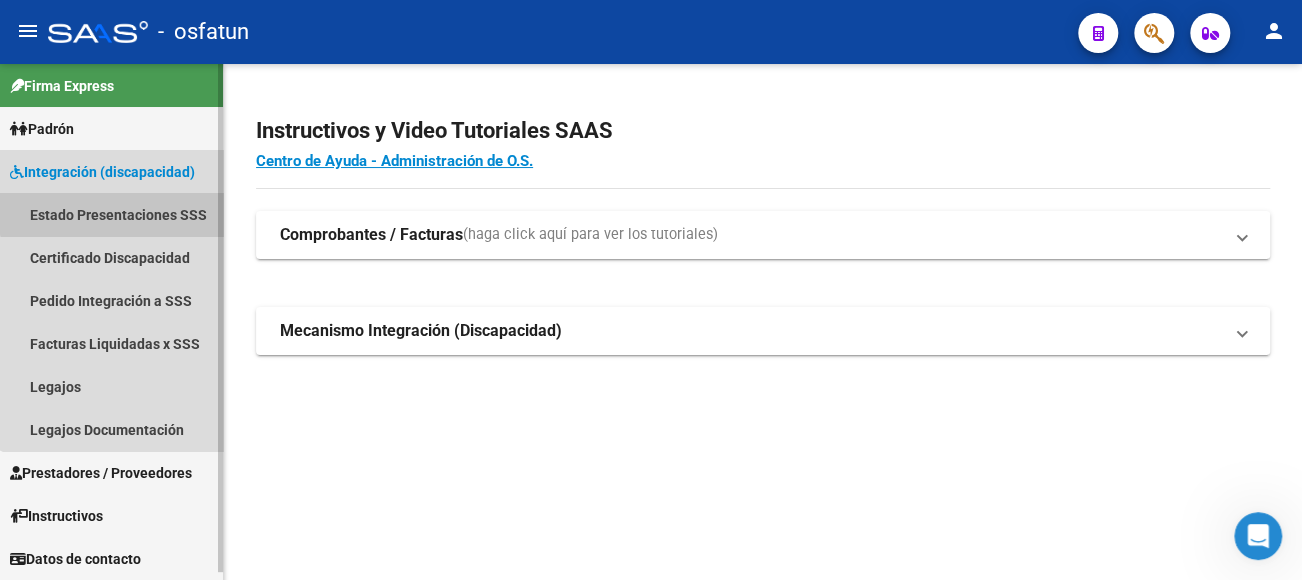 click on "Estado Presentaciones SSS" at bounding box center [111, 214] 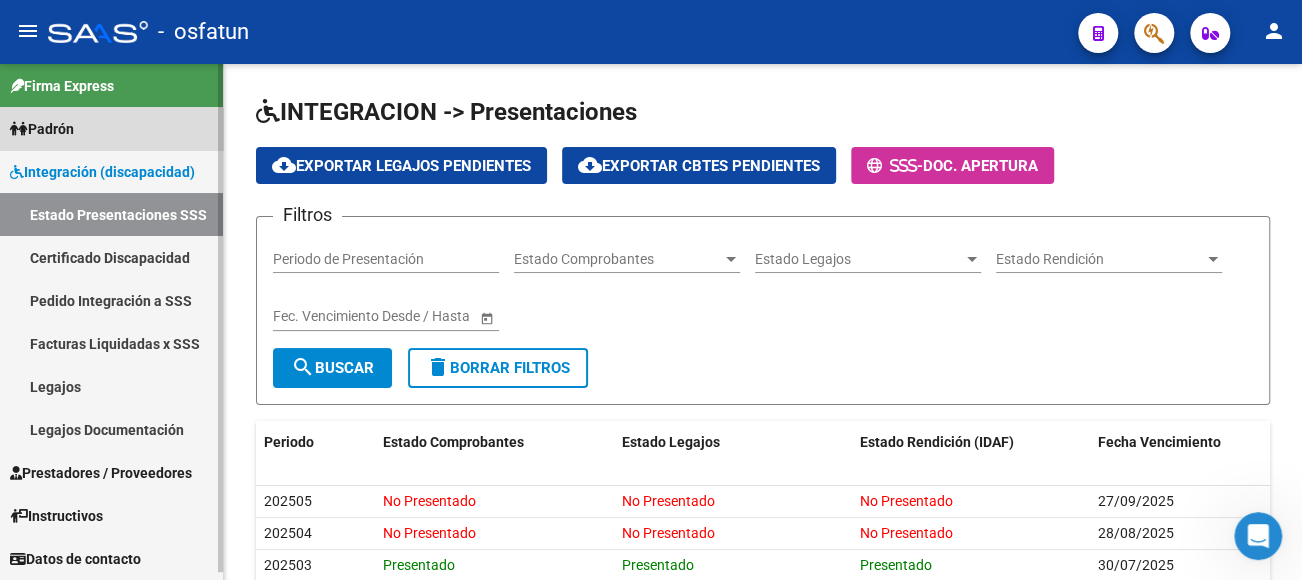 click on "Padrón" at bounding box center (42, 129) 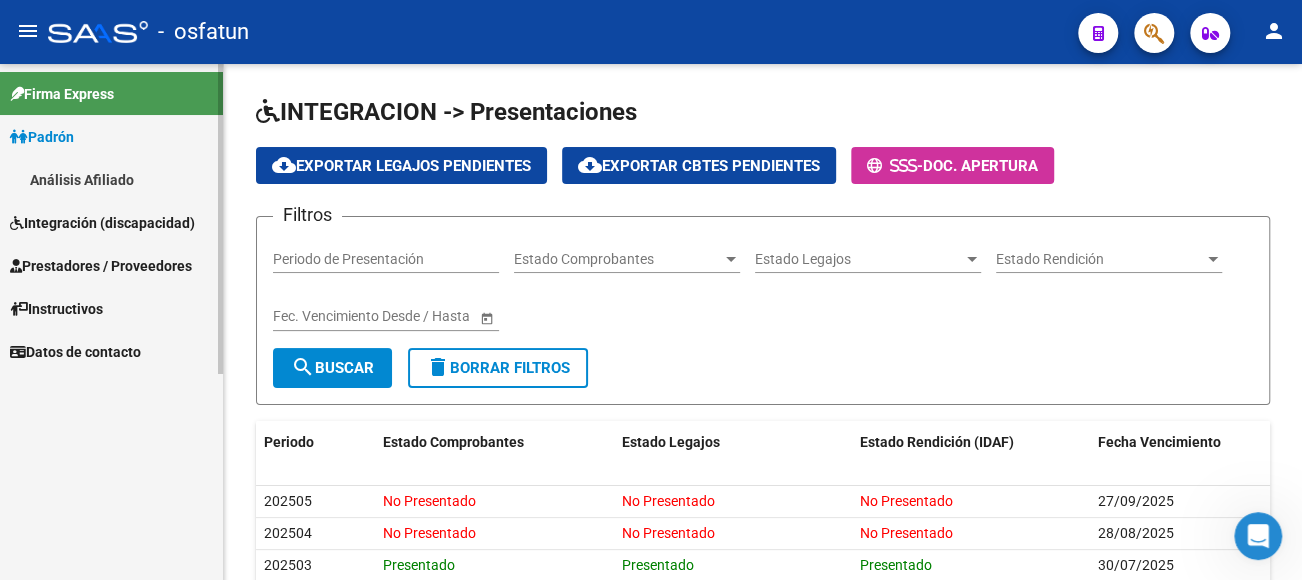 scroll, scrollTop: 0, scrollLeft: 0, axis: both 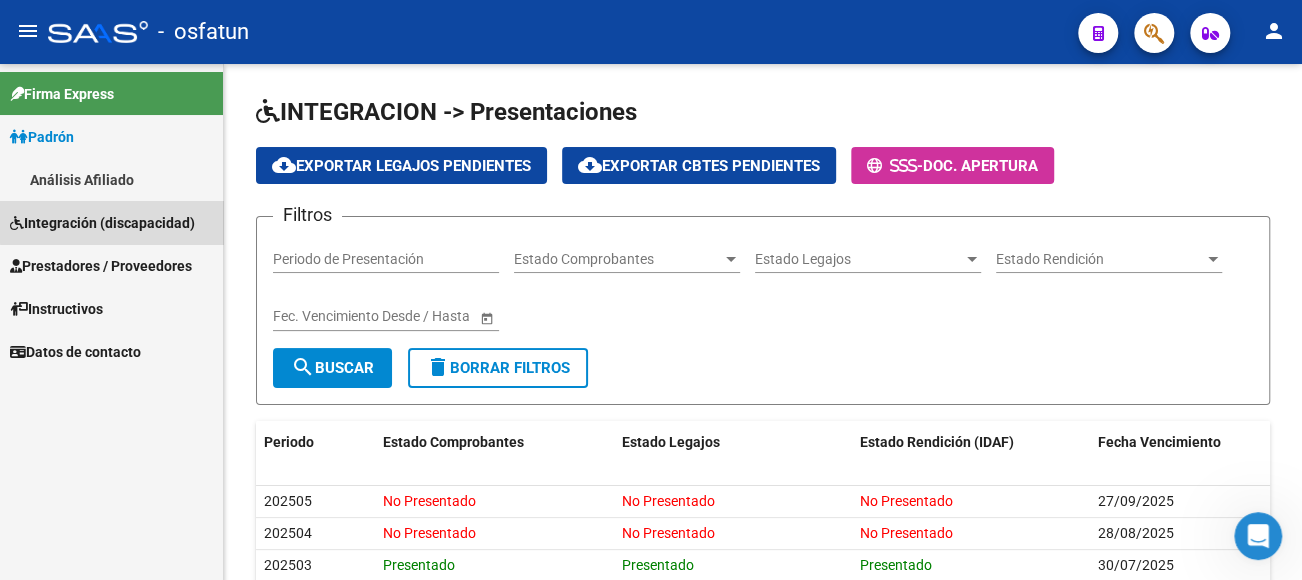 click on "Integración (discapacidad)" at bounding box center [102, 223] 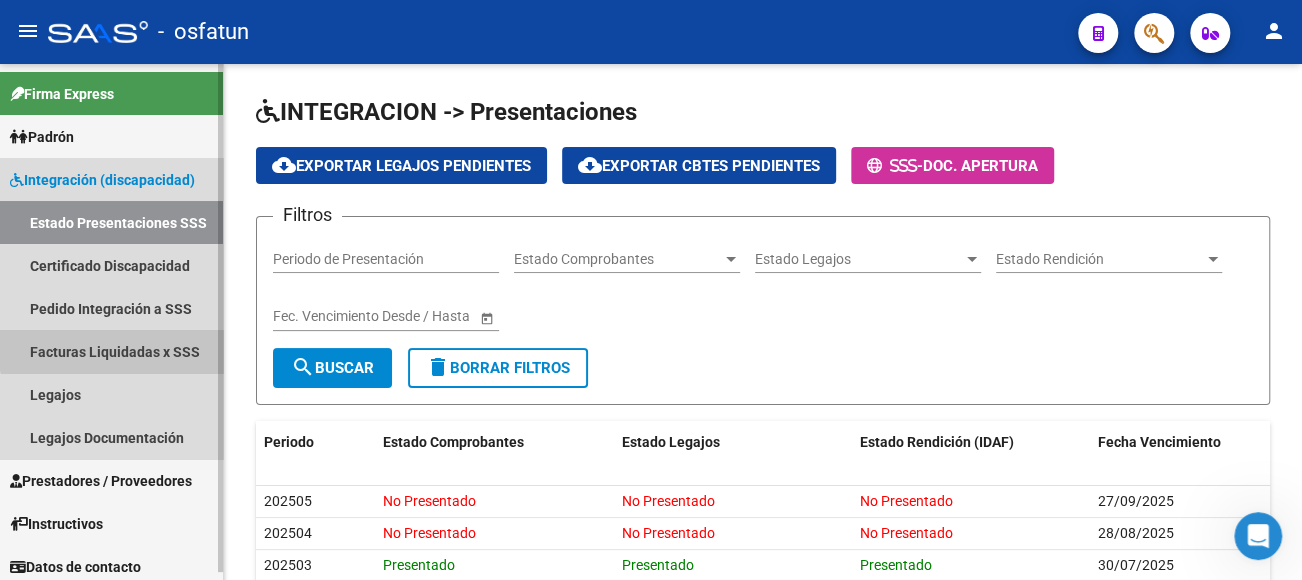 click on "Facturas Liquidadas x SSS" at bounding box center (111, 351) 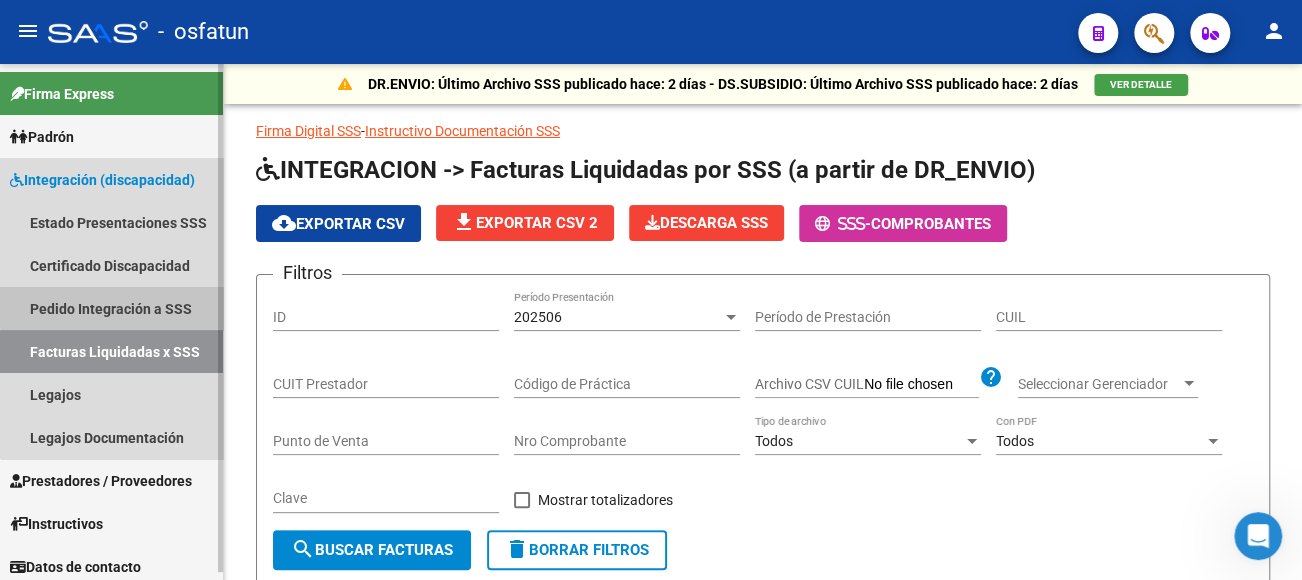click on "Pedido Integración a SSS" at bounding box center [111, 308] 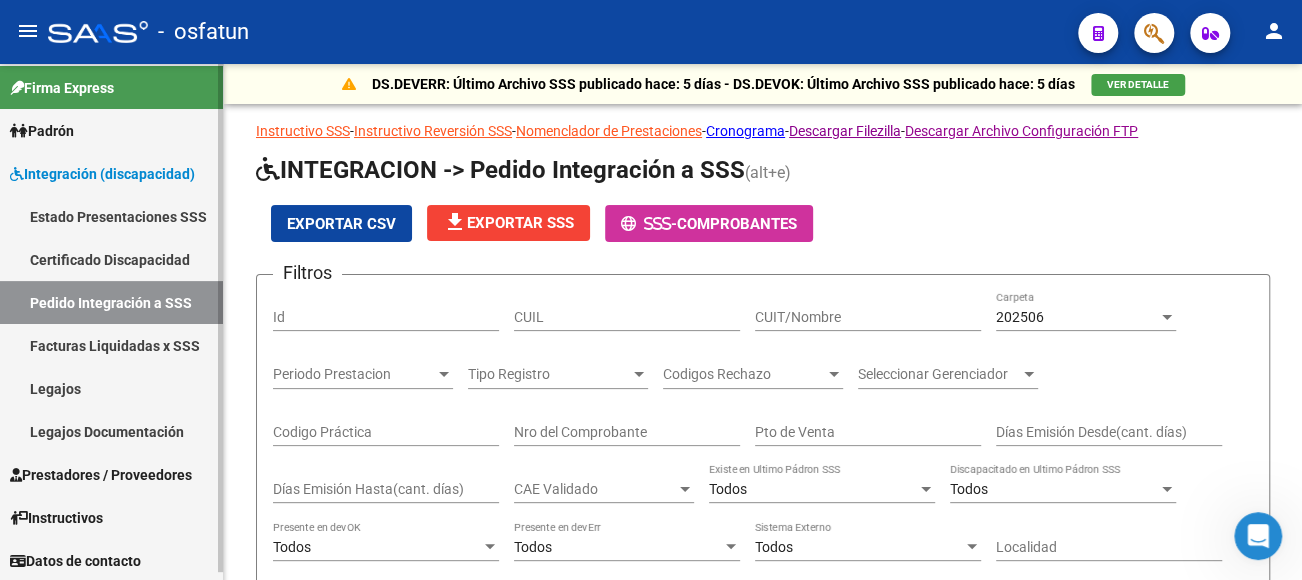 scroll, scrollTop: 8, scrollLeft: 0, axis: vertical 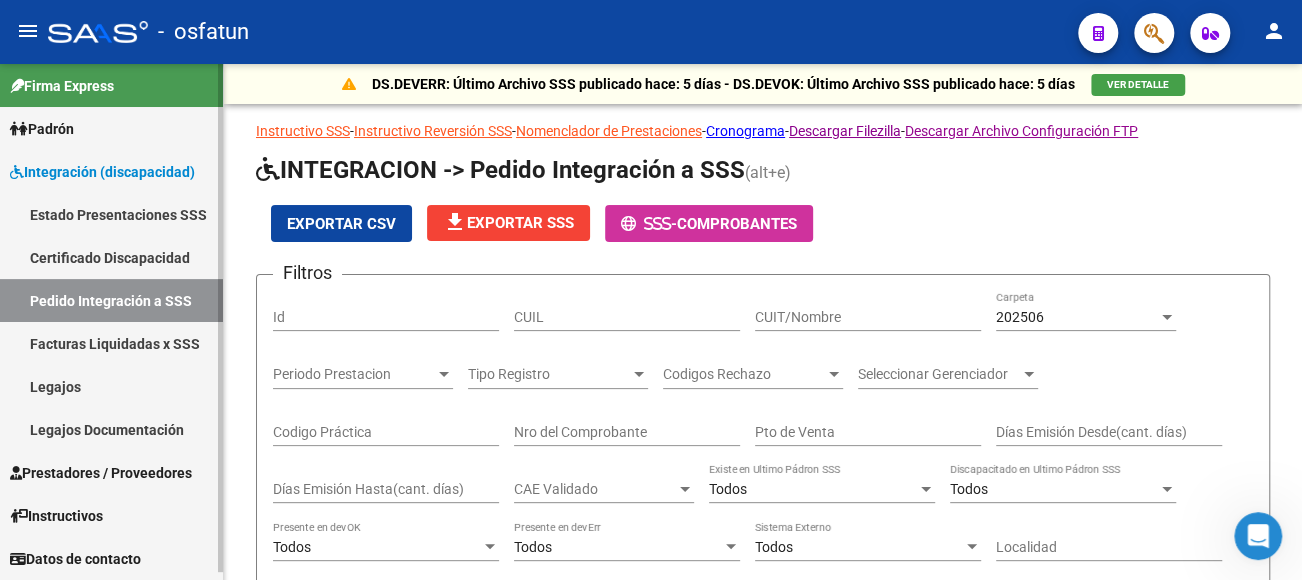 click on "Prestadores / Proveedores" at bounding box center [101, 473] 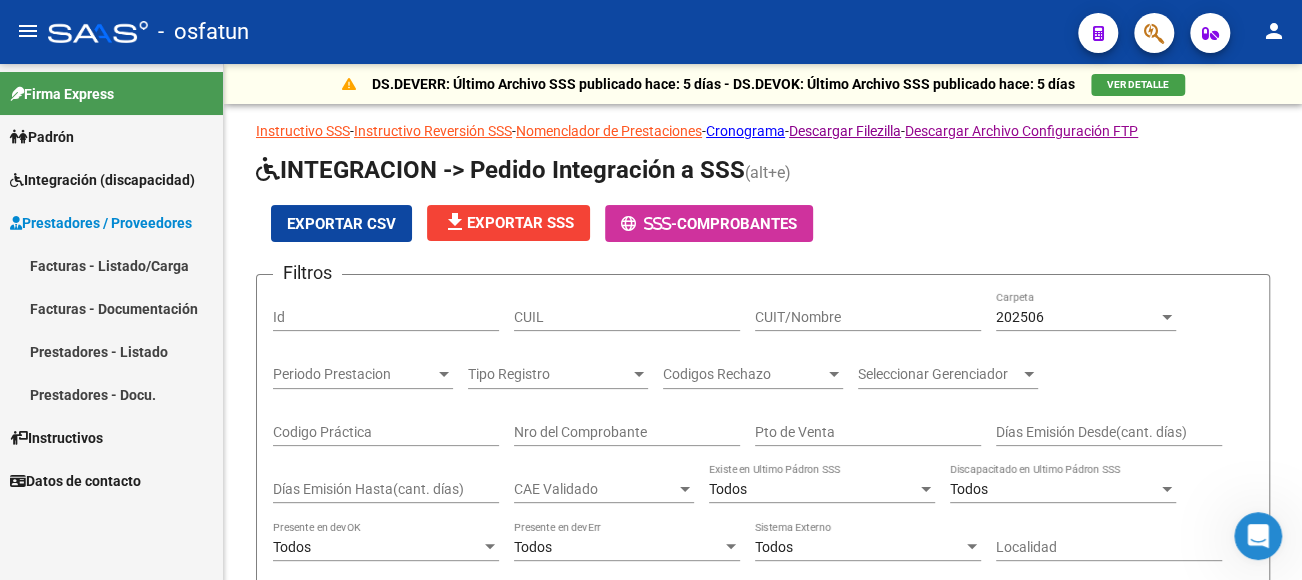 scroll, scrollTop: 0, scrollLeft: 0, axis: both 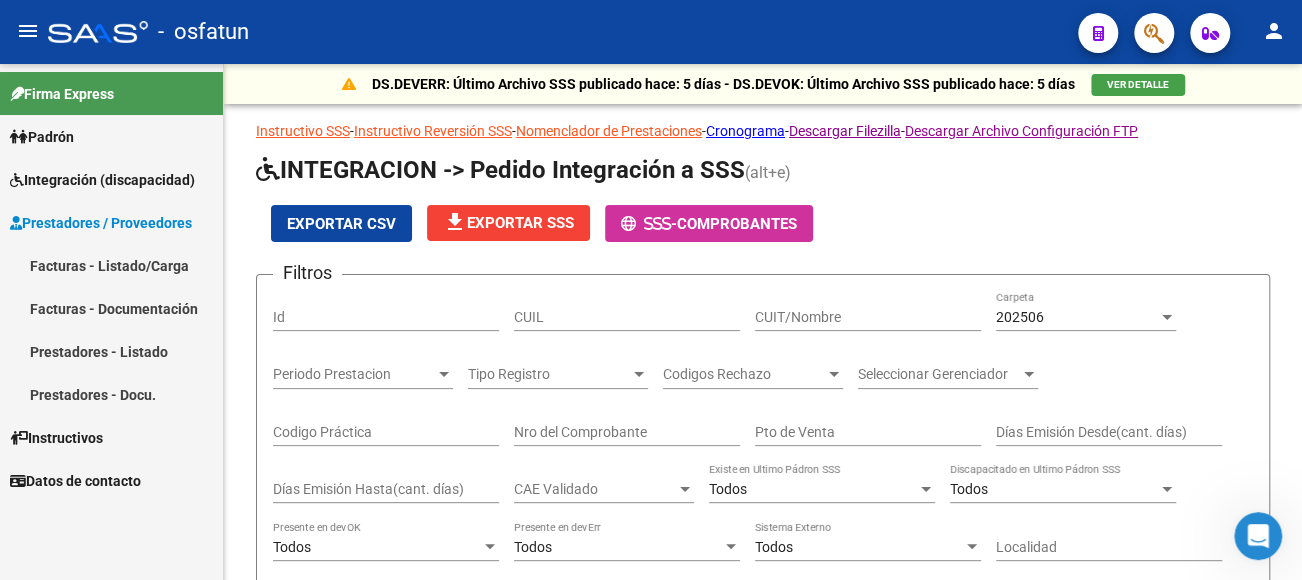 click on "Padrón" at bounding box center [111, 136] 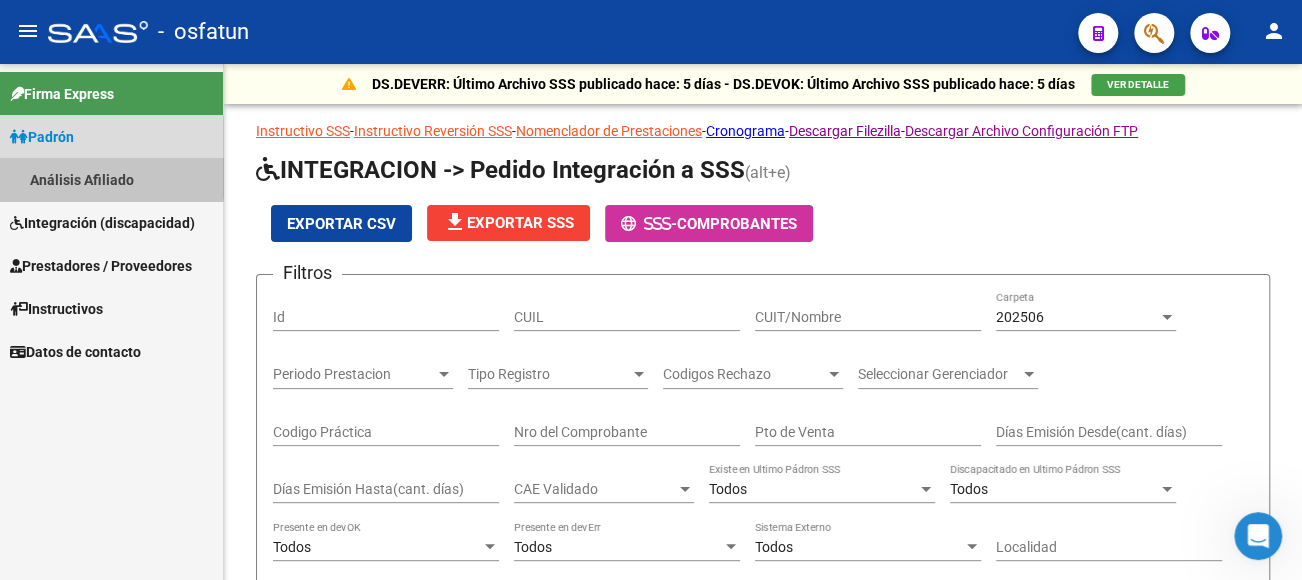 click on "Análisis Afiliado" at bounding box center (111, 179) 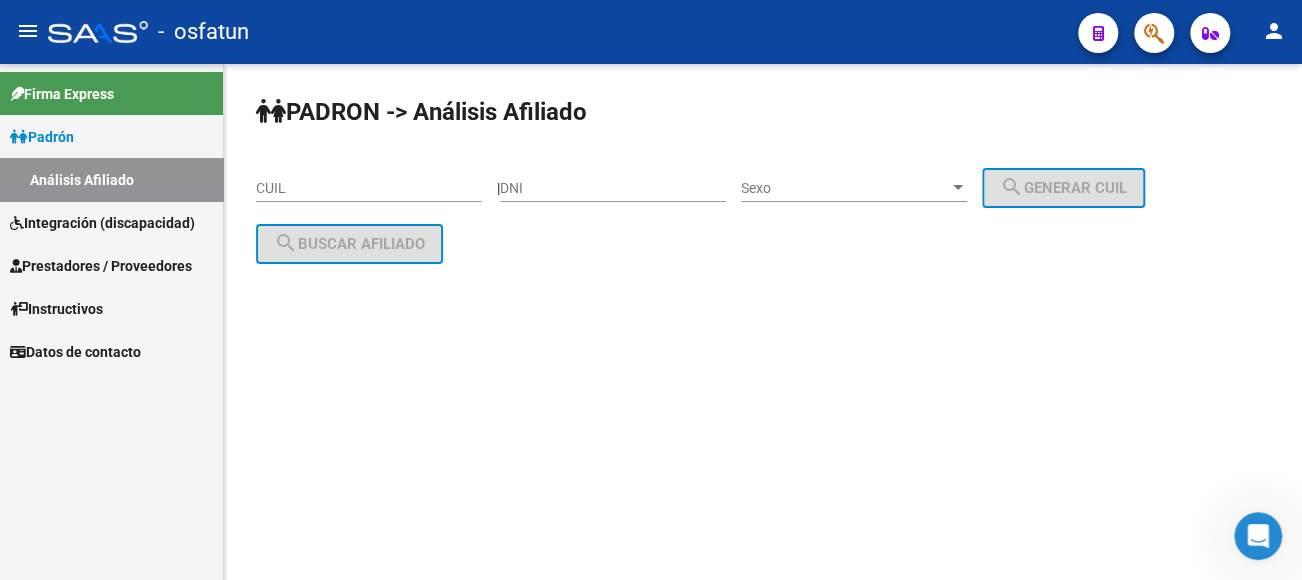 click on "Integración (discapacidad)" at bounding box center [102, 223] 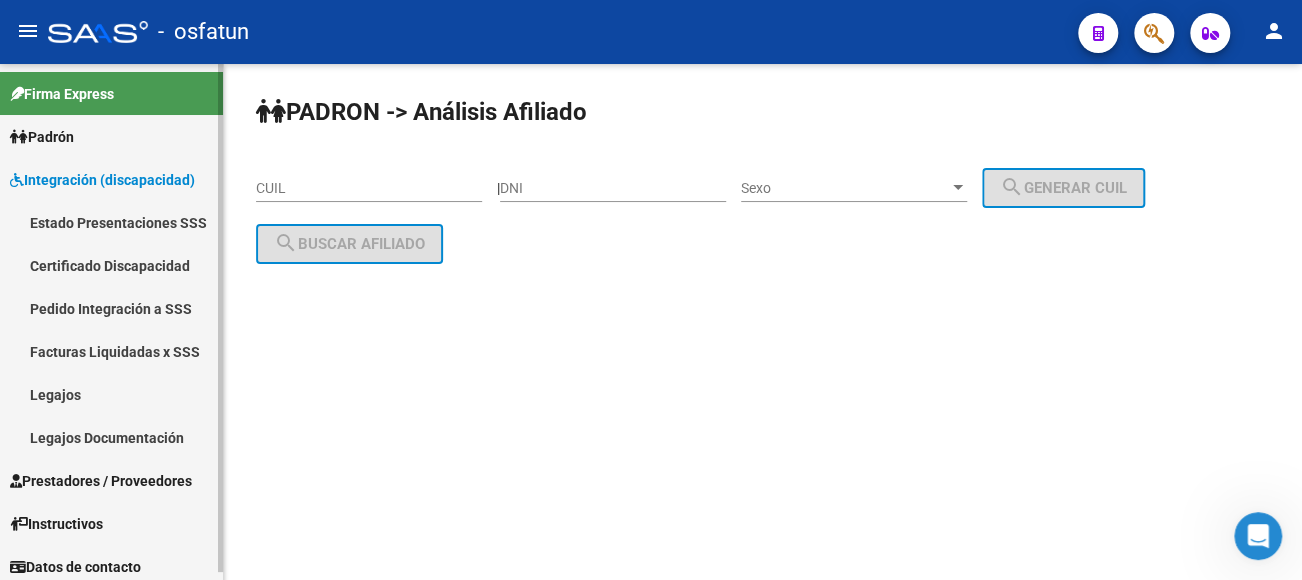 click on "Prestadores / Proveedores" at bounding box center [101, 481] 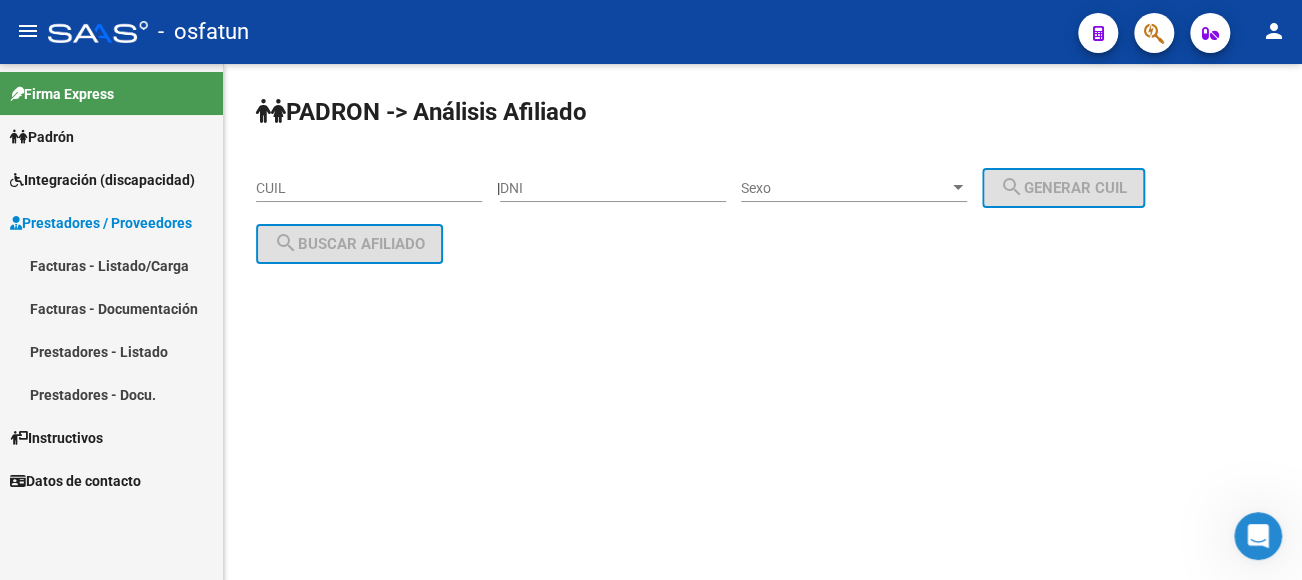 click on "Facturas - Listado/Carga" at bounding box center (111, 265) 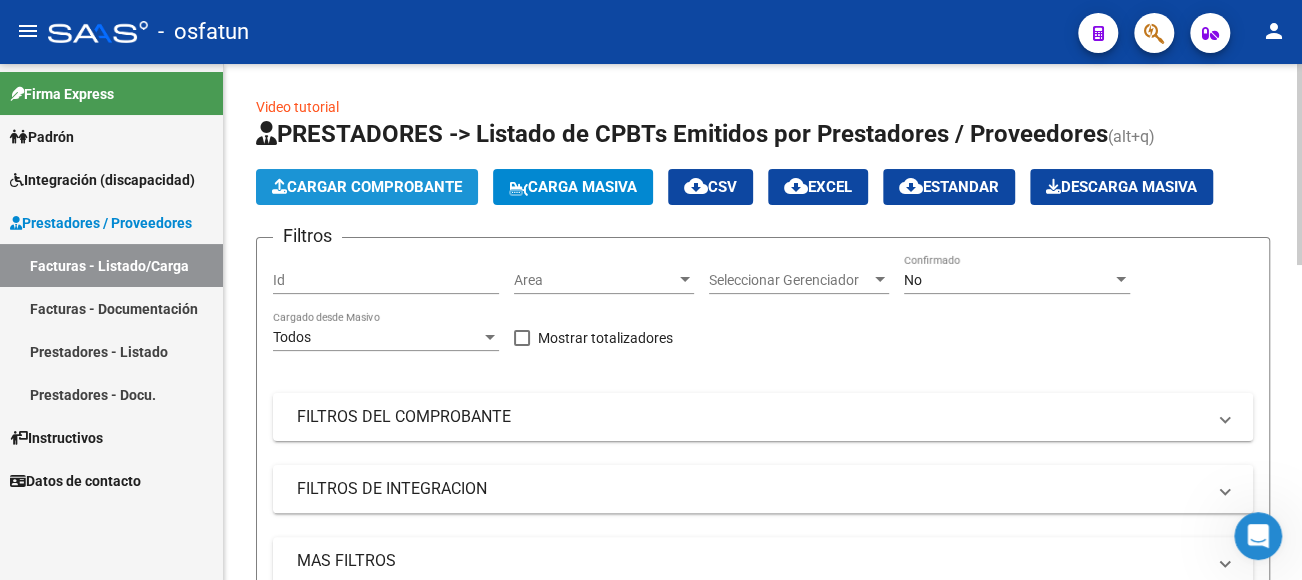 click on "Cargar Comprobante" 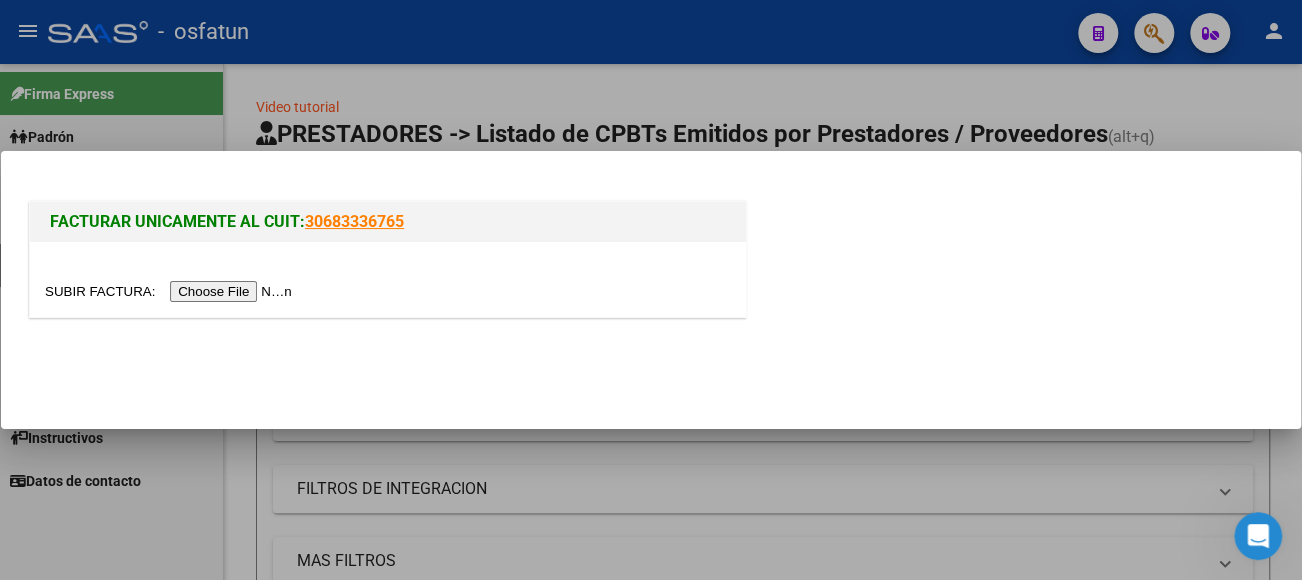 click at bounding box center (171, 291) 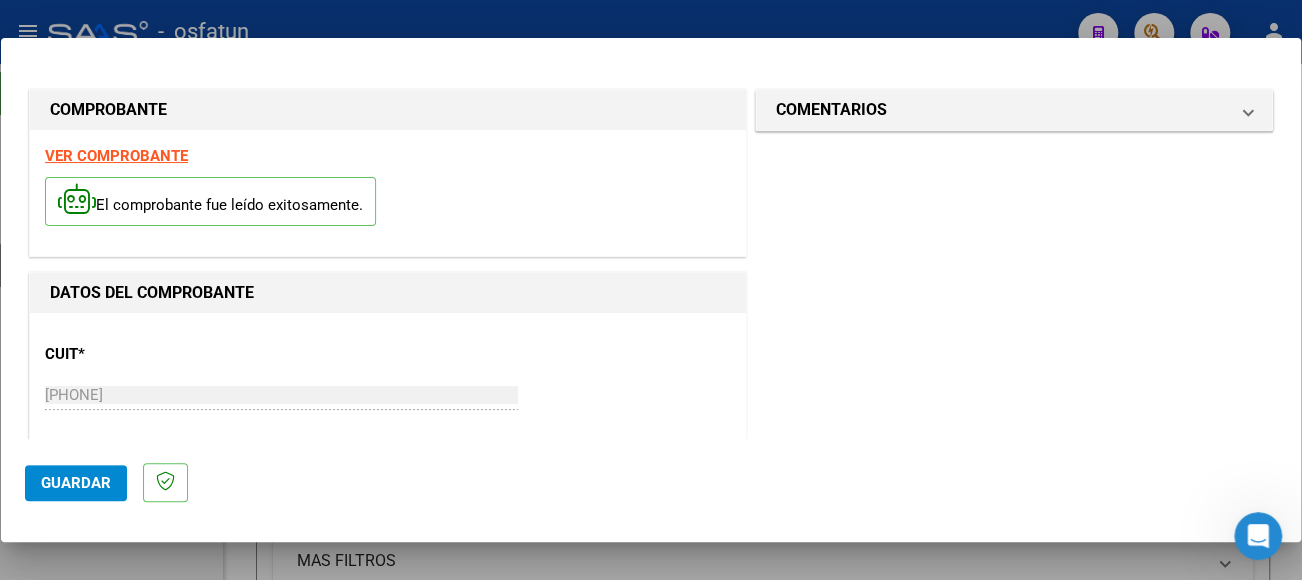 scroll, scrollTop: 100, scrollLeft: 0, axis: vertical 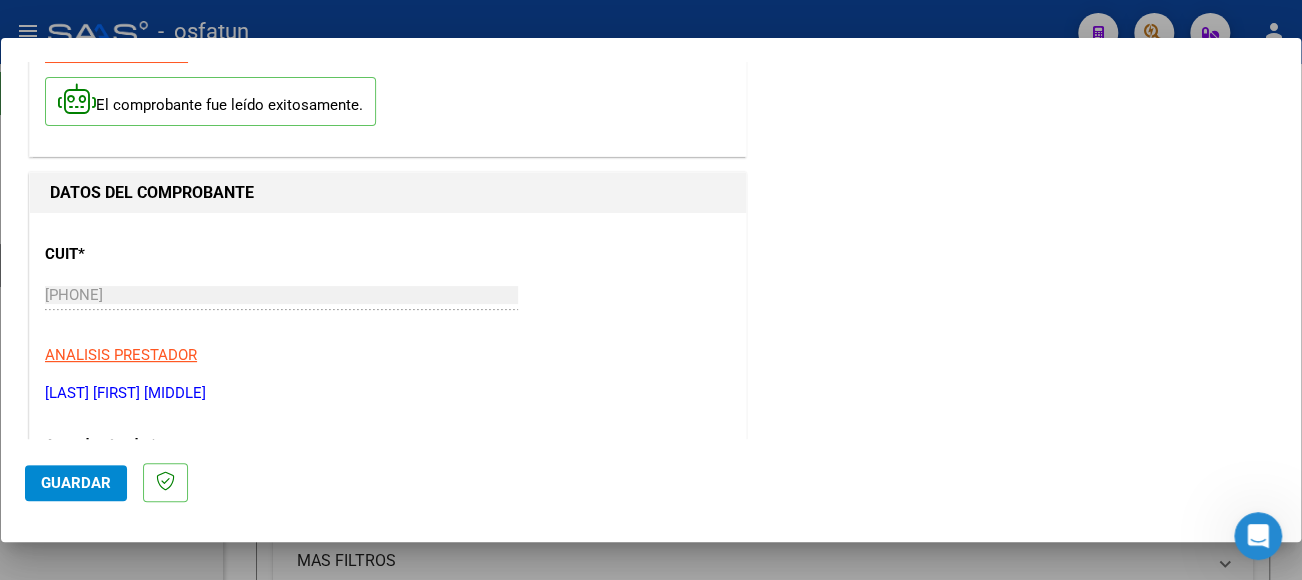 click on "COMENTARIOS Comentarios De la Obra Social: Comentarios de la Obra Social (no visibles para el prestador/gerenciador):" at bounding box center [1014, 961] 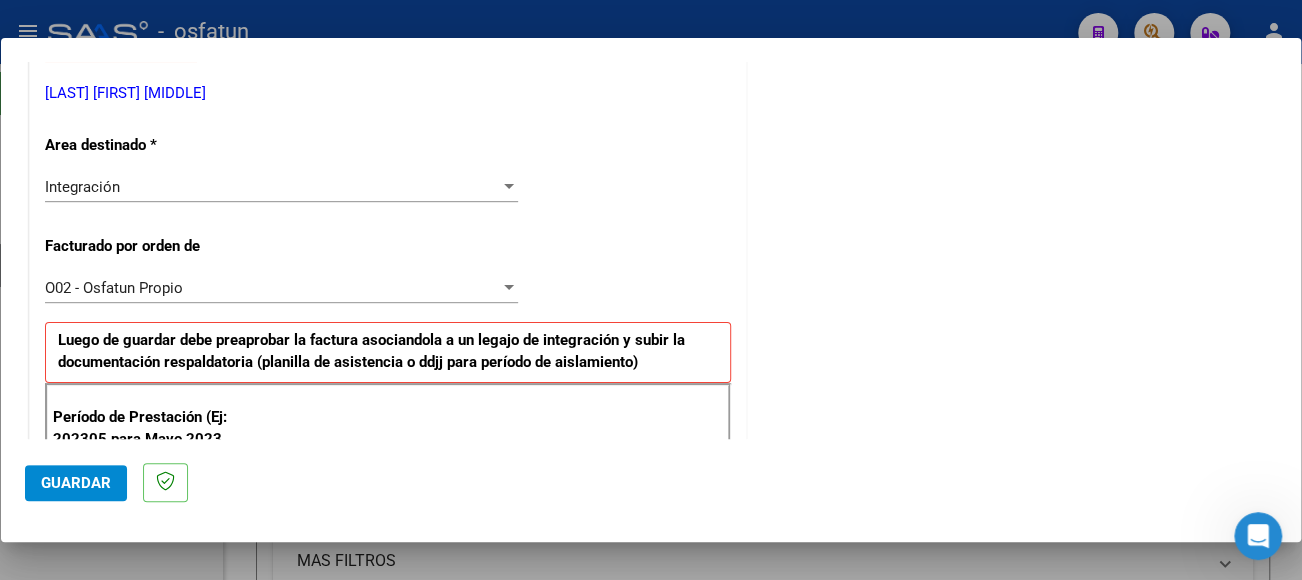 scroll, scrollTop: 500, scrollLeft: 0, axis: vertical 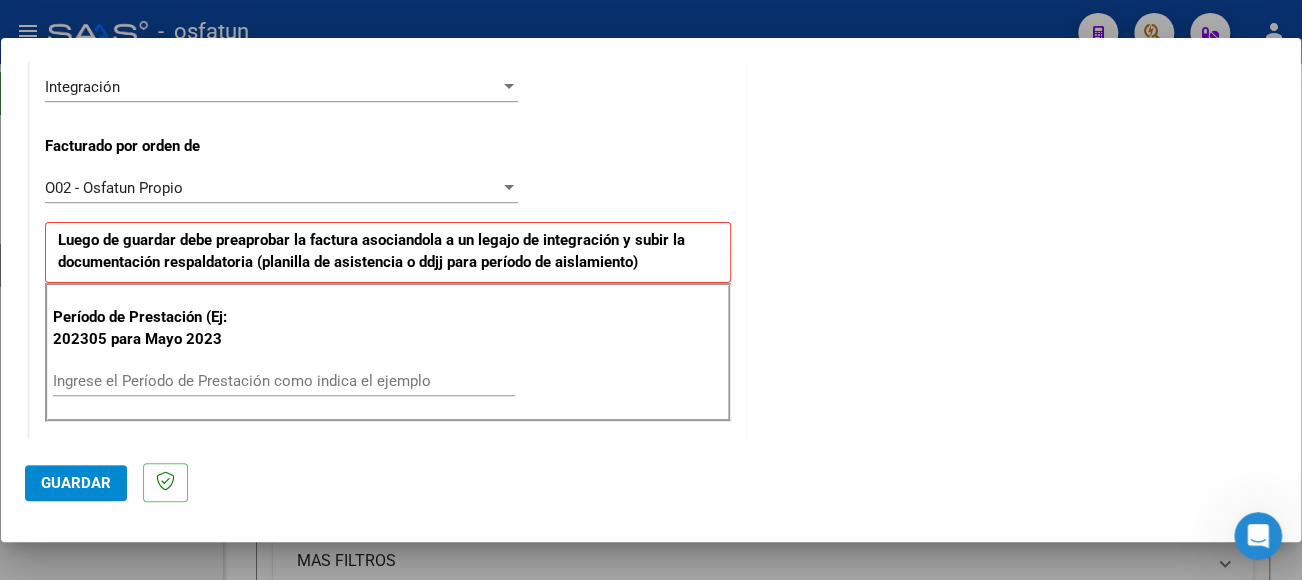 click on "Ingrese el Período de Prestación como indica el ejemplo" at bounding box center [284, 381] 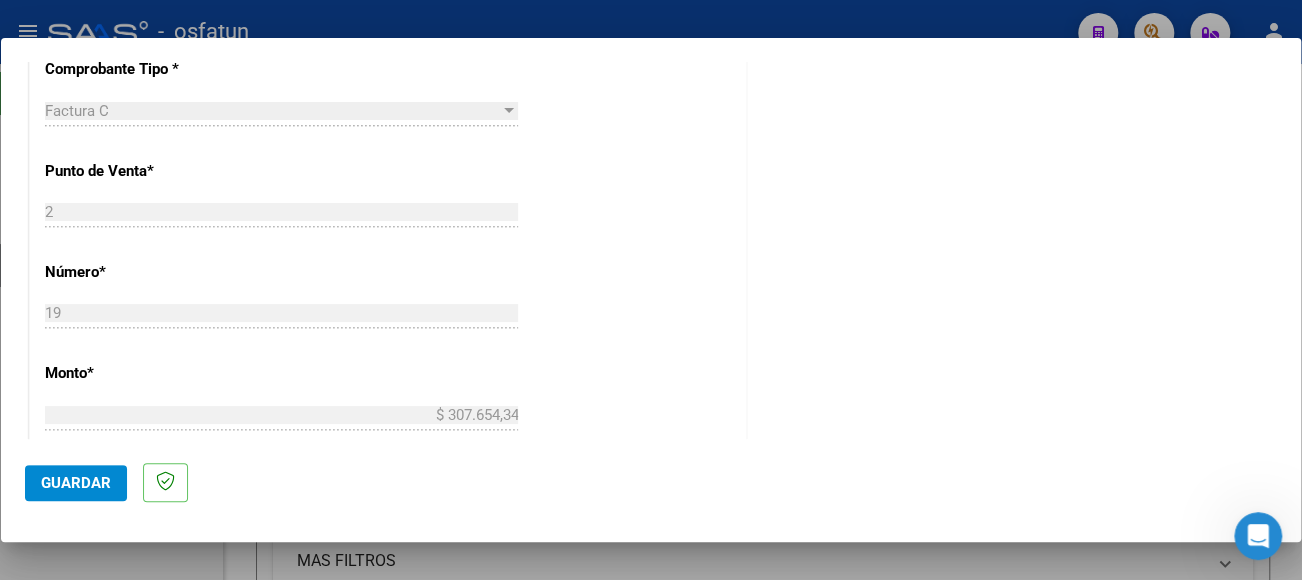 scroll, scrollTop: 900, scrollLeft: 0, axis: vertical 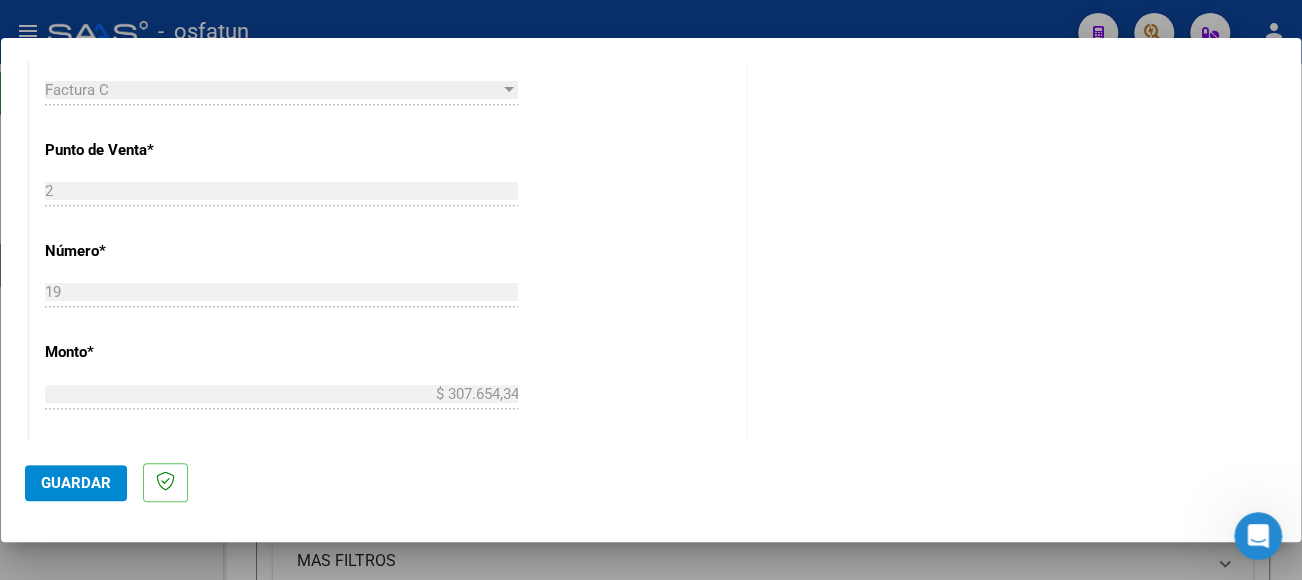 type on "202507" 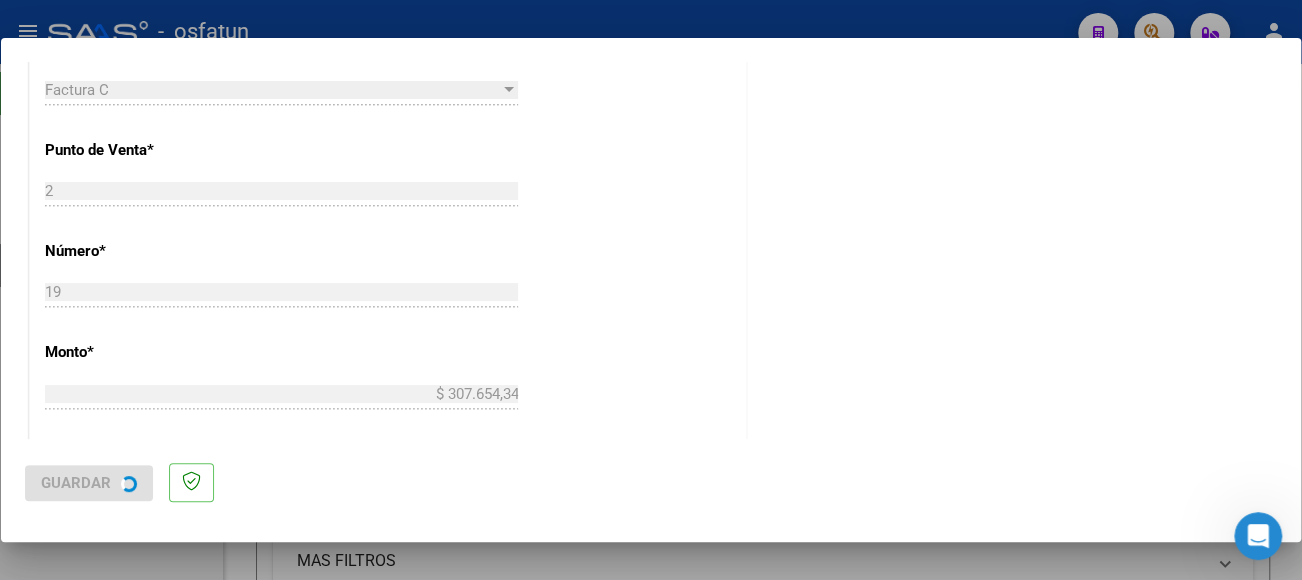 scroll, scrollTop: 0, scrollLeft: 0, axis: both 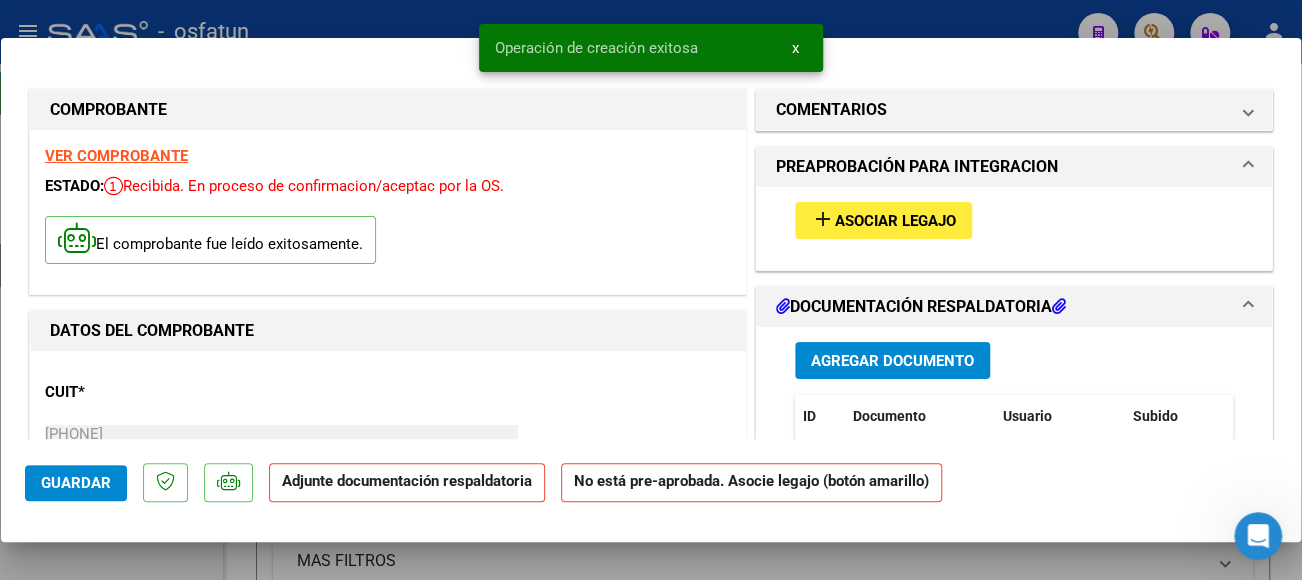 click on "Asociar Legajo" at bounding box center [895, 221] 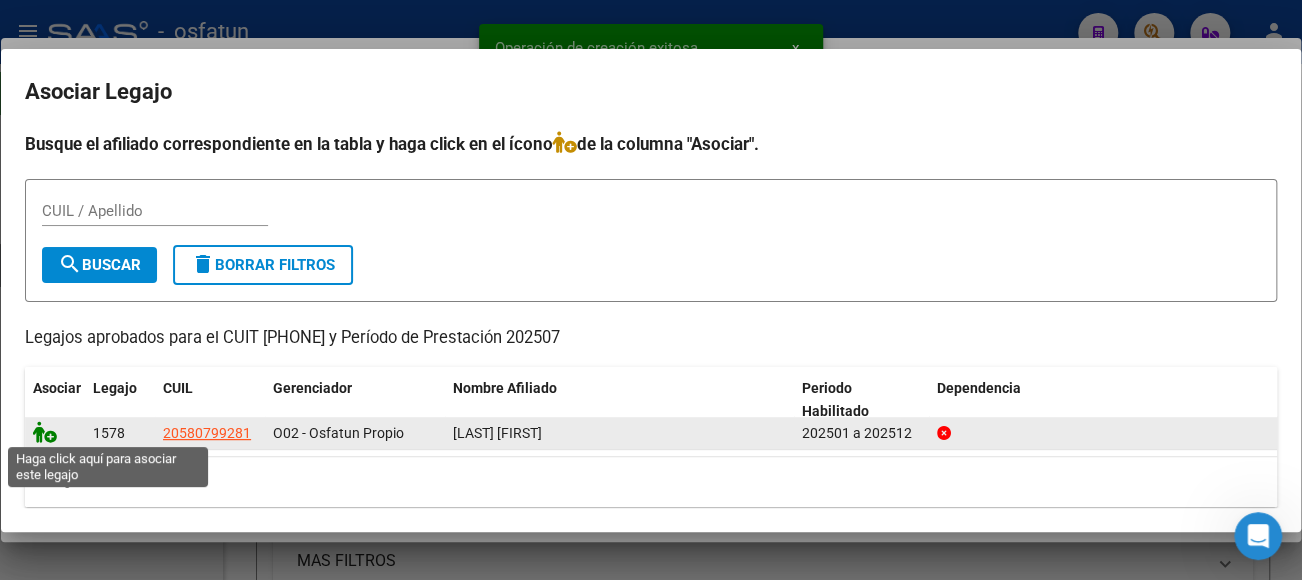 drag, startPoint x: 45, startPoint y: 426, endPoint x: 67, endPoint y: 436, distance: 24.166092 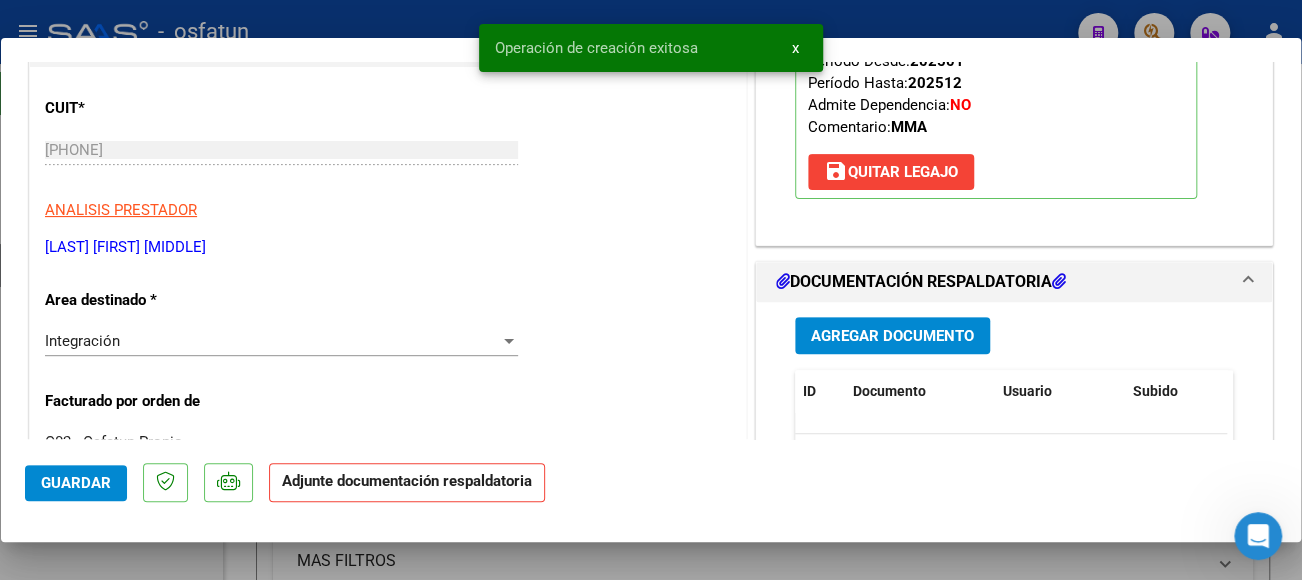 scroll, scrollTop: 300, scrollLeft: 0, axis: vertical 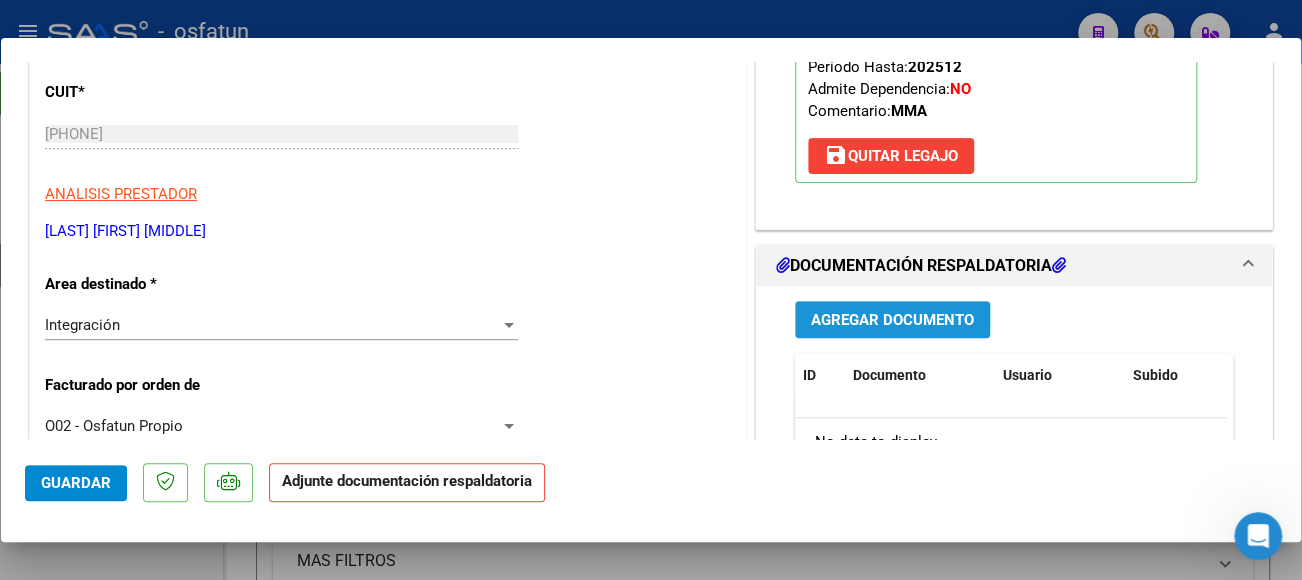 click on "Agregar Documento" at bounding box center [892, 320] 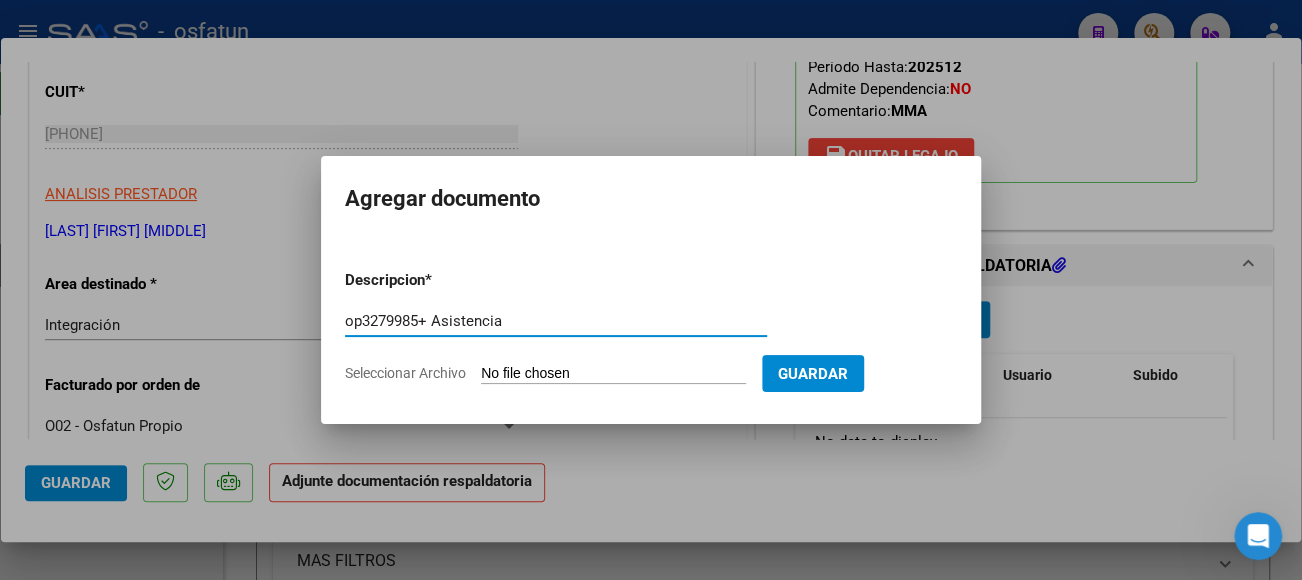 type on "op3279985+ Asistencia" 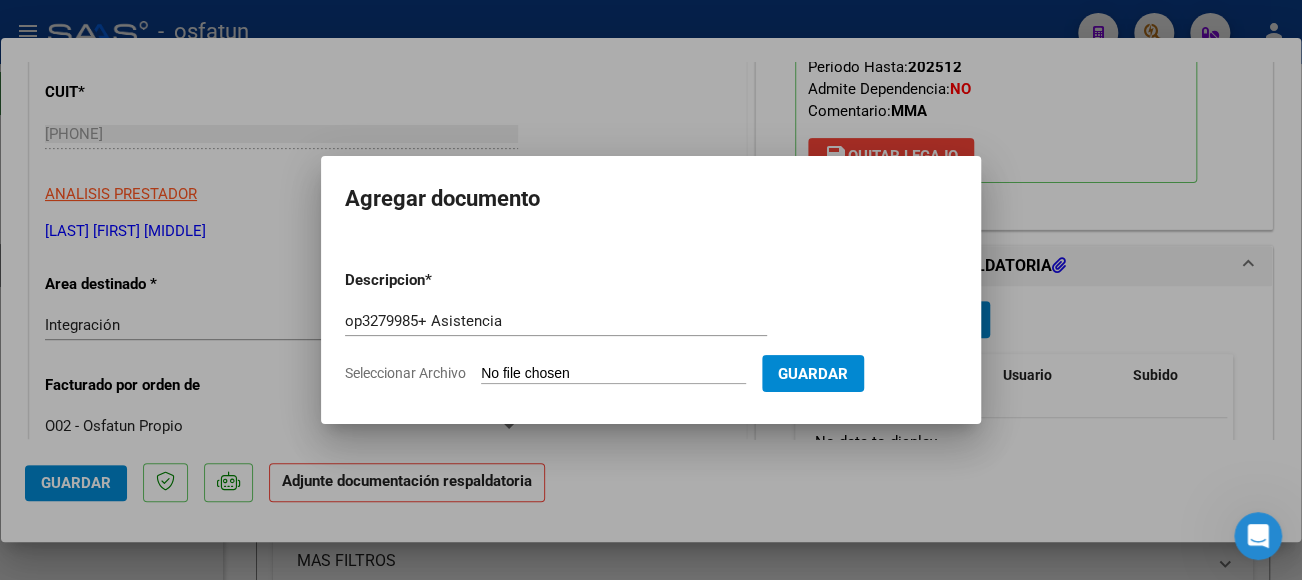 click on "Seleccionar Archivo" at bounding box center (613, 374) 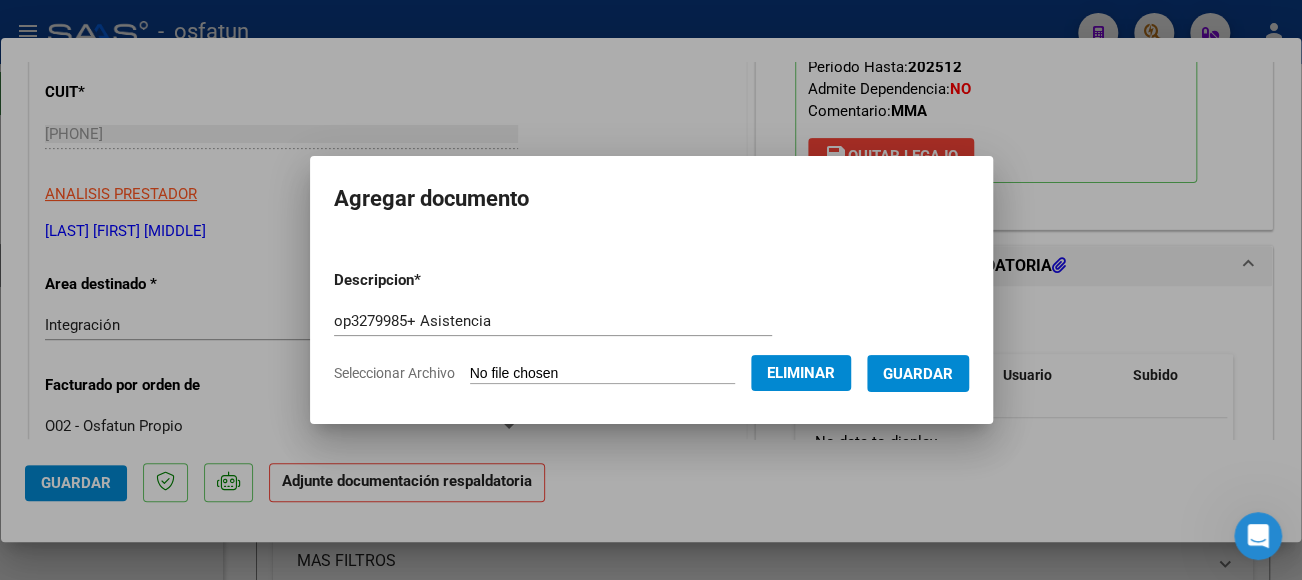 click on "Guardar" at bounding box center [918, 374] 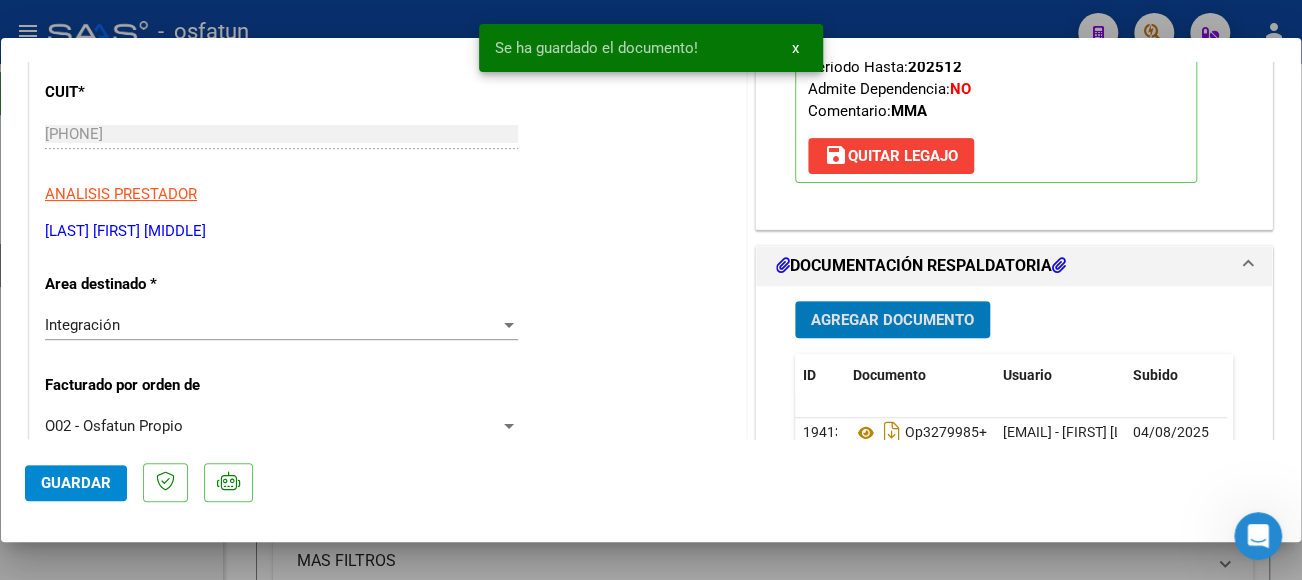 click on "Guardar" 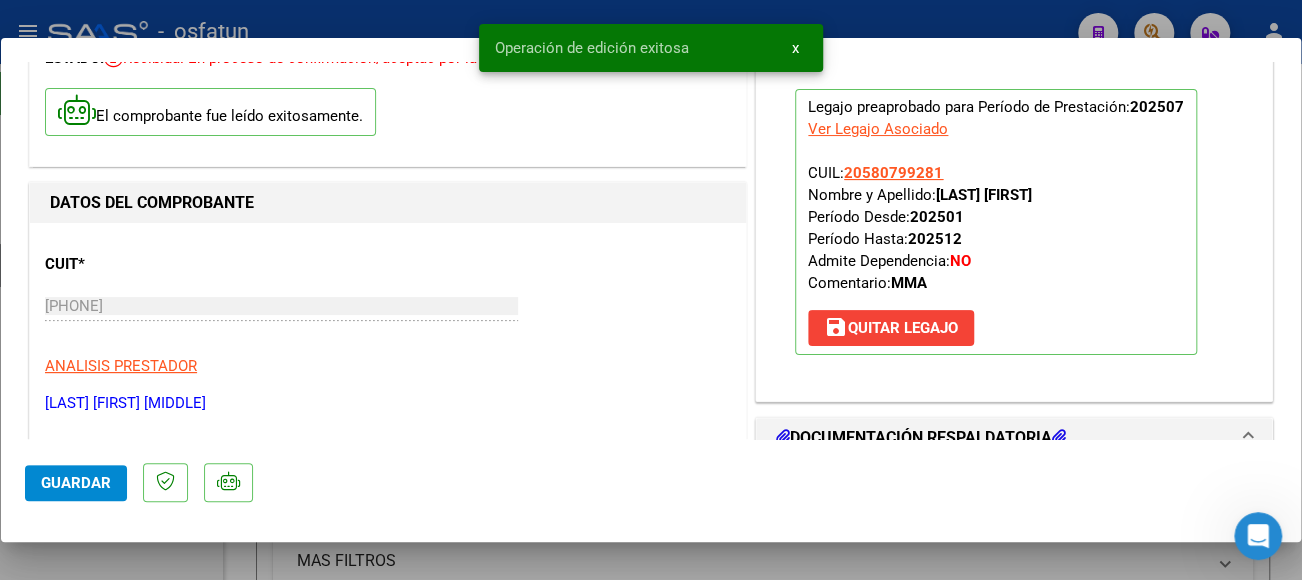 scroll, scrollTop: 0, scrollLeft: 0, axis: both 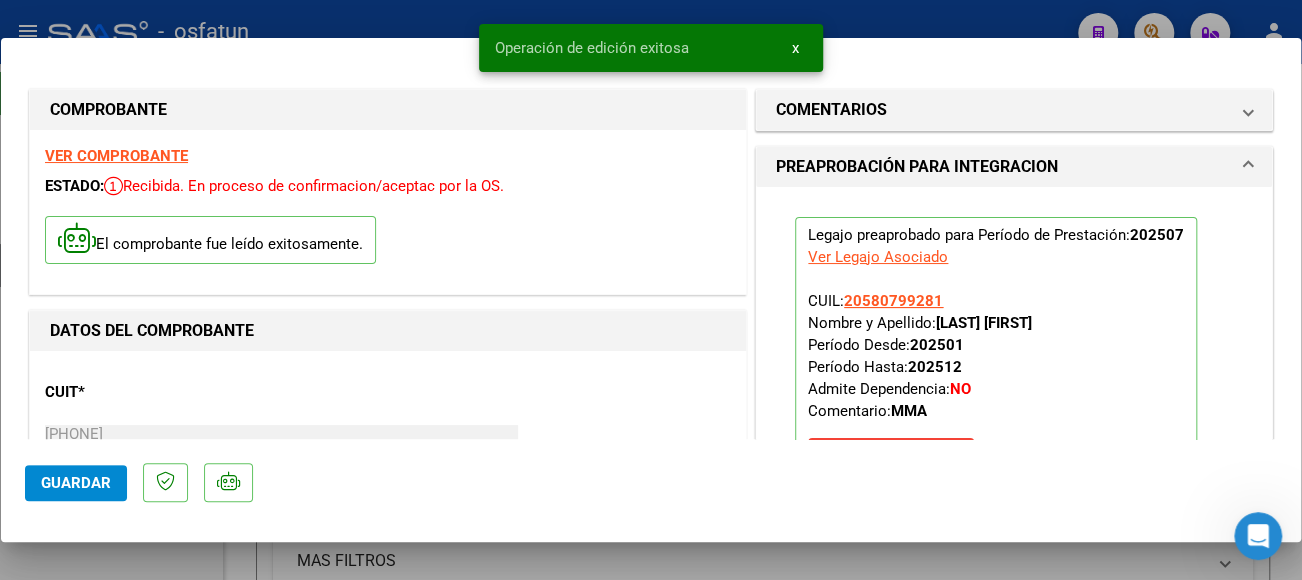 type 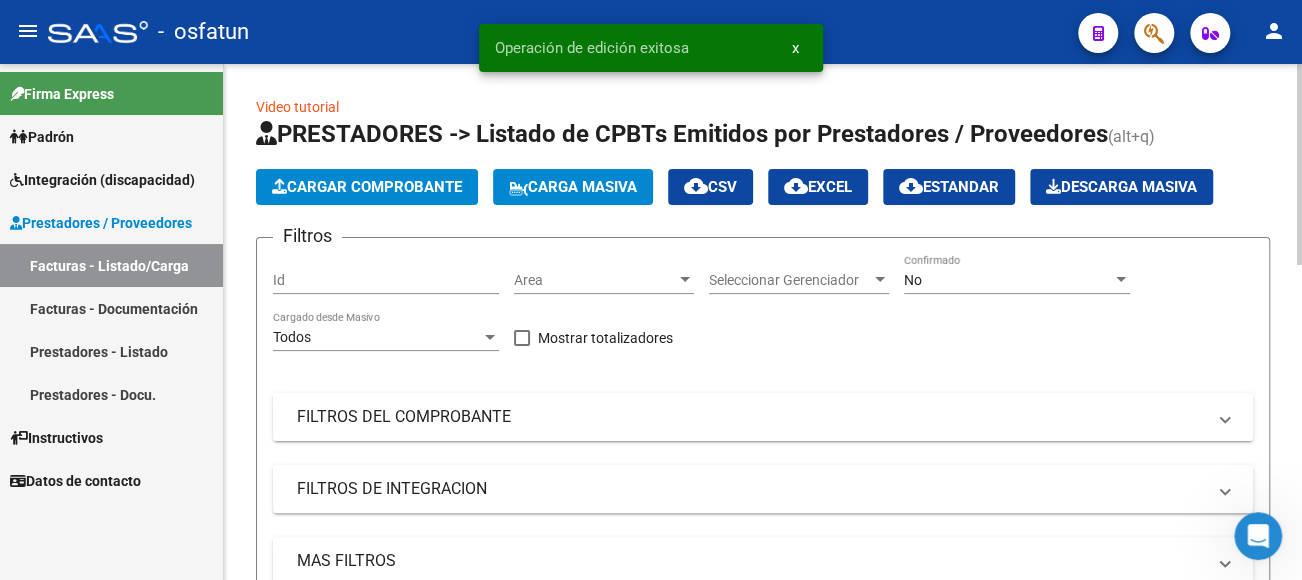 click on "FILTROS DEL COMPROBANTE" at bounding box center [751, 417] 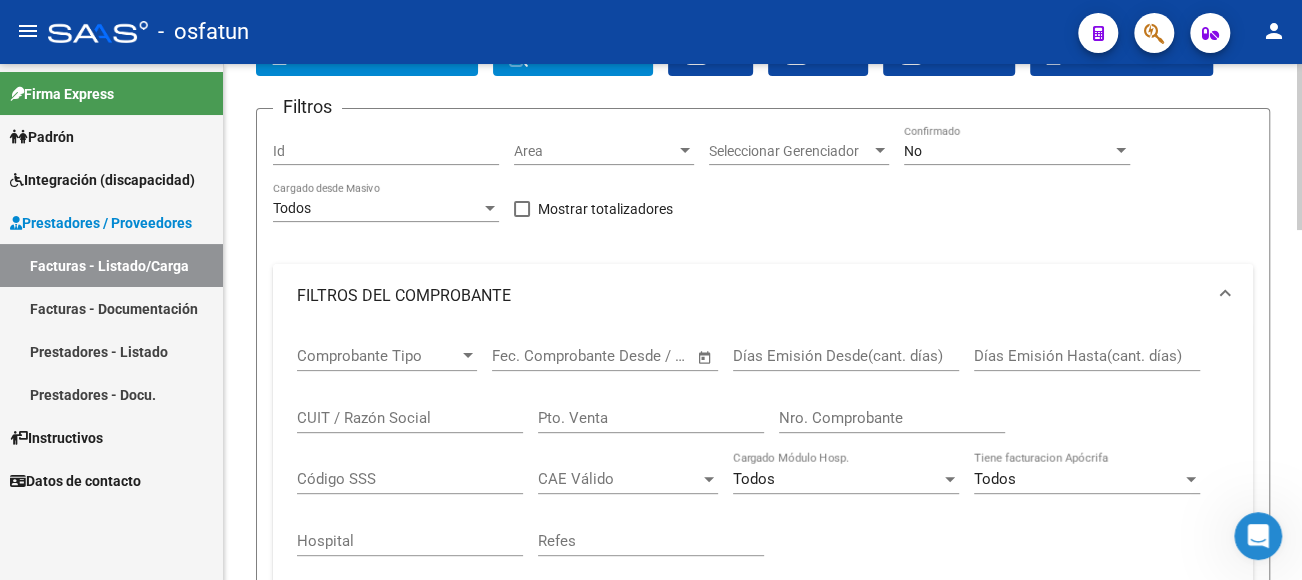 scroll, scrollTop: 200, scrollLeft: 0, axis: vertical 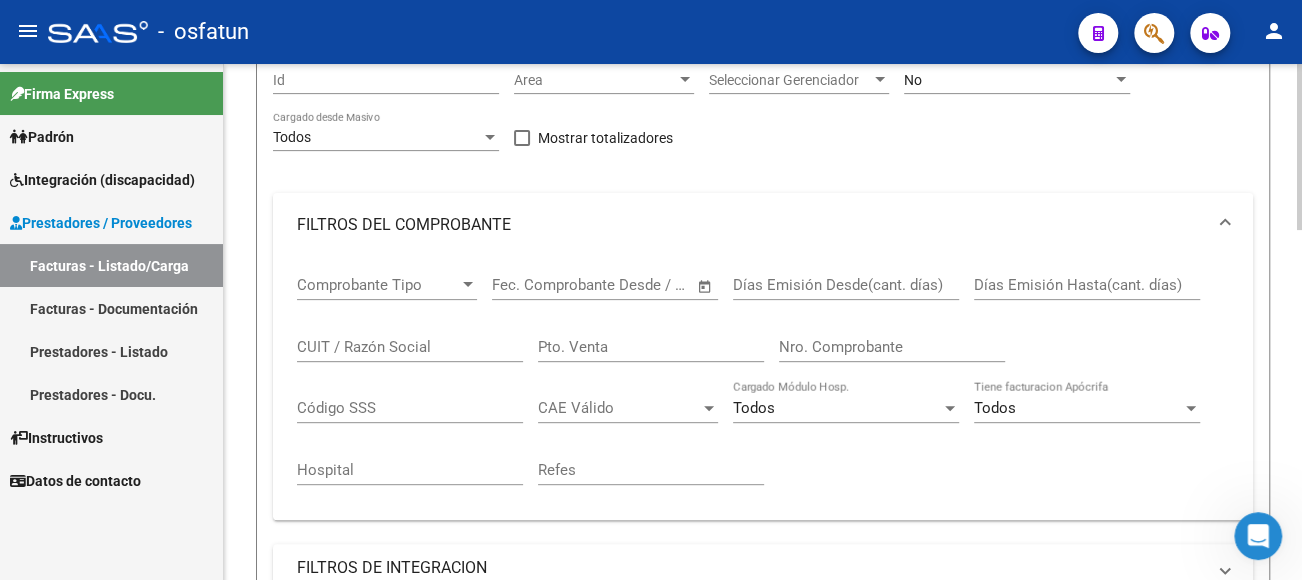 click on "CUIT / Razón Social" at bounding box center [410, 347] 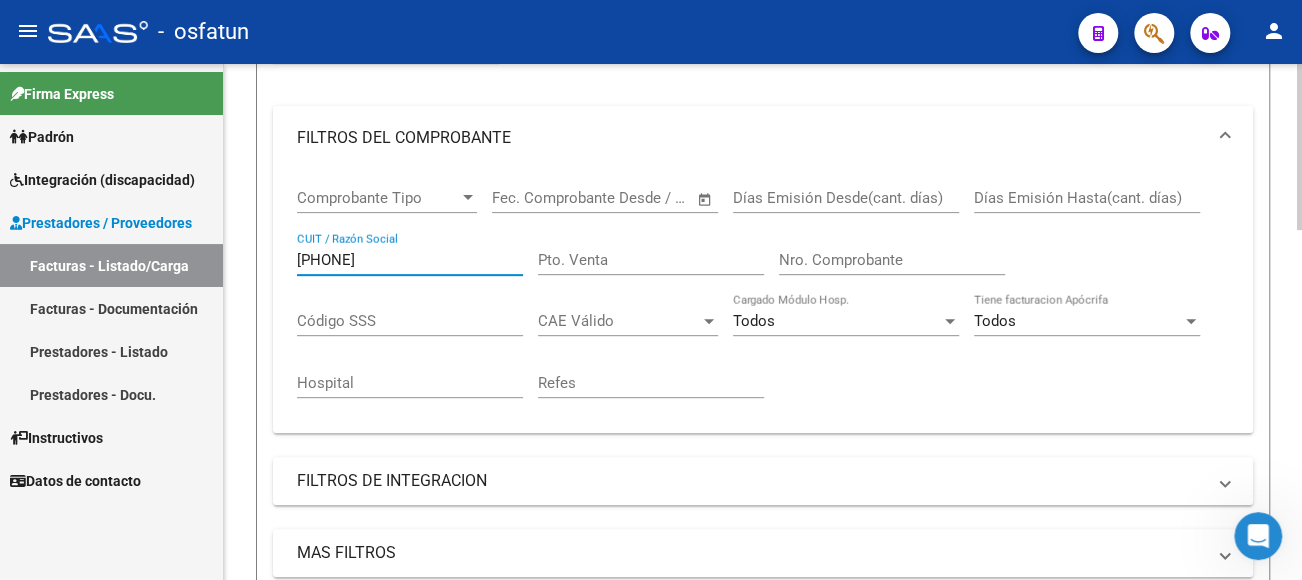 scroll, scrollTop: 400, scrollLeft: 0, axis: vertical 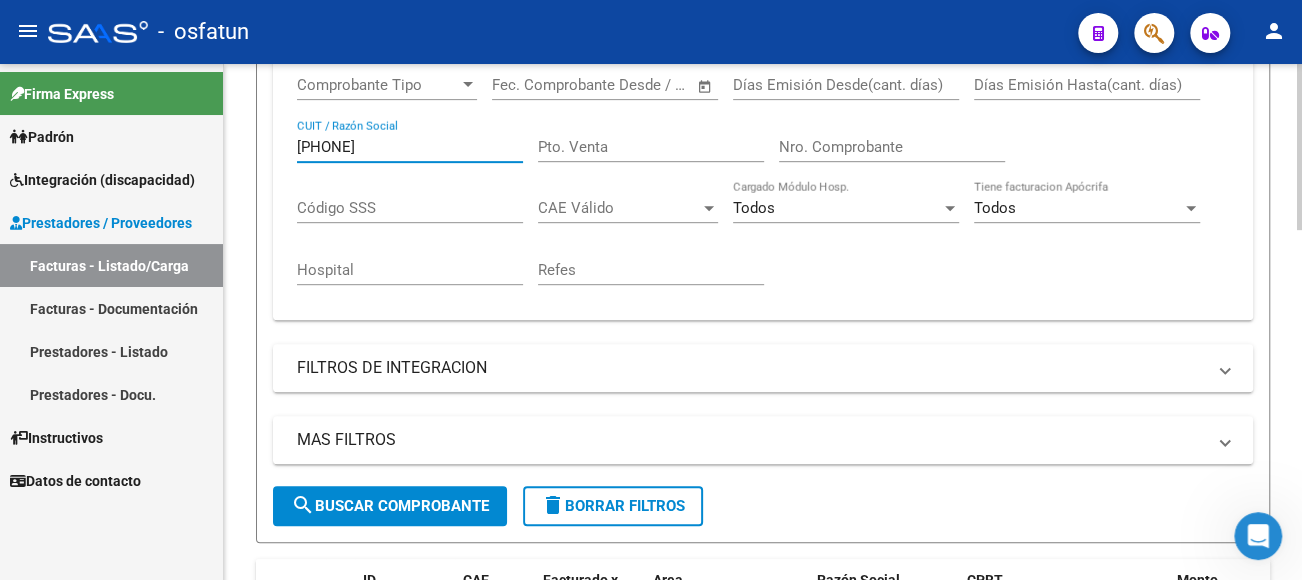 type on "[PHONE]" 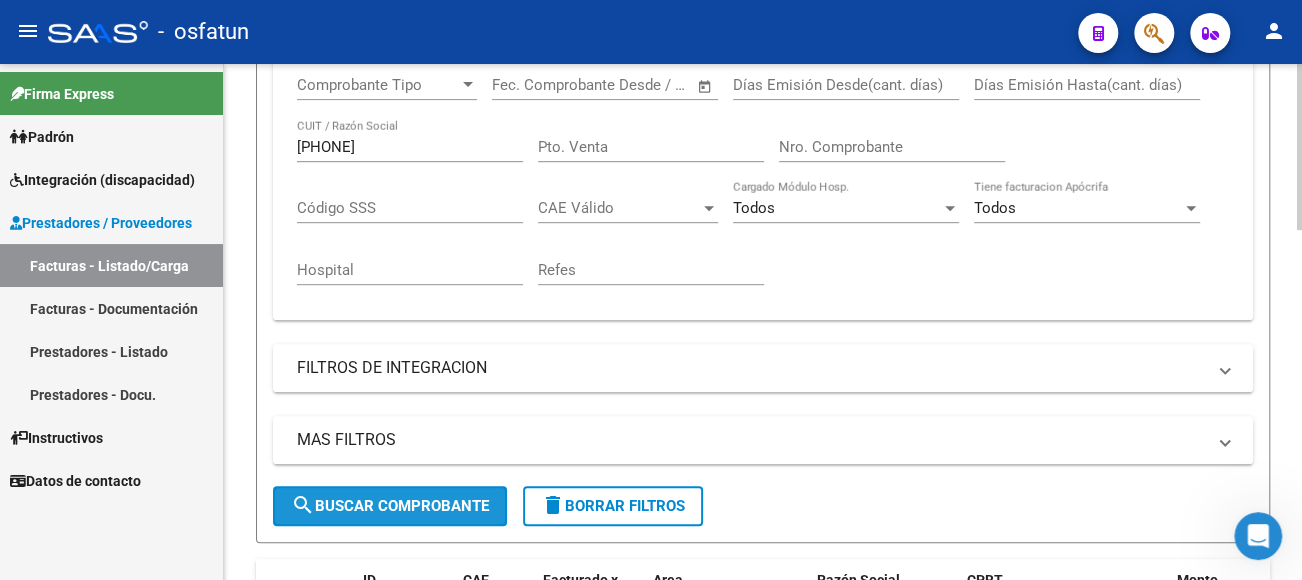 click on "search  Buscar Comprobante" 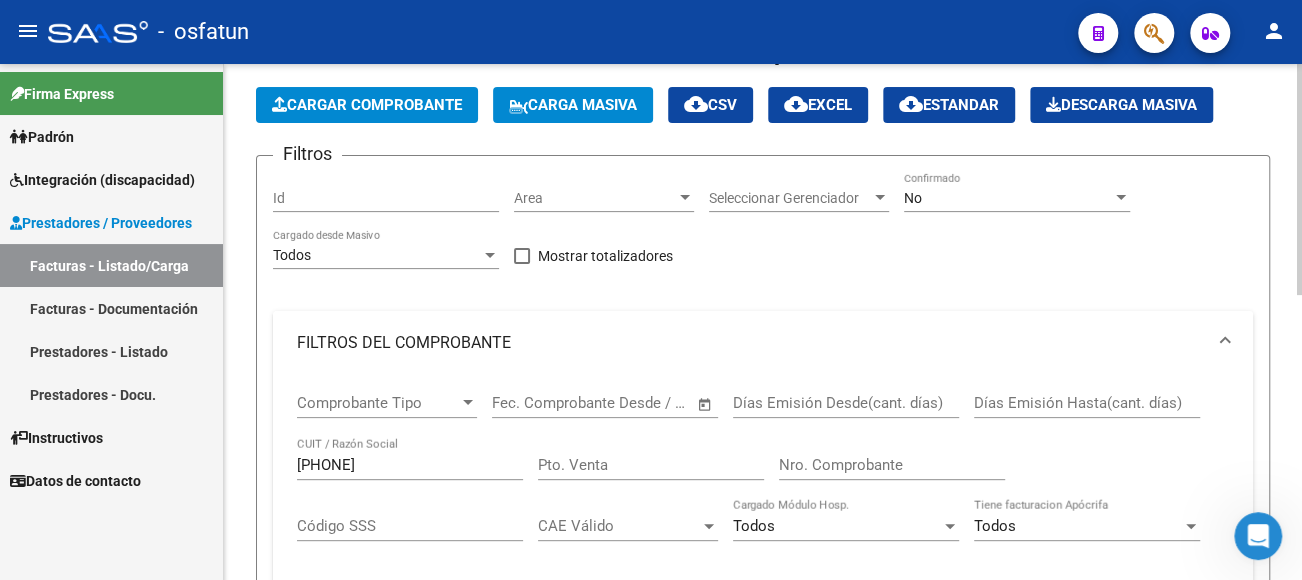 scroll, scrollTop: 0, scrollLeft: 0, axis: both 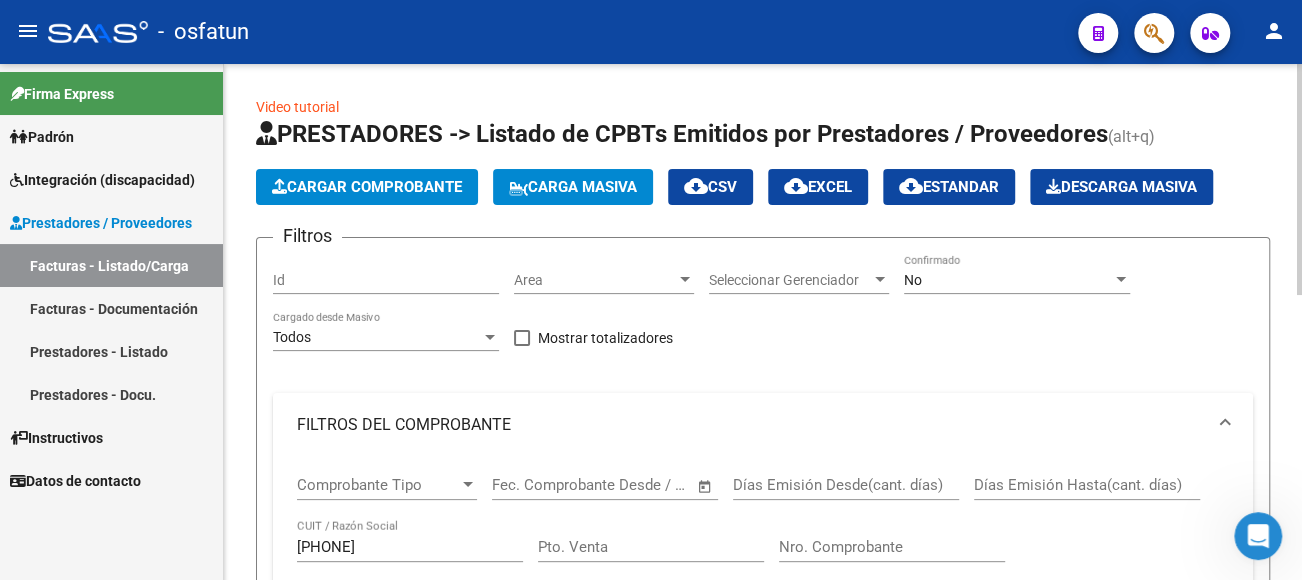 click on "Cargar Comprobante" 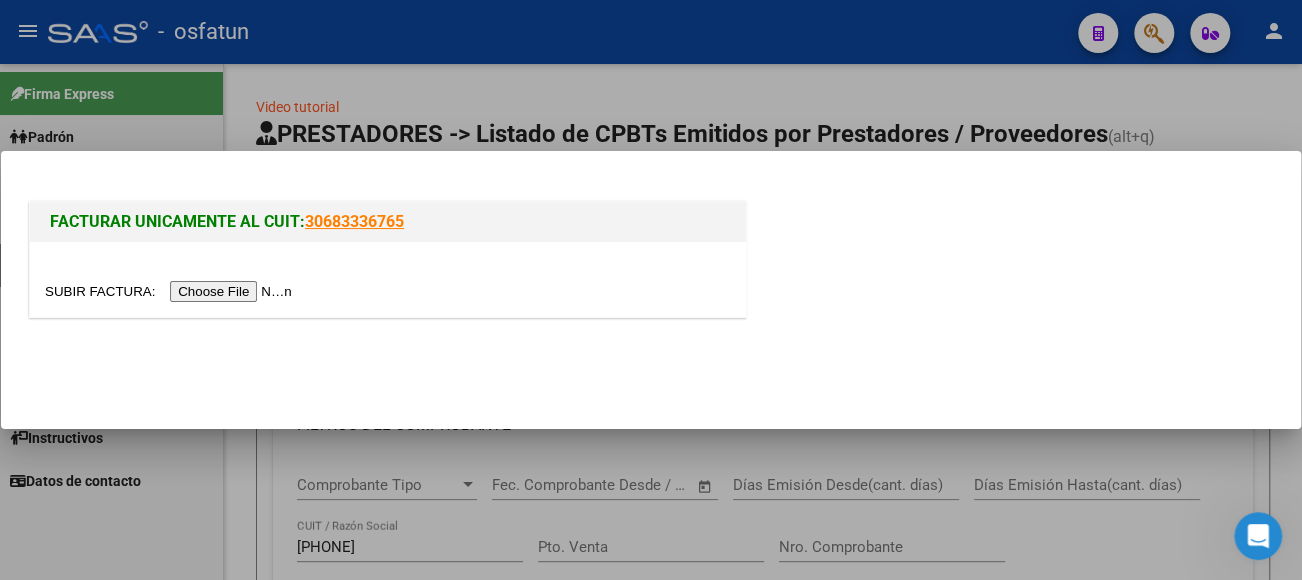 click at bounding box center [171, 291] 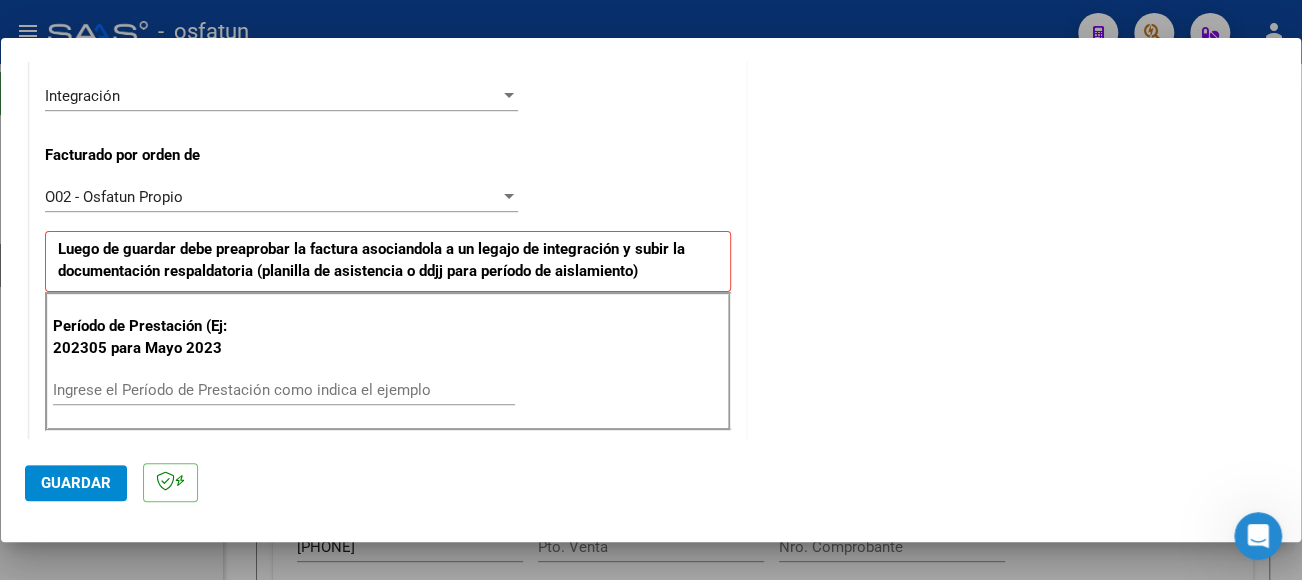 scroll, scrollTop: 500, scrollLeft: 0, axis: vertical 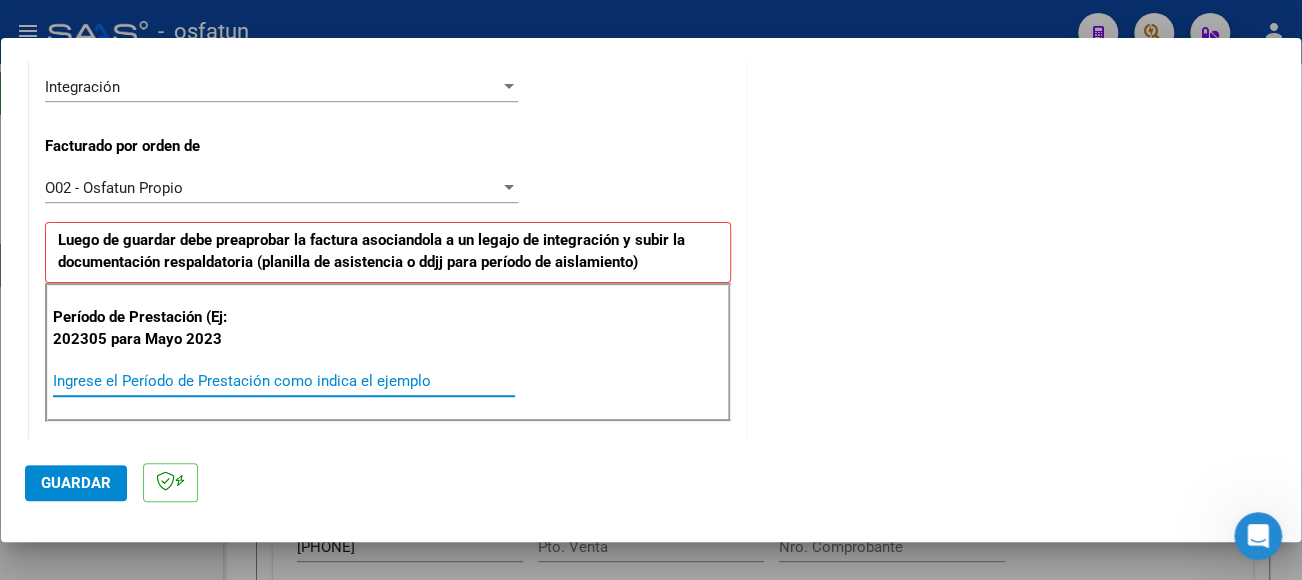click on "Ingrese el Período de Prestación como indica el ejemplo" at bounding box center (284, 381) 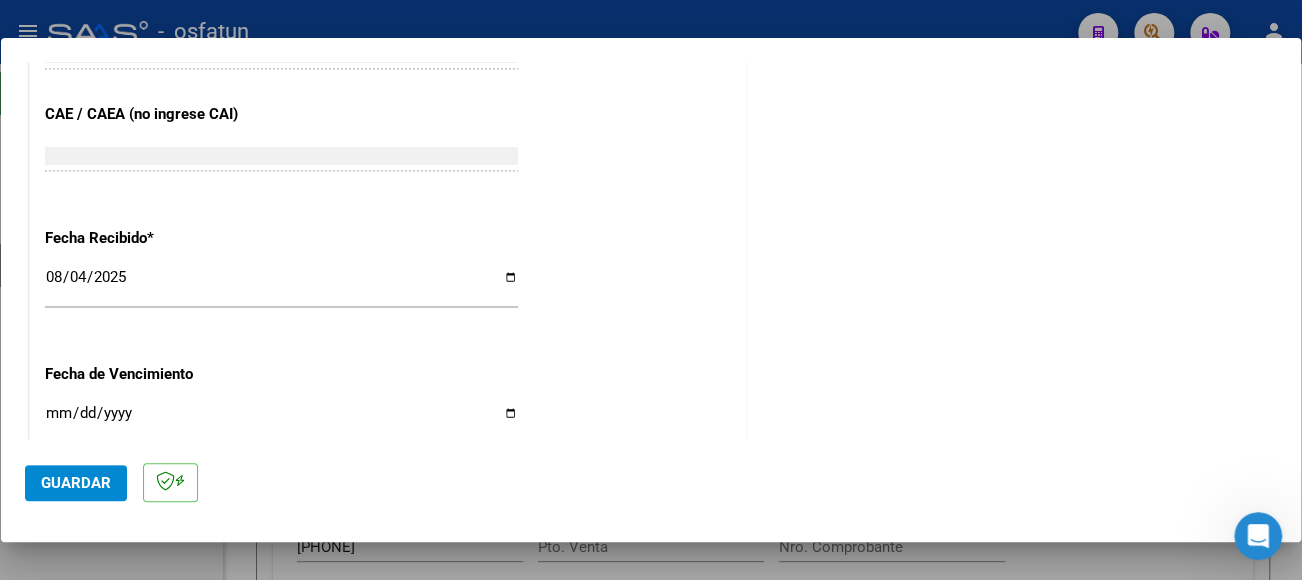 scroll, scrollTop: 1400, scrollLeft: 0, axis: vertical 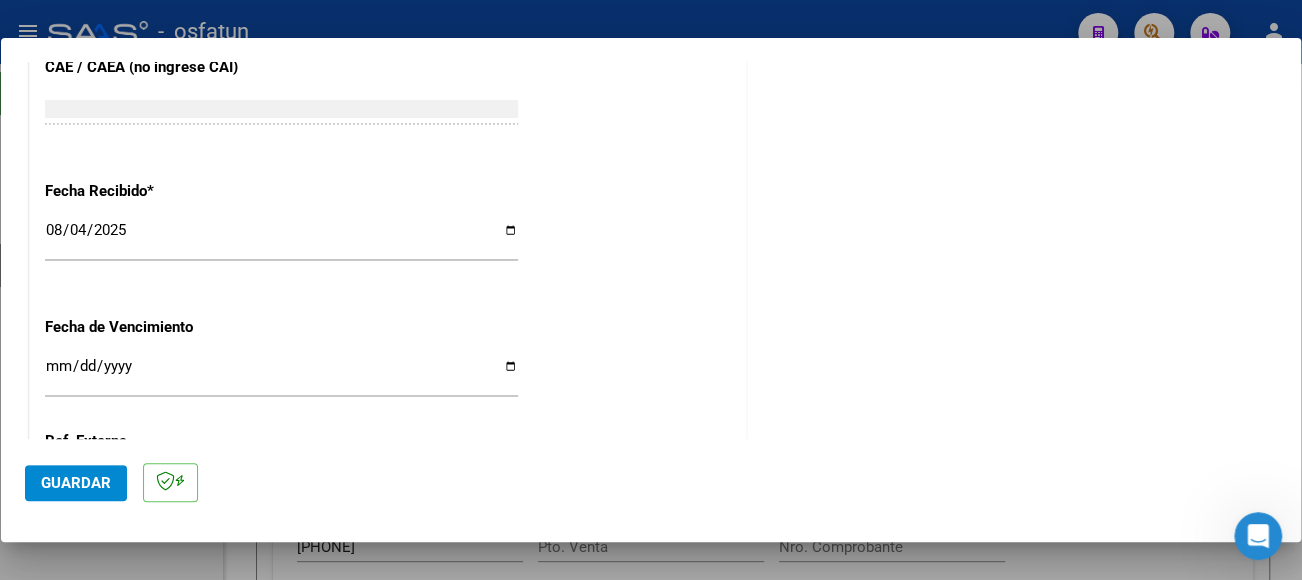 type on "202507" 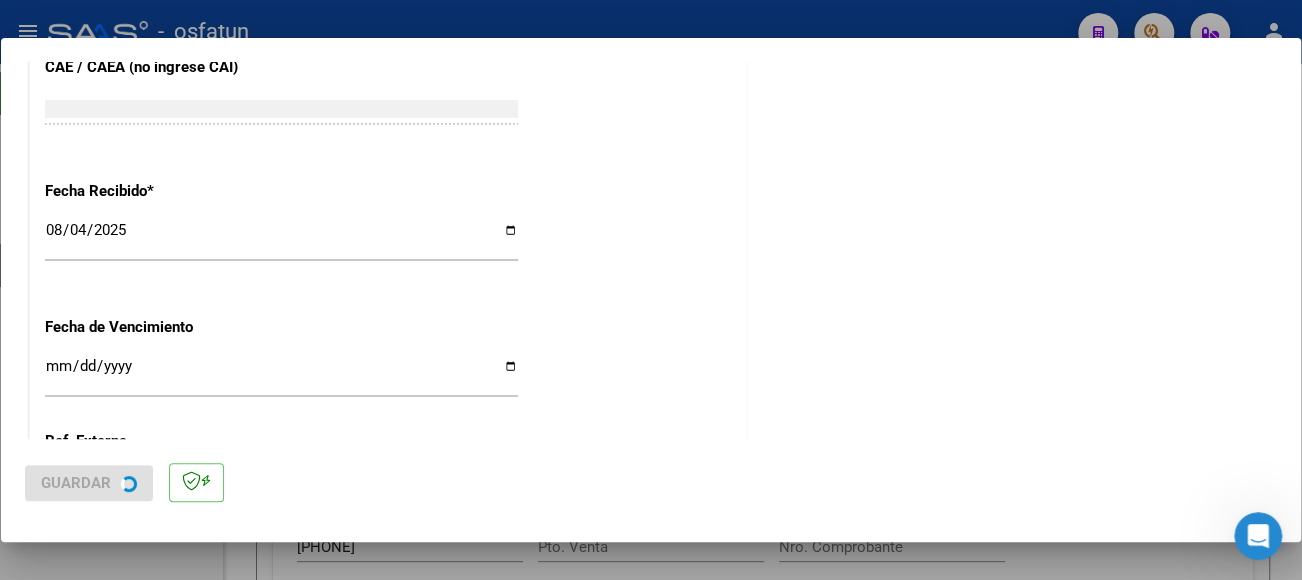 scroll, scrollTop: 0, scrollLeft: 0, axis: both 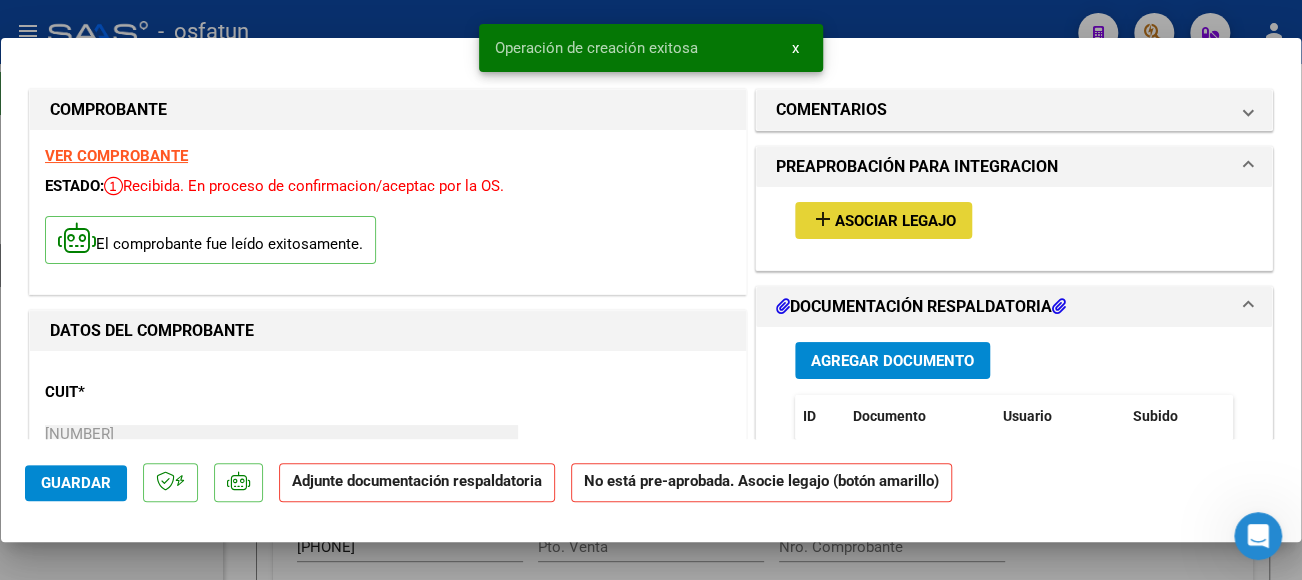 click on "Asociar Legajo" at bounding box center [895, 221] 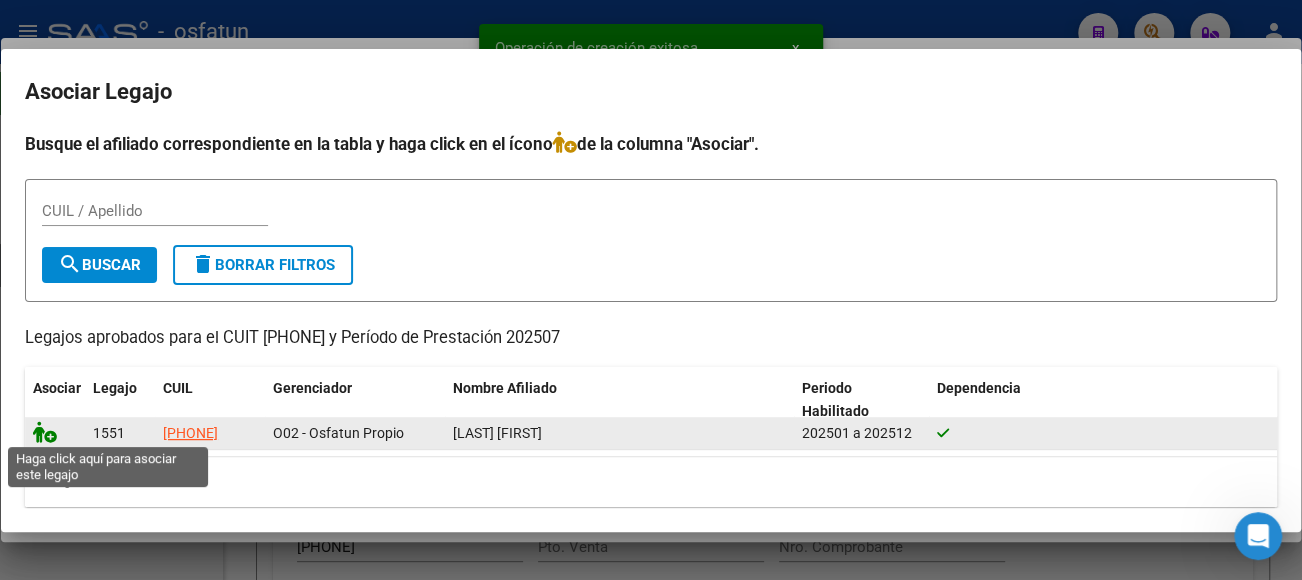 click 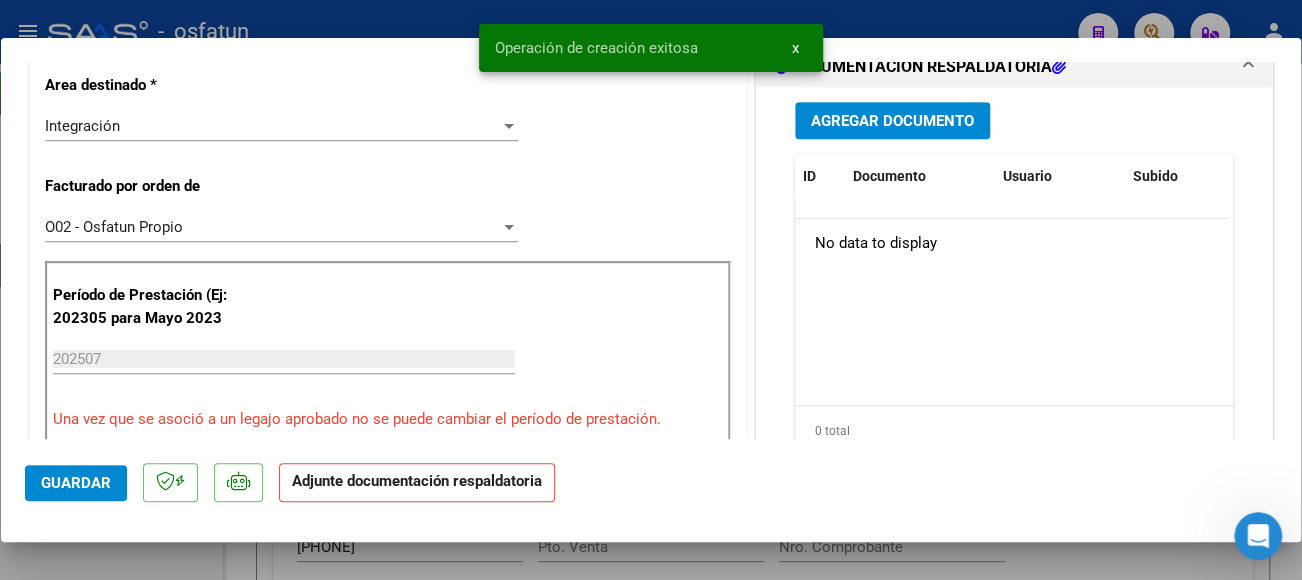 scroll, scrollTop: 500, scrollLeft: 0, axis: vertical 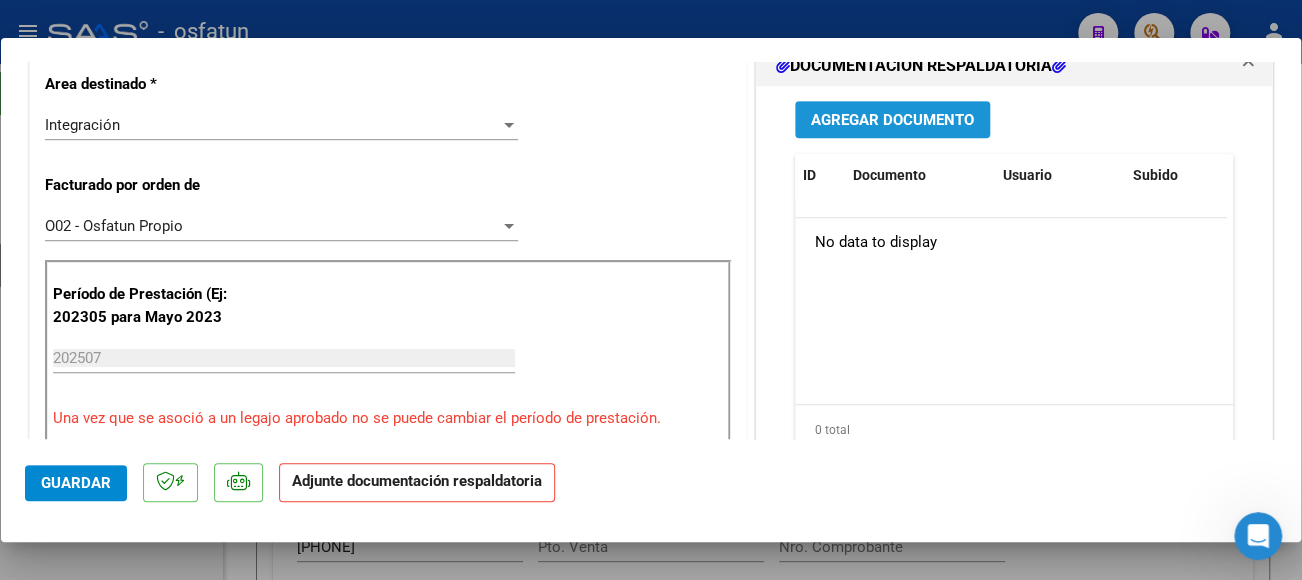 click on "Agregar Documento" at bounding box center [892, 120] 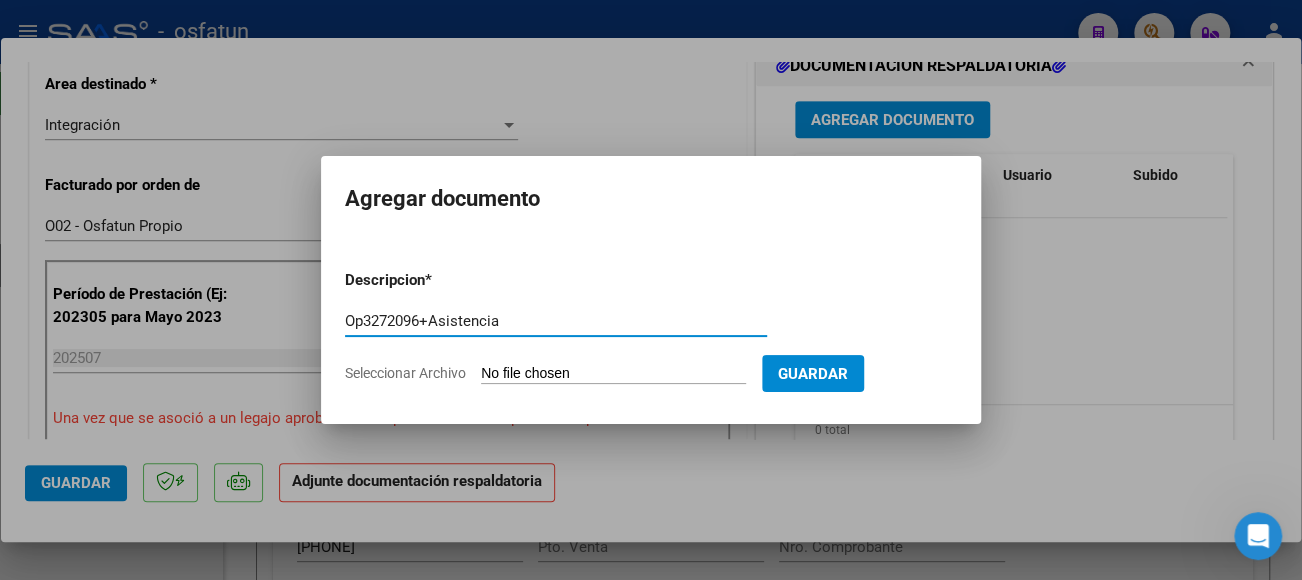 type on "Op3272096+Asistencia" 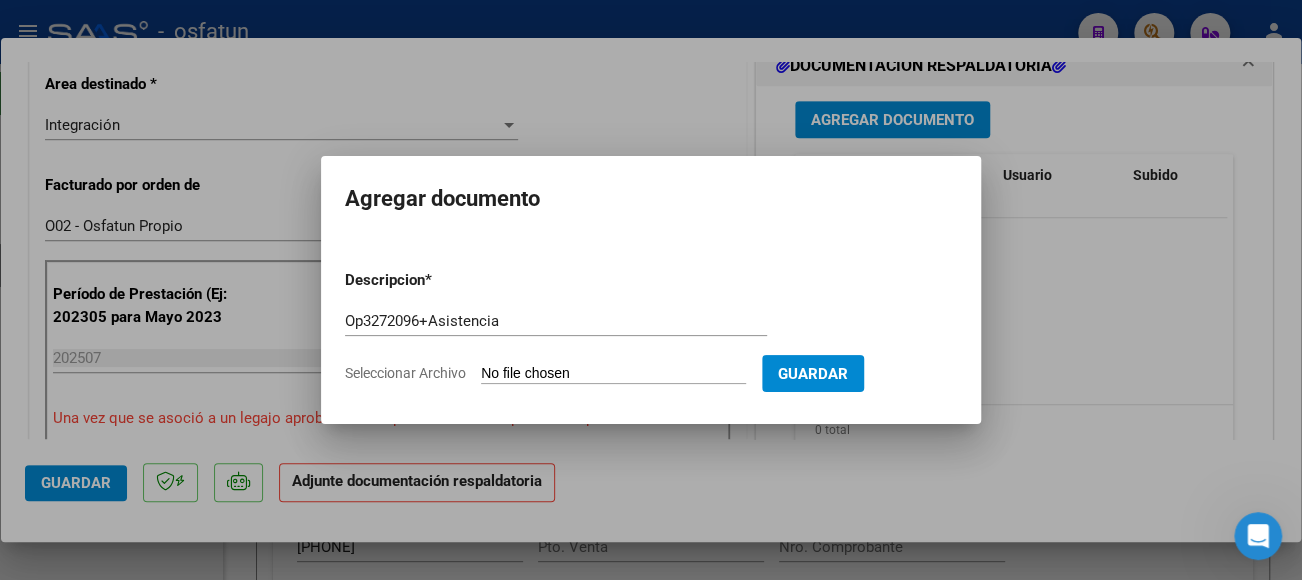 click on "Seleccionar Archivo" at bounding box center [613, 374] 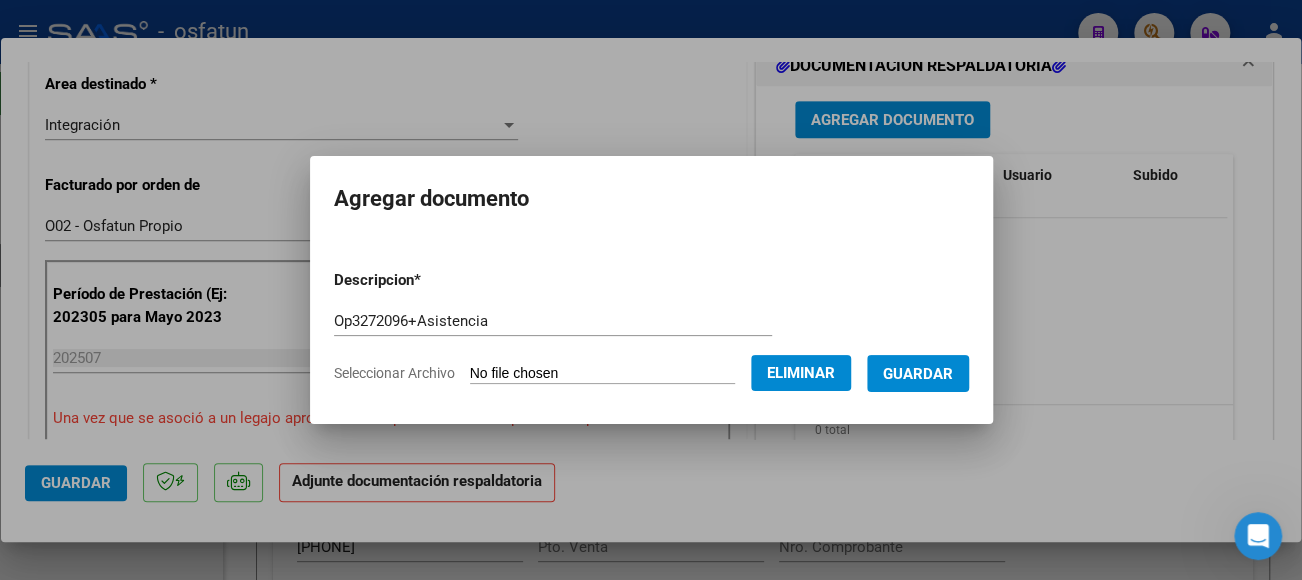 click on "Guardar" at bounding box center [918, 374] 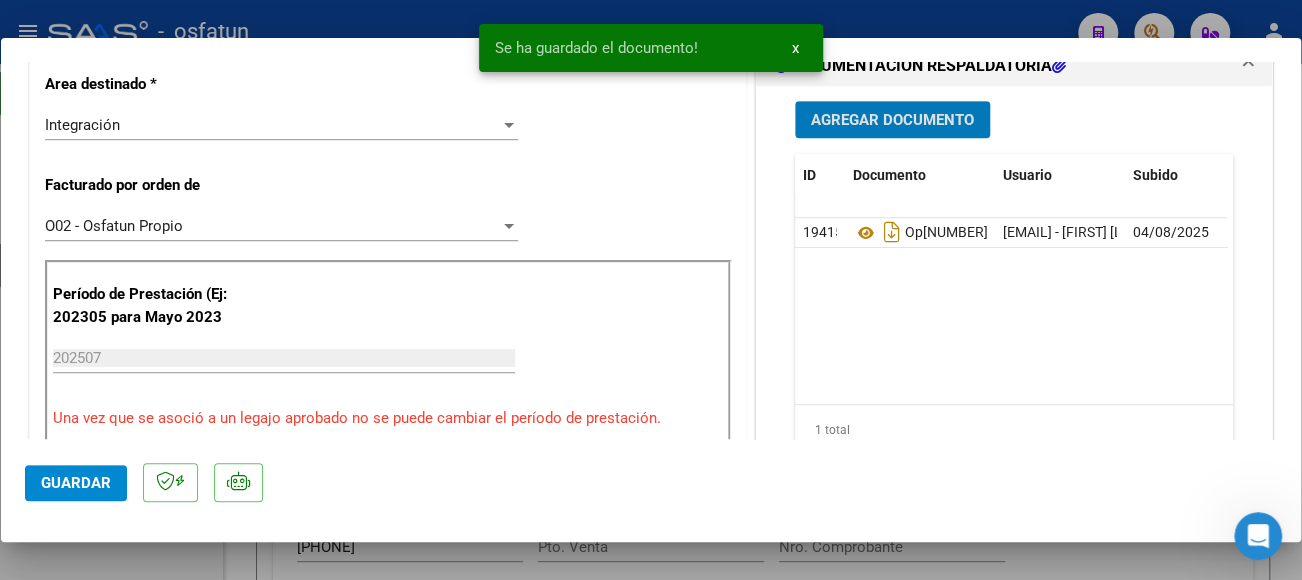 click on "Guardar" 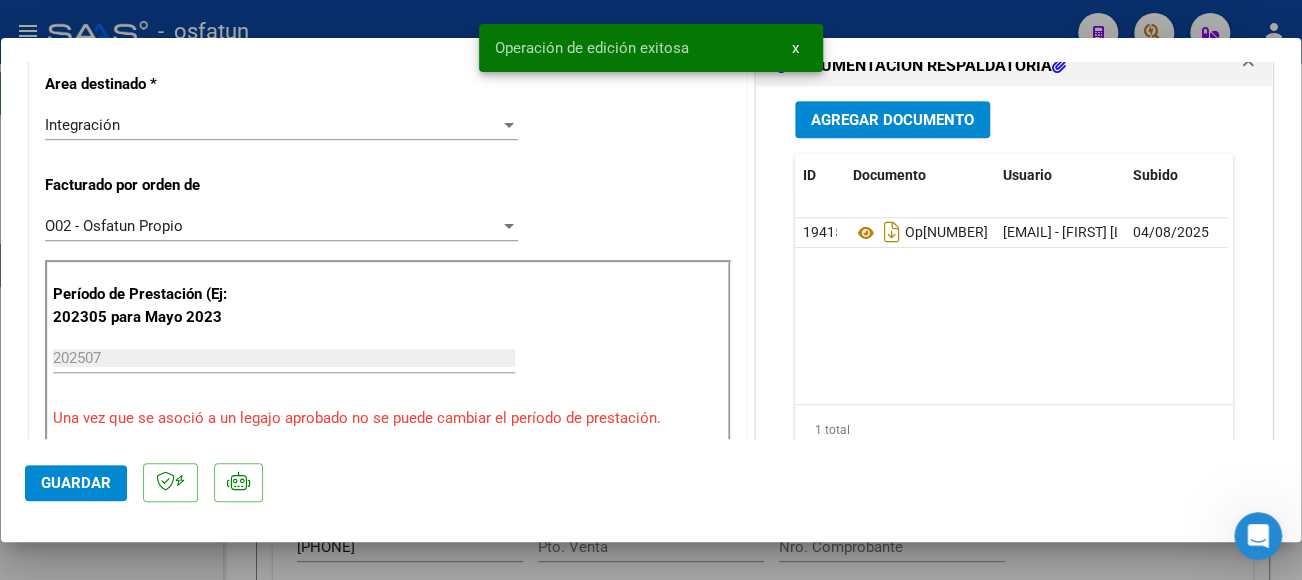 type 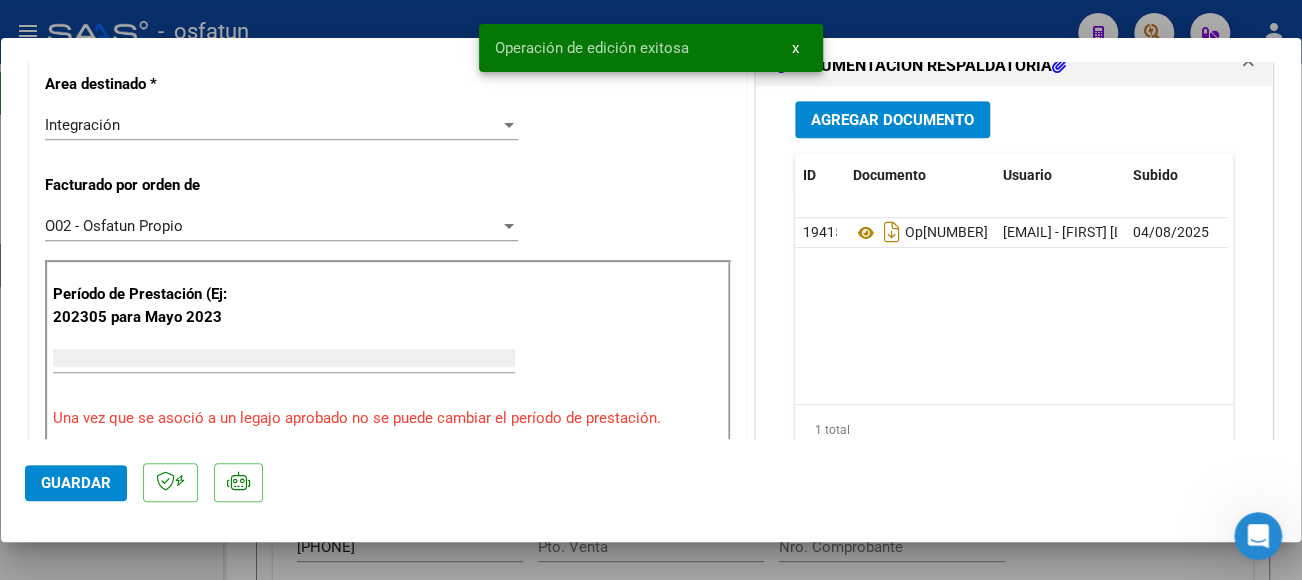 scroll, scrollTop: 0, scrollLeft: 0, axis: both 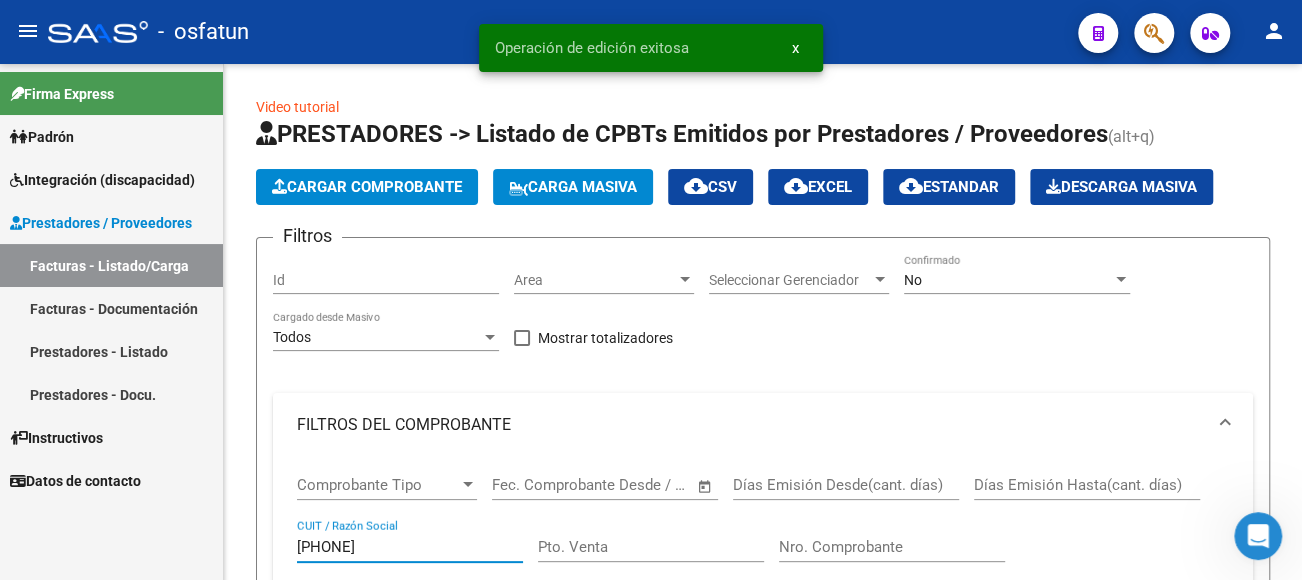 drag, startPoint x: 403, startPoint y: 548, endPoint x: 47, endPoint y: 520, distance: 357.09943 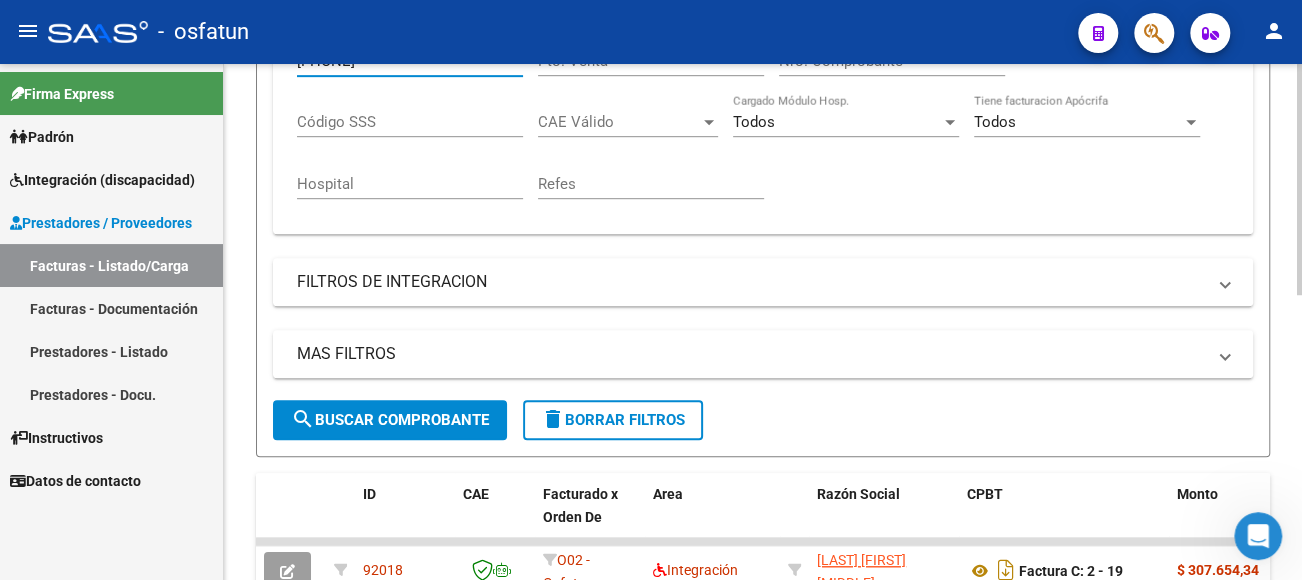 scroll, scrollTop: 500, scrollLeft: 0, axis: vertical 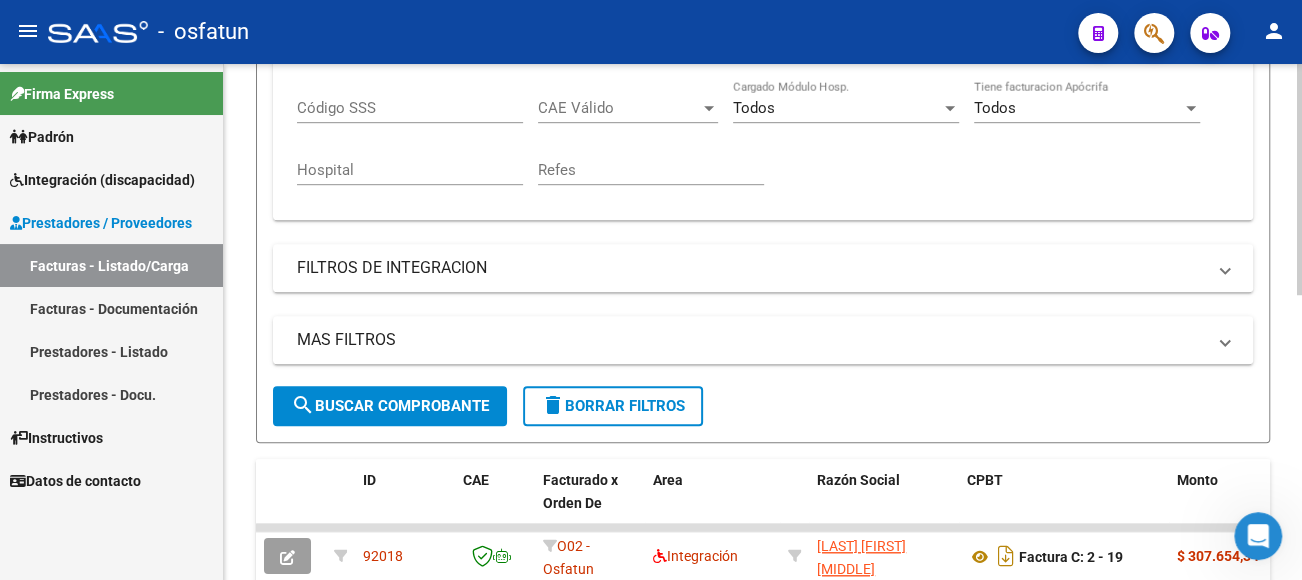 type on "[PHONE]" 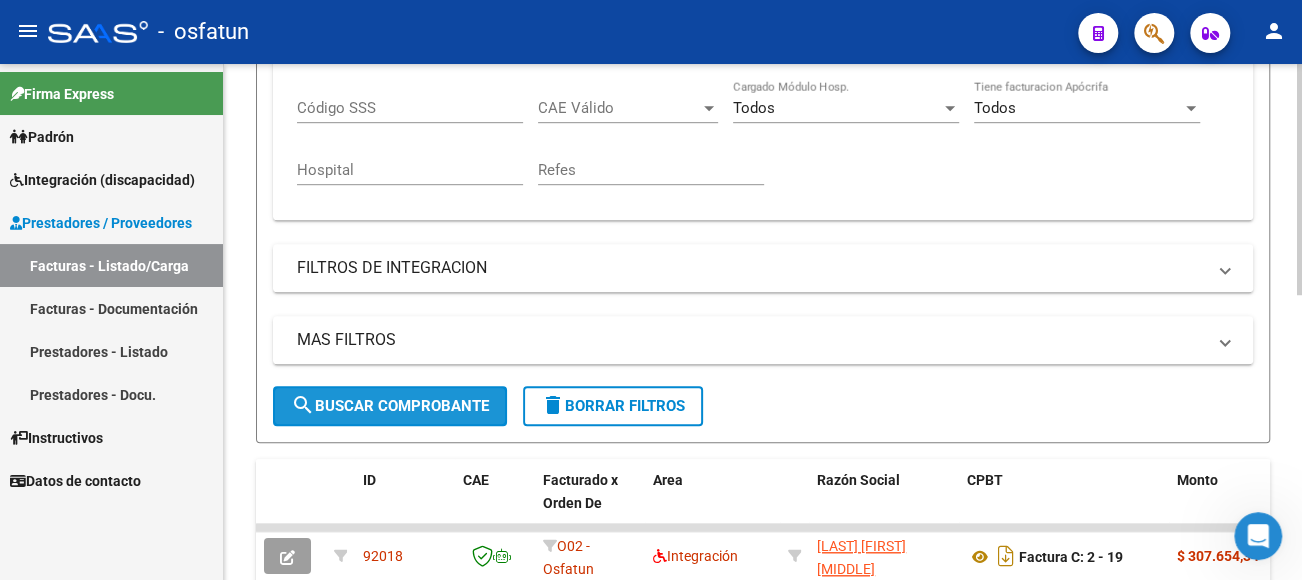 click on "search  Buscar Comprobante" 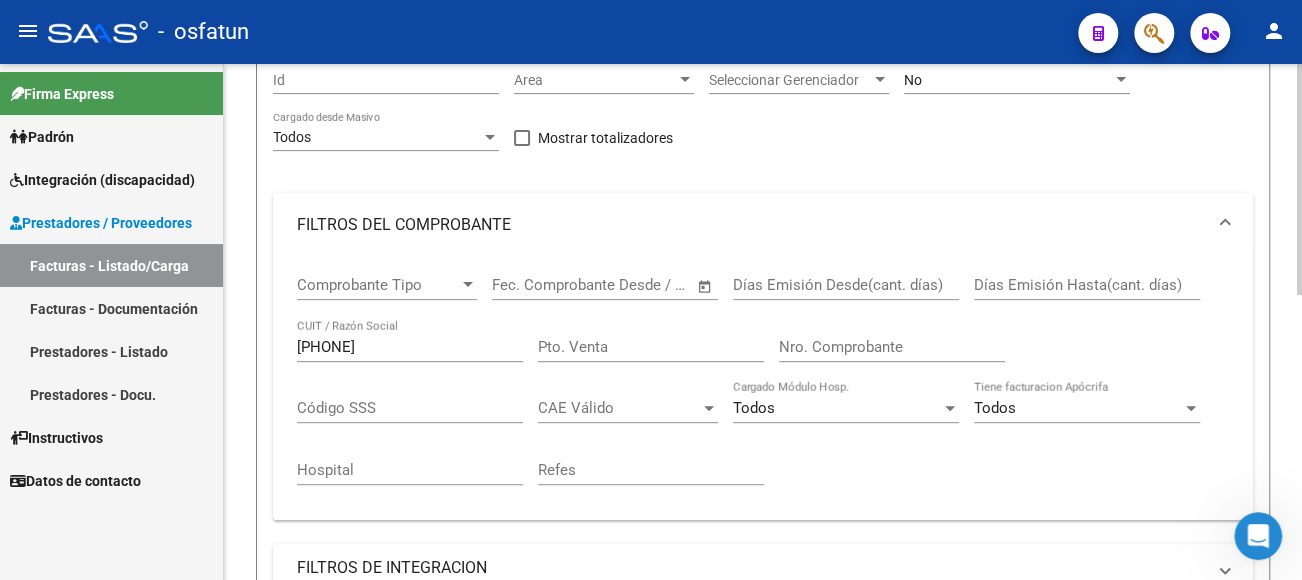 scroll, scrollTop: 0, scrollLeft: 0, axis: both 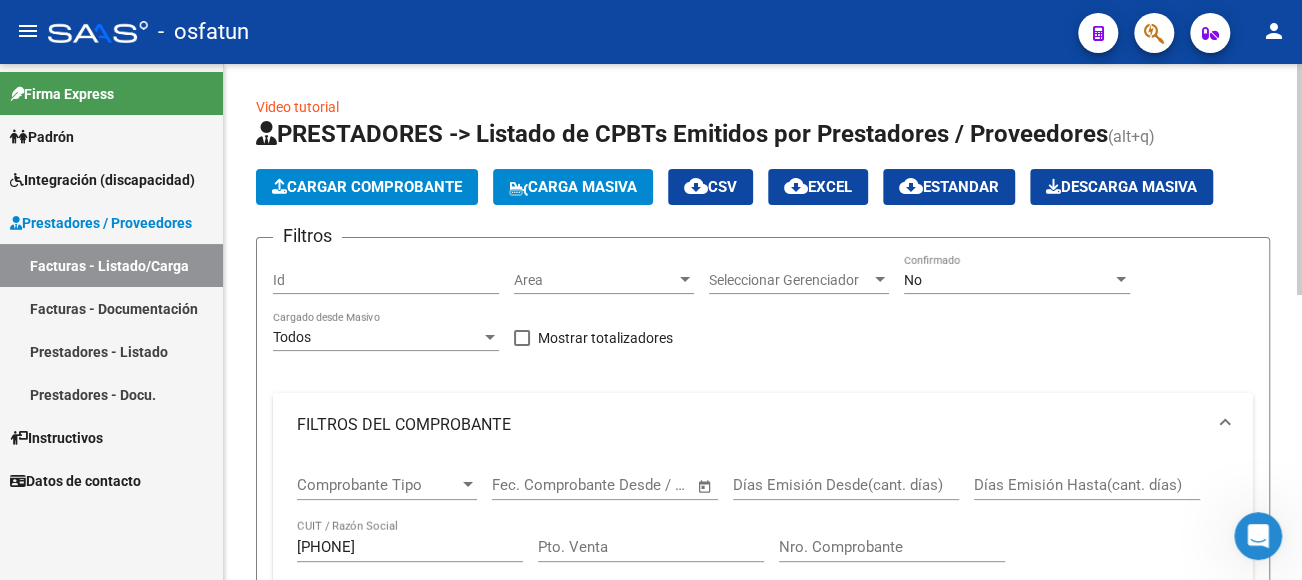 click on "Cargar Comprobante" 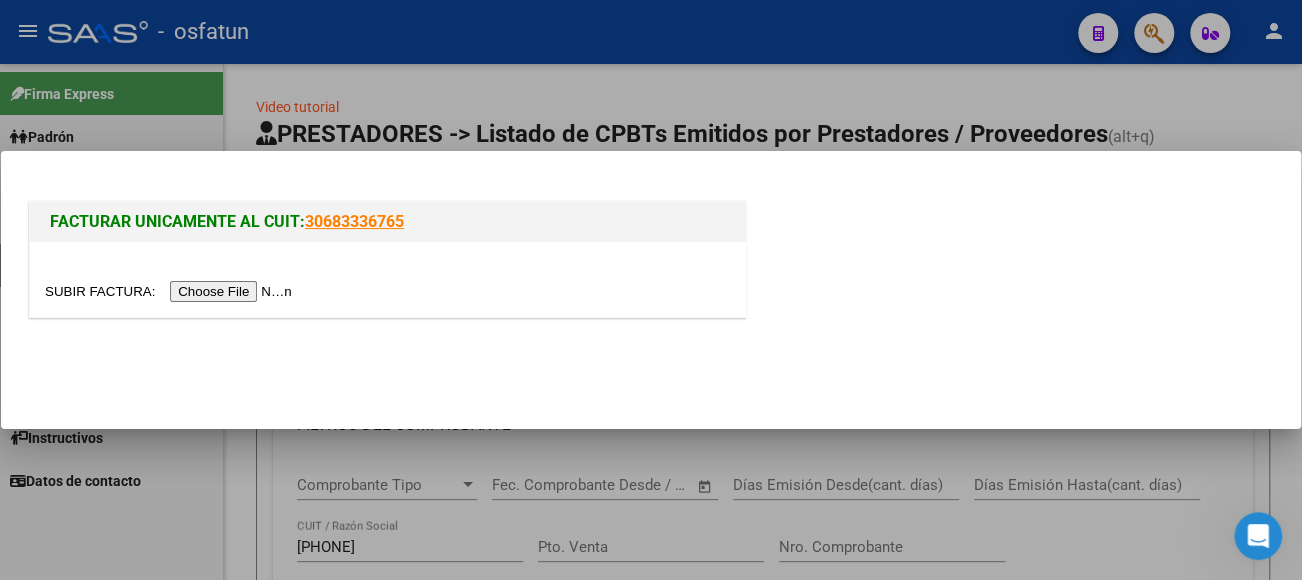 click at bounding box center (171, 291) 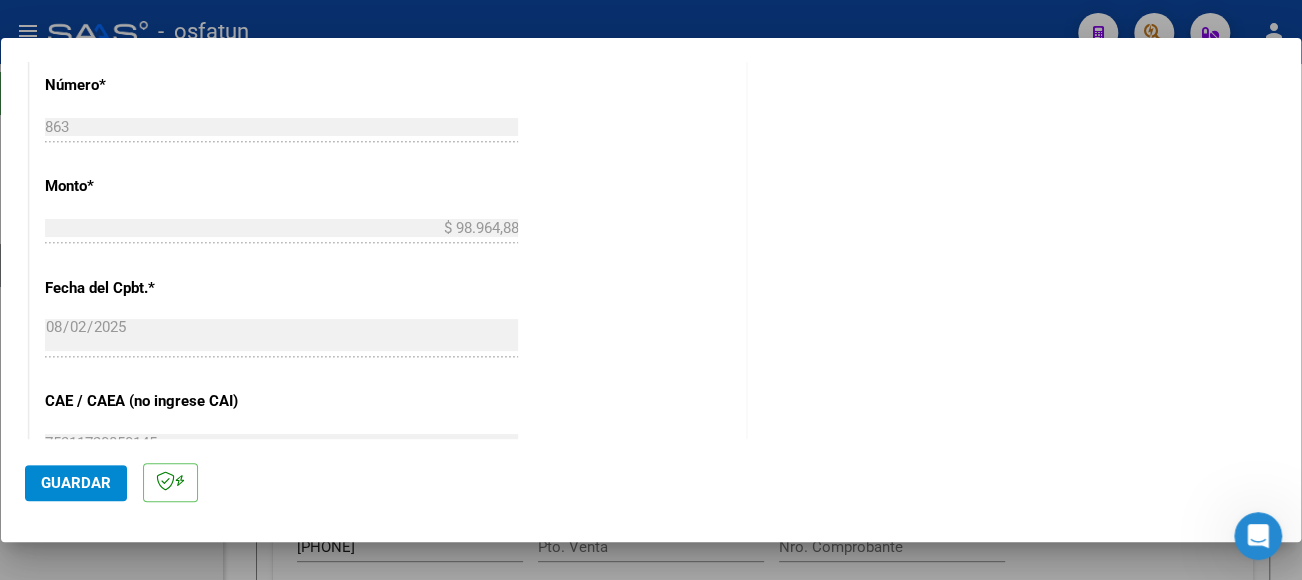 scroll, scrollTop: 900, scrollLeft: 0, axis: vertical 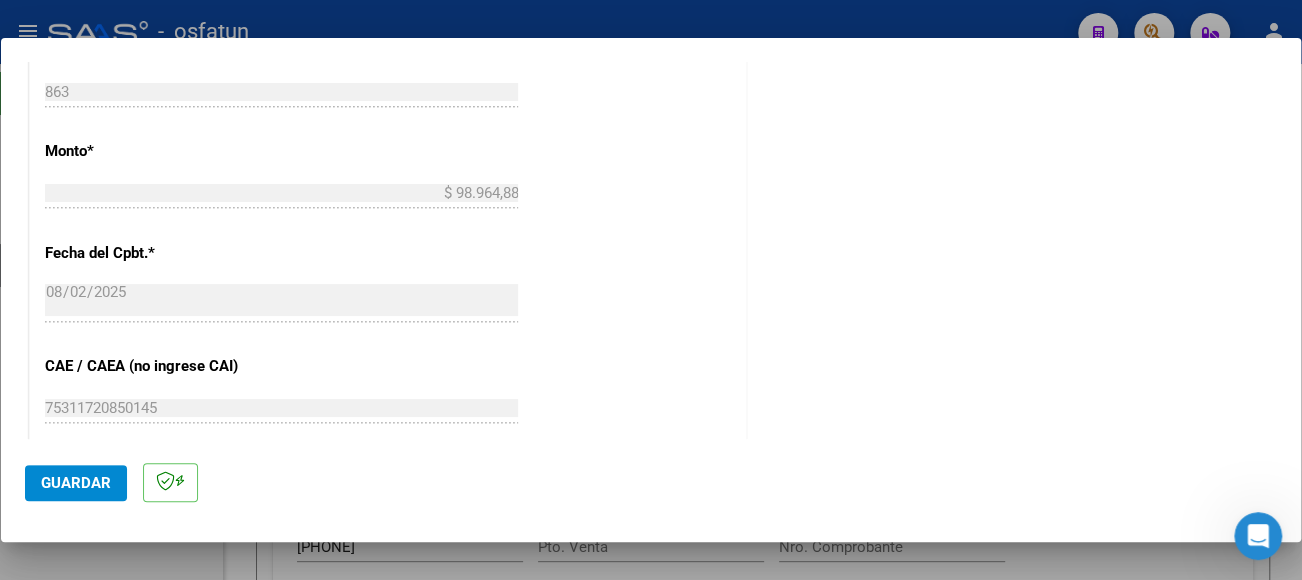 click on "Guardar" 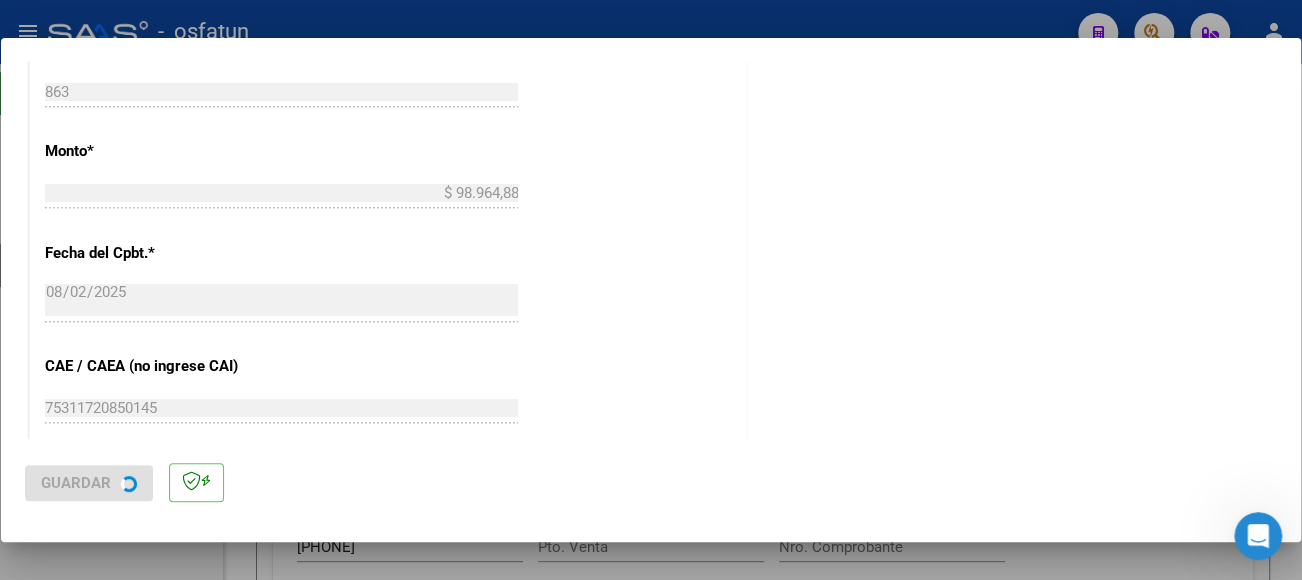 scroll, scrollTop: 0, scrollLeft: 0, axis: both 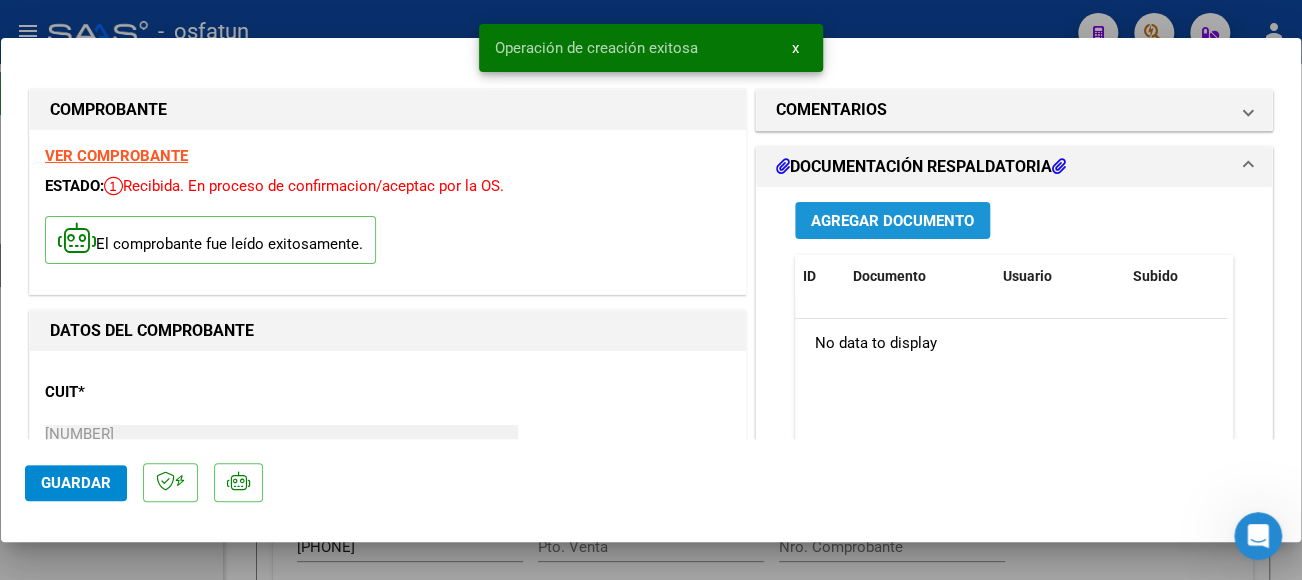 click on "Agregar Documento" at bounding box center (892, 221) 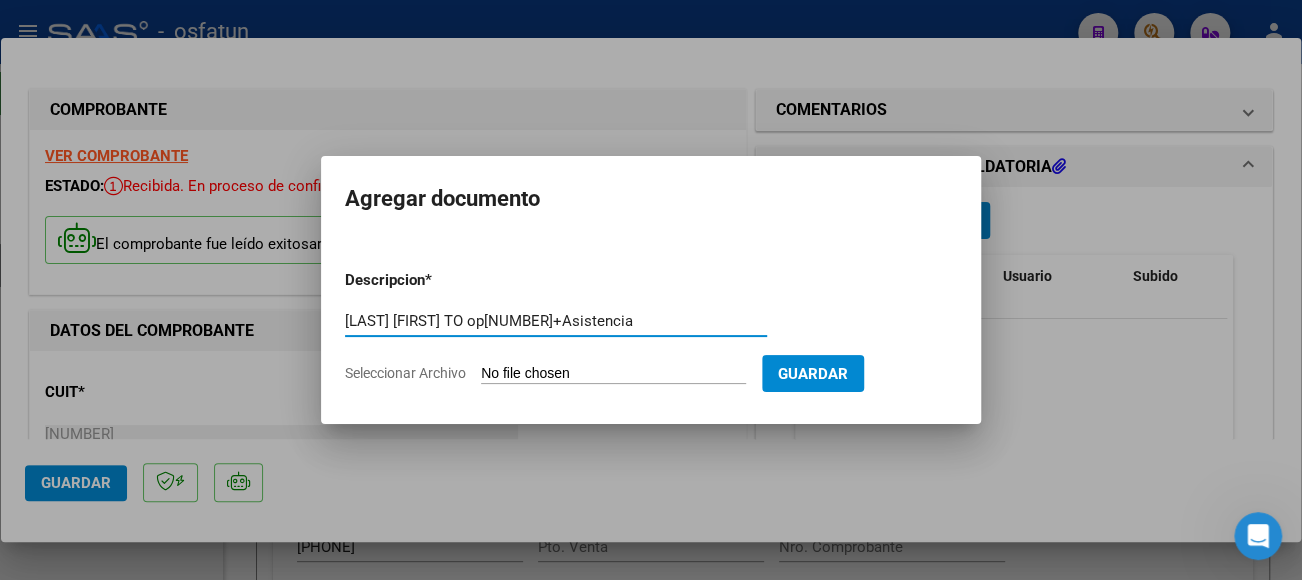 type on "[LAST] [FIRST] TO op[NUMBER]+Asistencia" 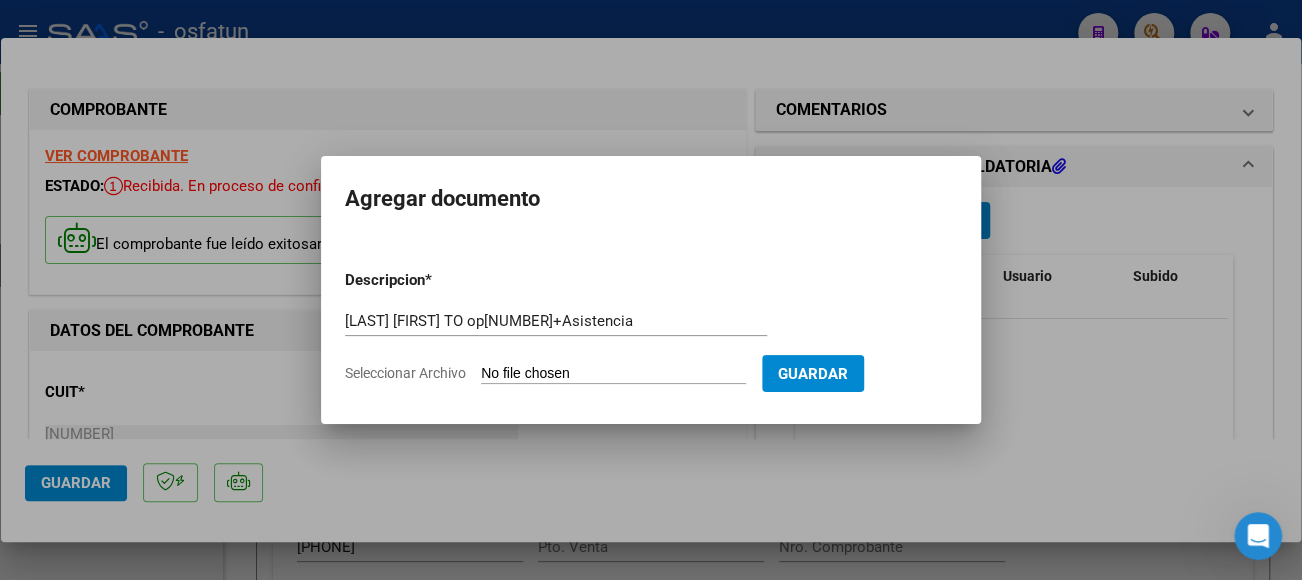 click on "Descripcion  *   [LAST] [FIRST] TO op[NUMBER]+Asistencia Escriba aquí una descripcion  Seleccionar Archivo Guardar" at bounding box center [651, 327] 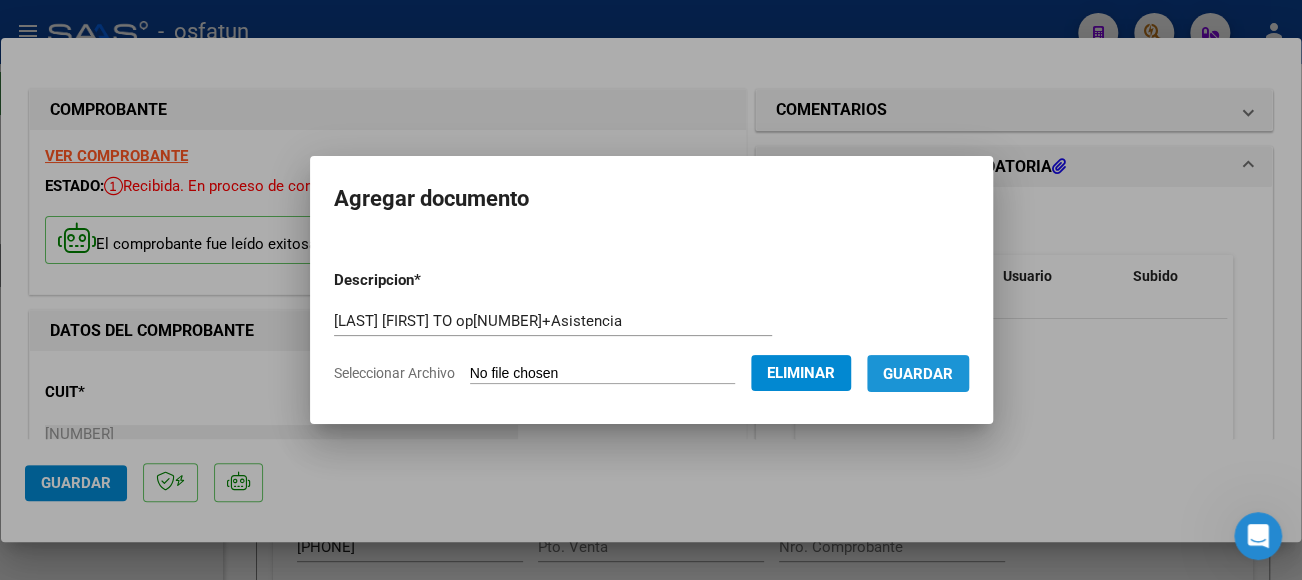 click on "Guardar" at bounding box center [918, 374] 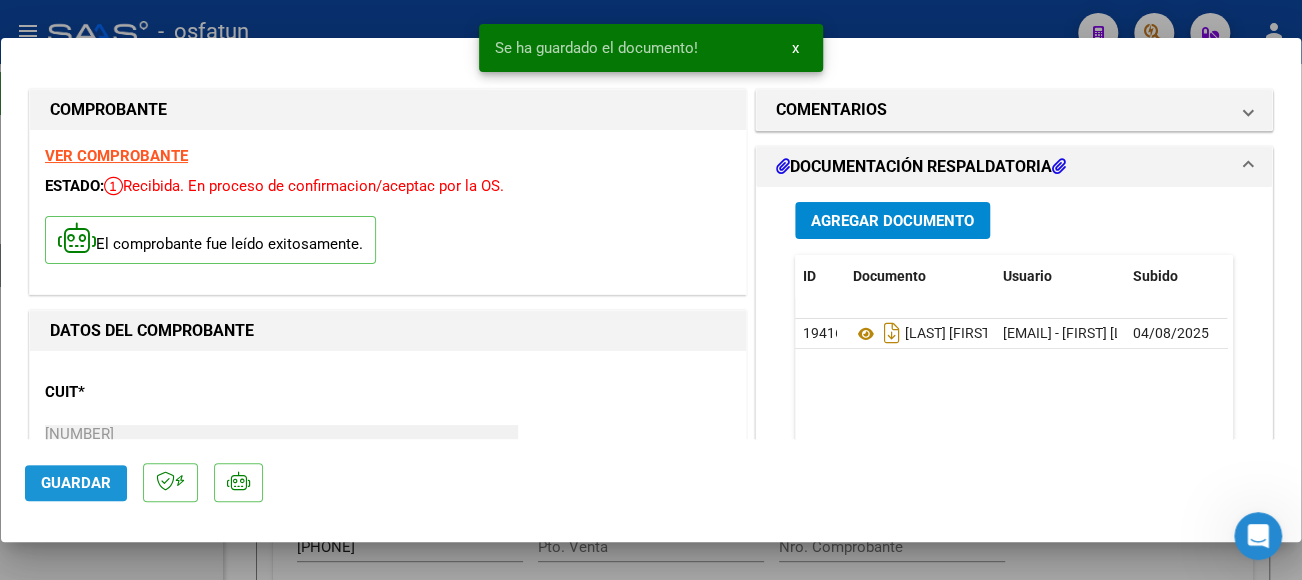 click on "Guardar" 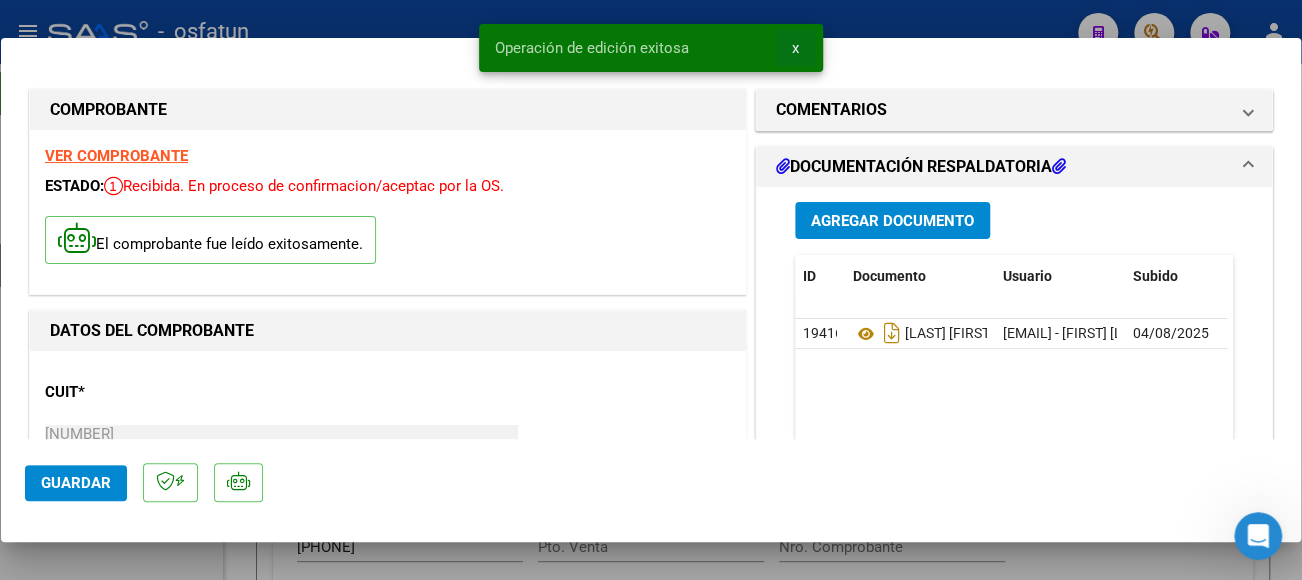 click on "x" at bounding box center [795, 48] 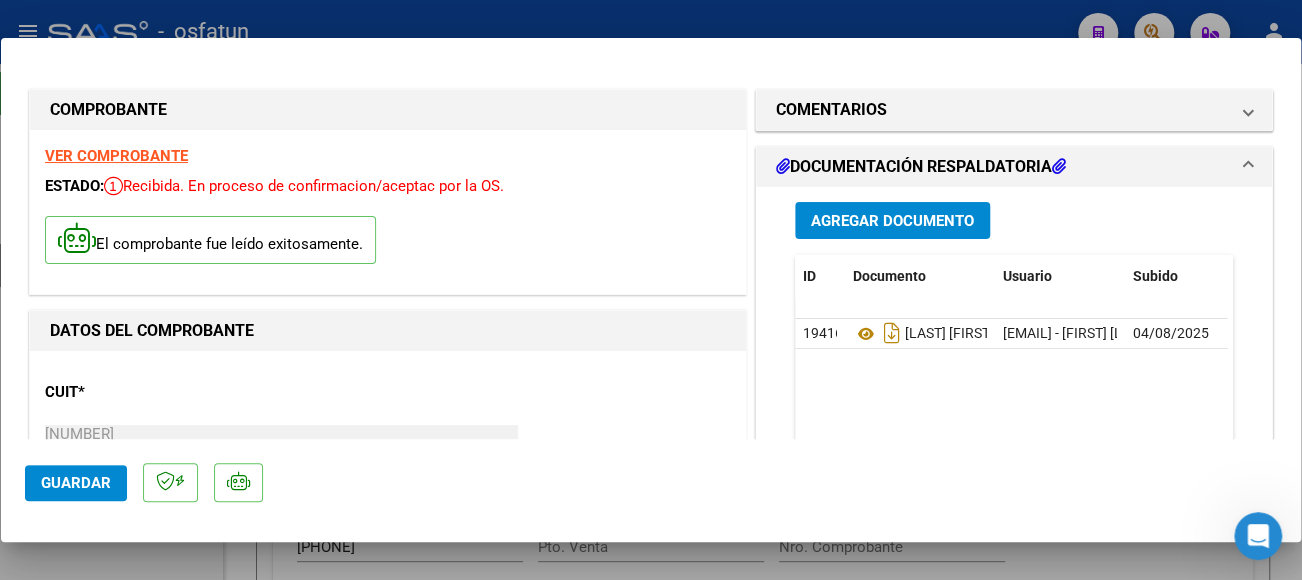 type 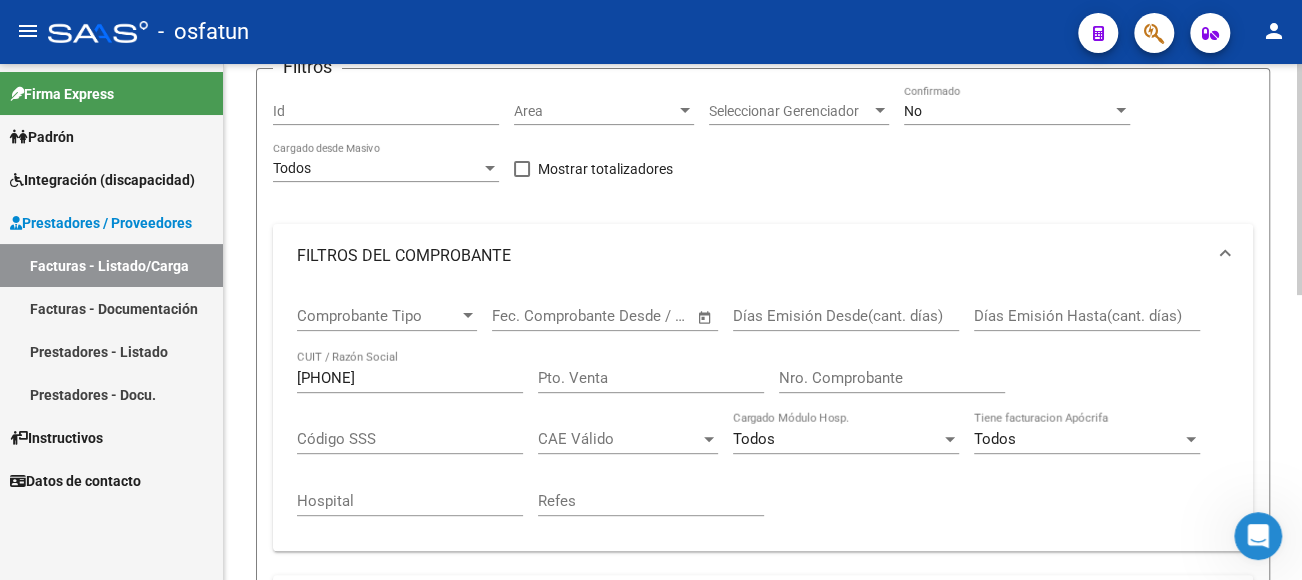 scroll, scrollTop: 200, scrollLeft: 0, axis: vertical 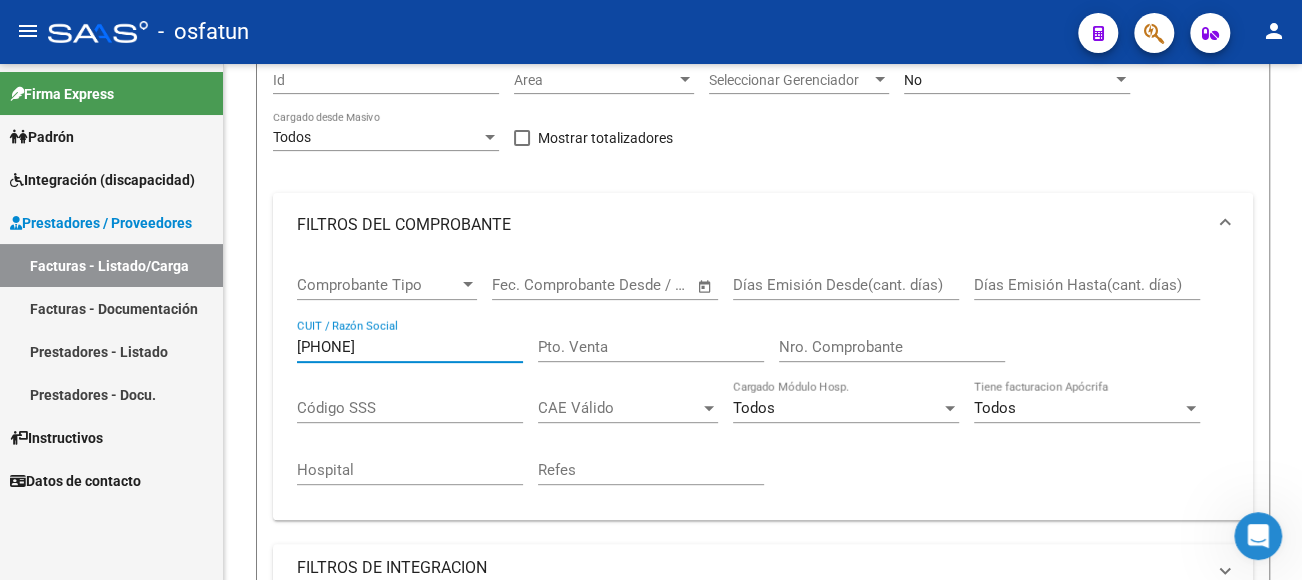drag, startPoint x: 425, startPoint y: 348, endPoint x: 136, endPoint y: 337, distance: 289.20926 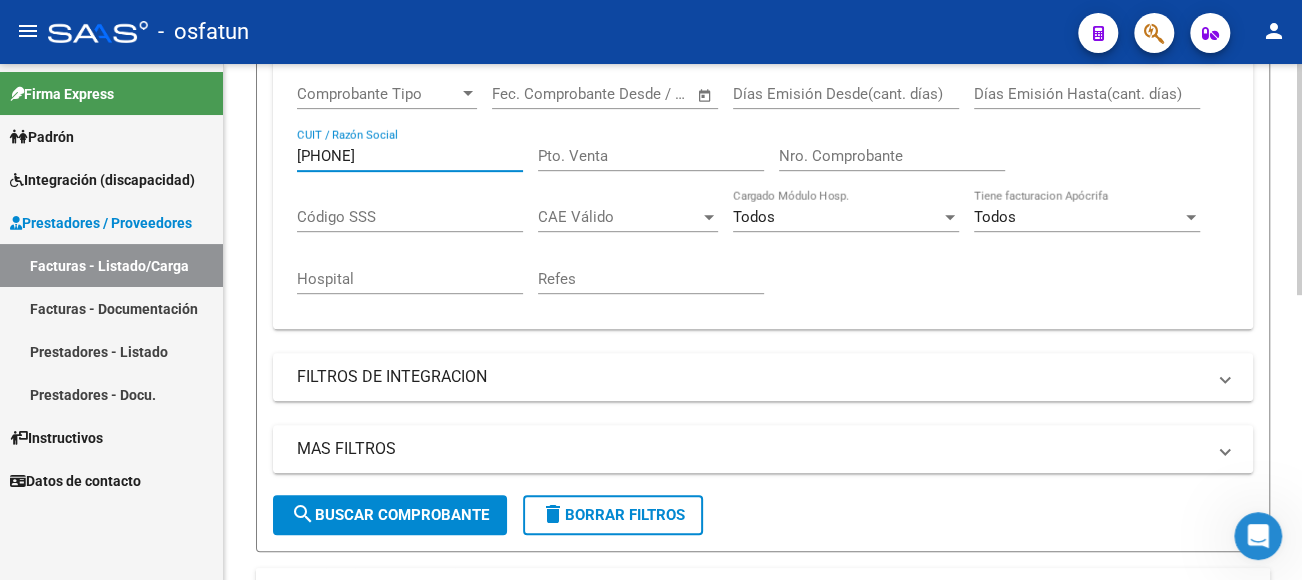 scroll, scrollTop: 400, scrollLeft: 0, axis: vertical 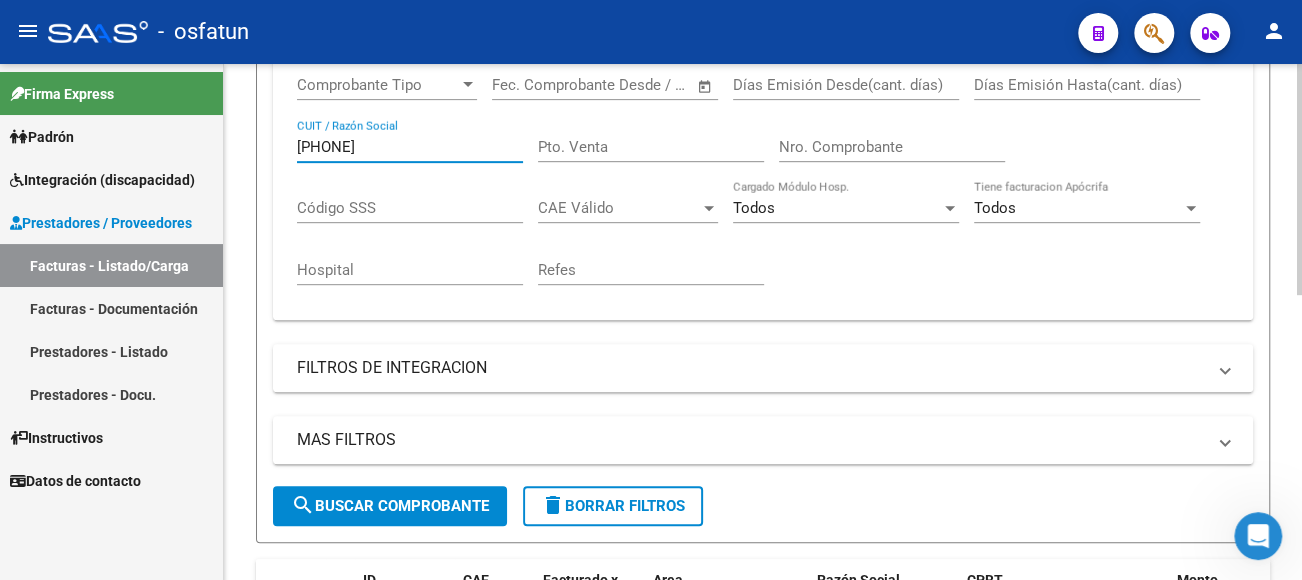 type on "[PHONE]" 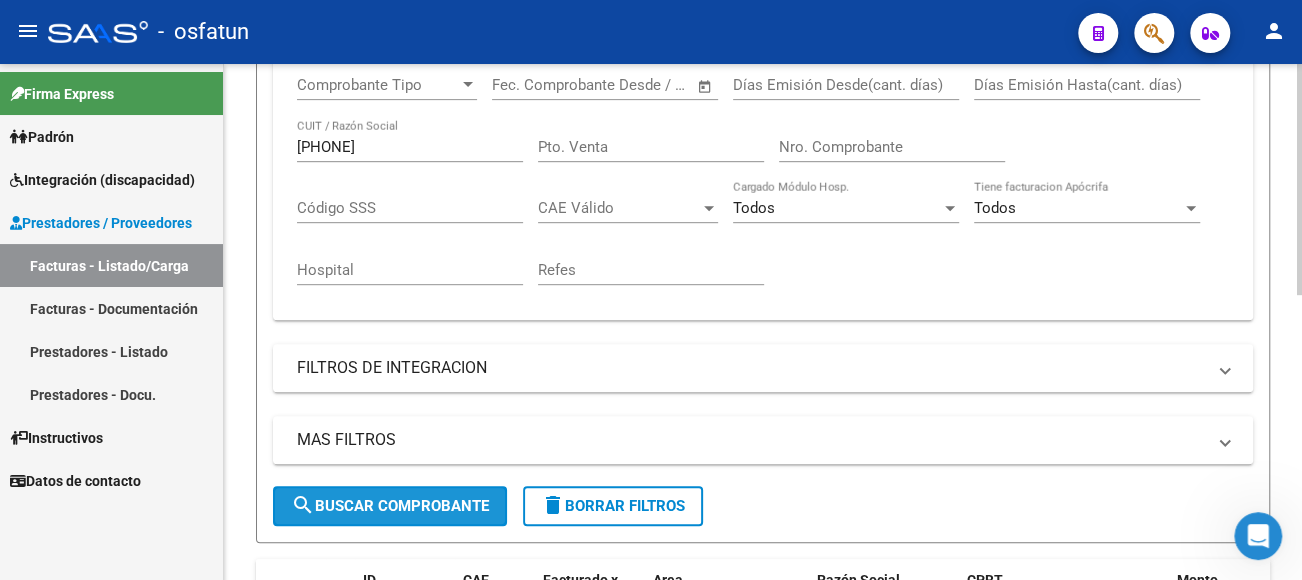 click on "search  Buscar Comprobante" 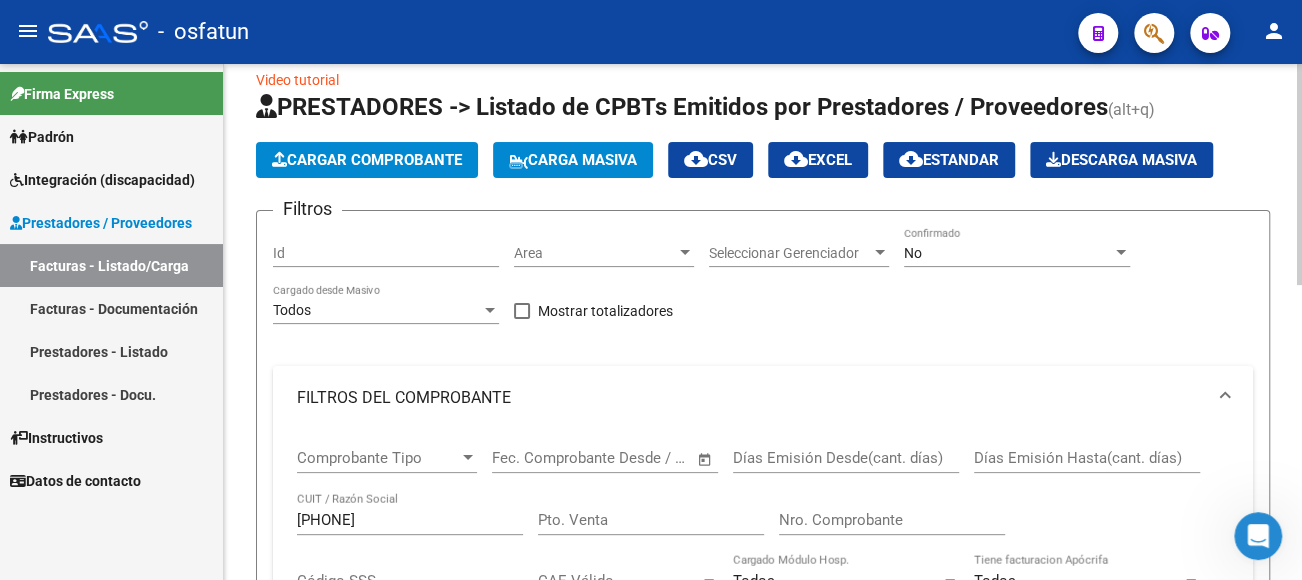 scroll, scrollTop: 0, scrollLeft: 0, axis: both 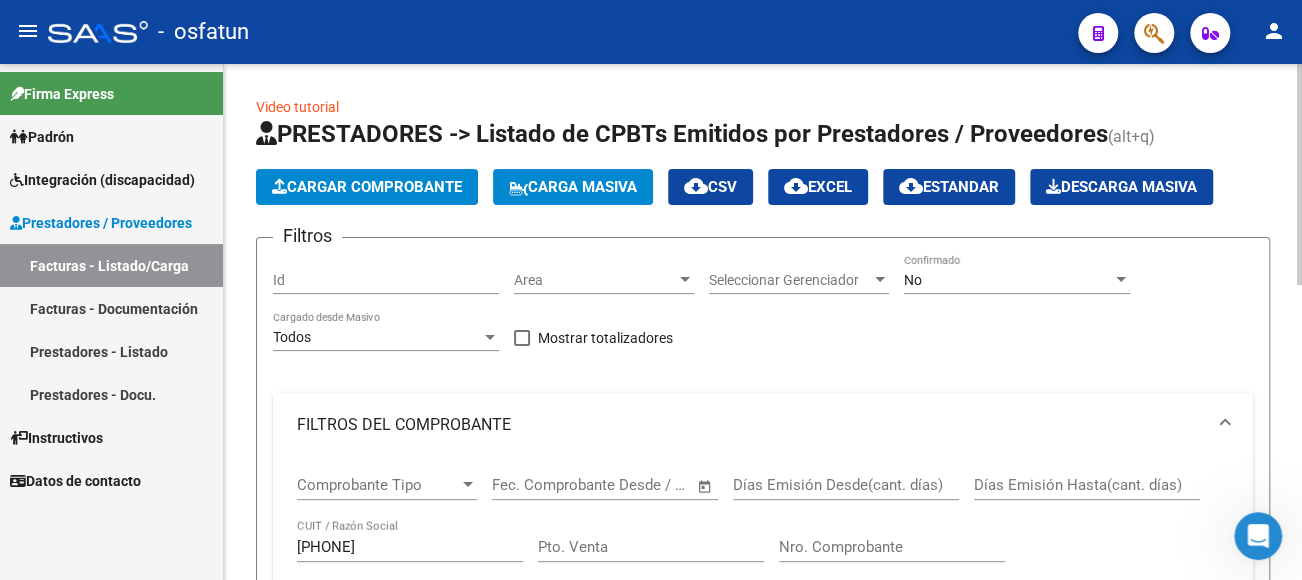 click on "Cargar Comprobante" 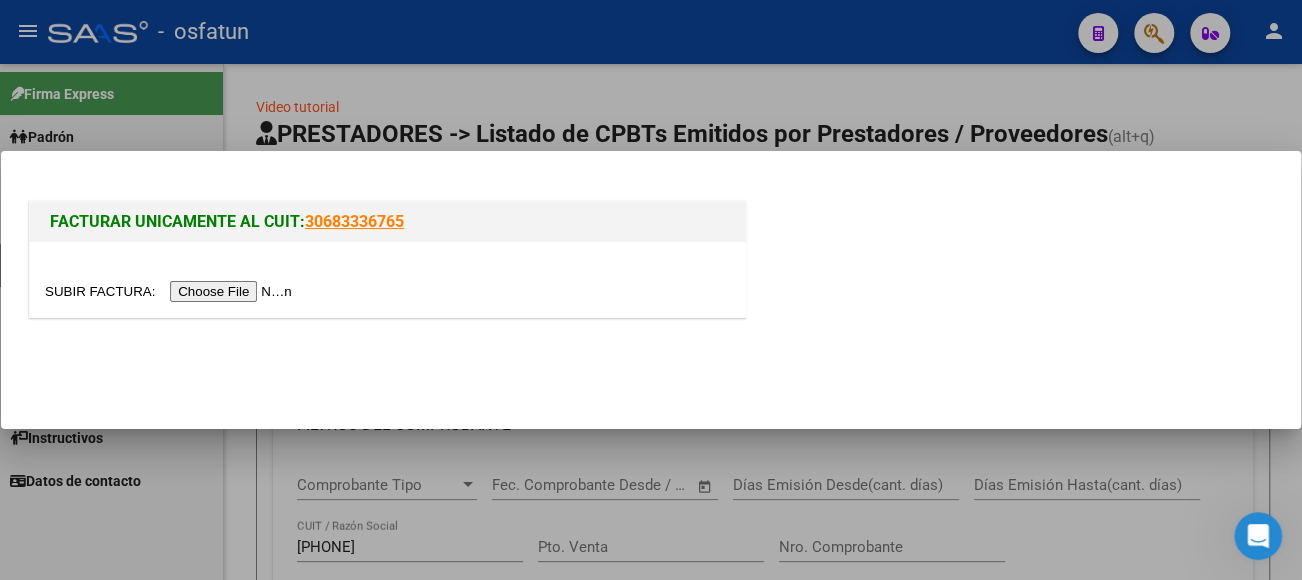 click at bounding box center (171, 291) 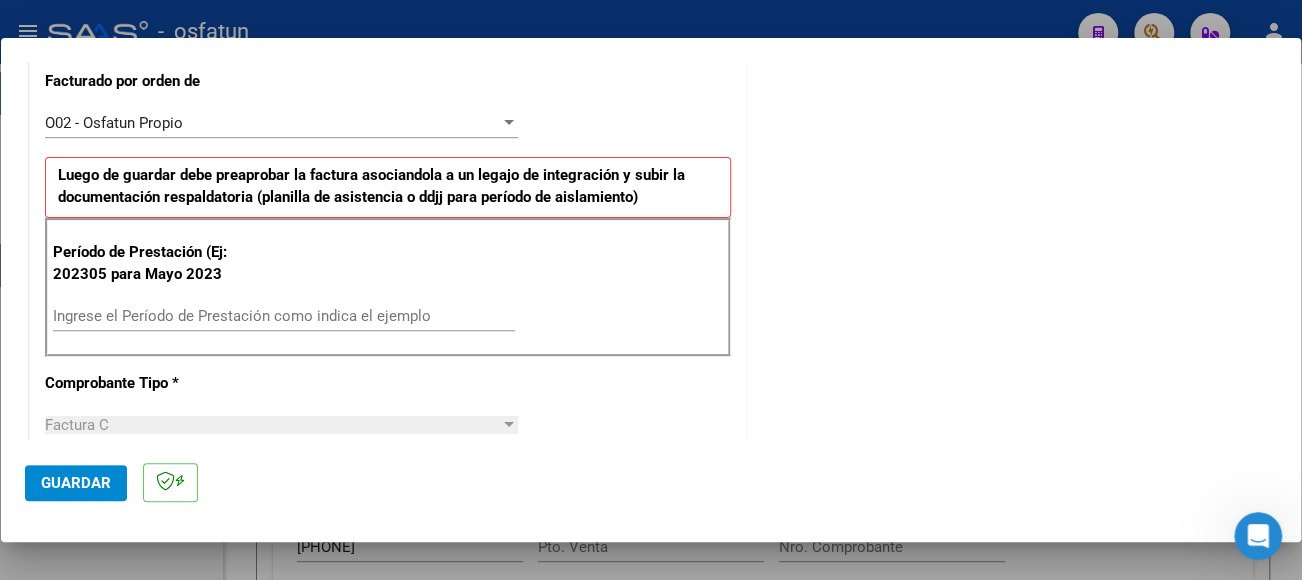 scroll, scrollTop: 600, scrollLeft: 0, axis: vertical 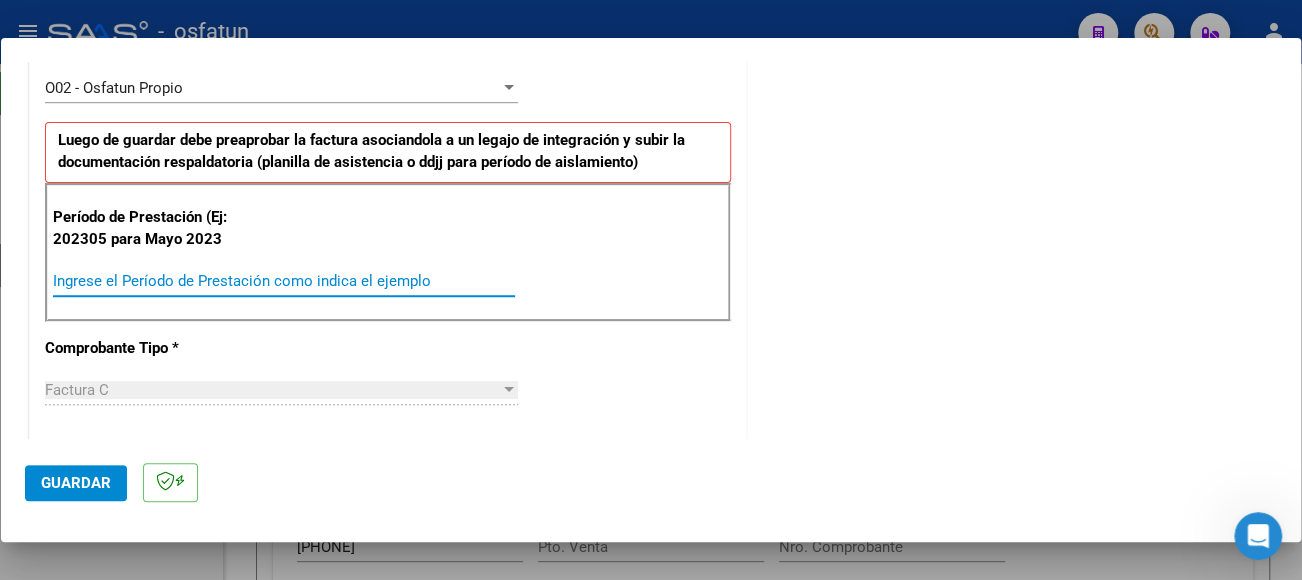 click on "Ingrese el Período de Prestación como indica el ejemplo" at bounding box center [284, 281] 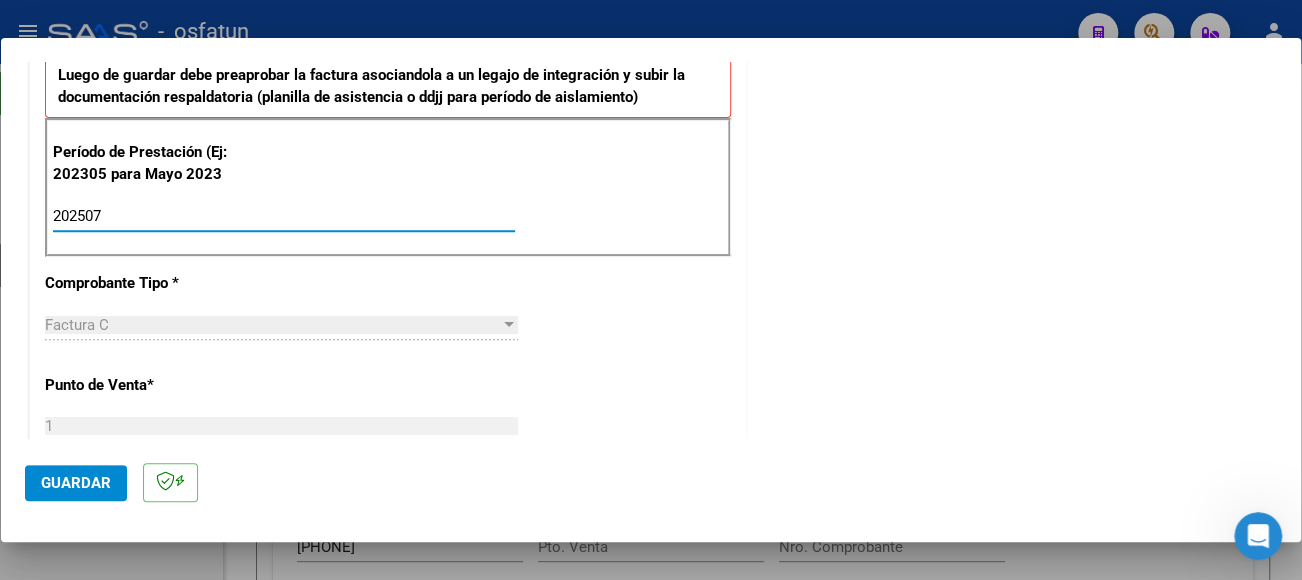 scroll, scrollTop: 700, scrollLeft: 0, axis: vertical 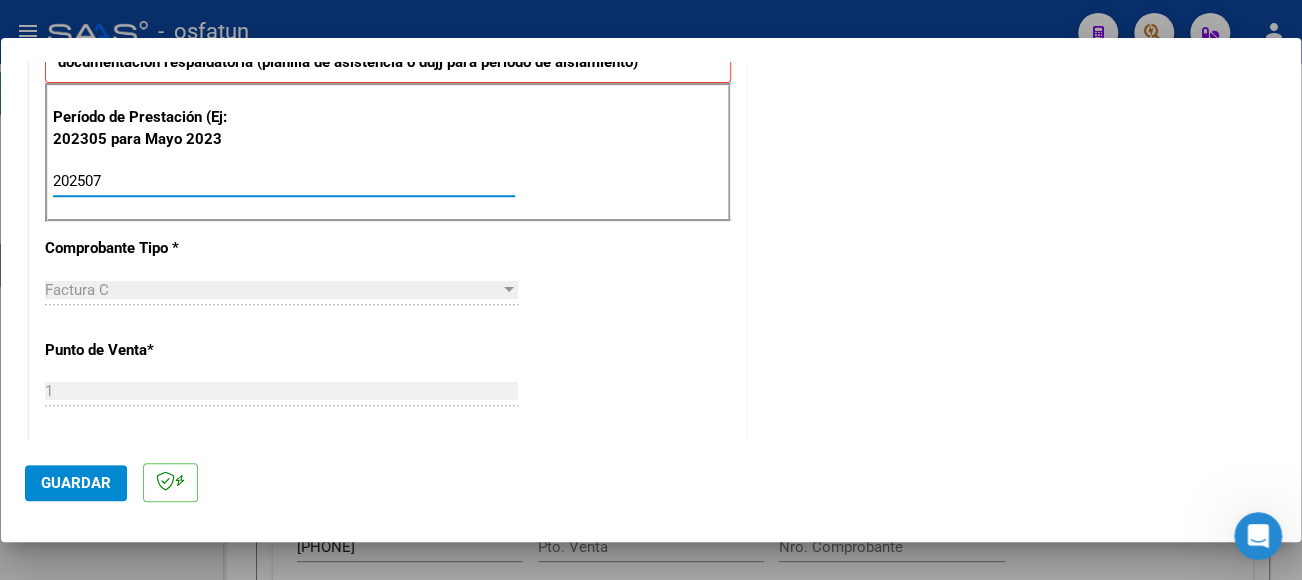 type on "202507" 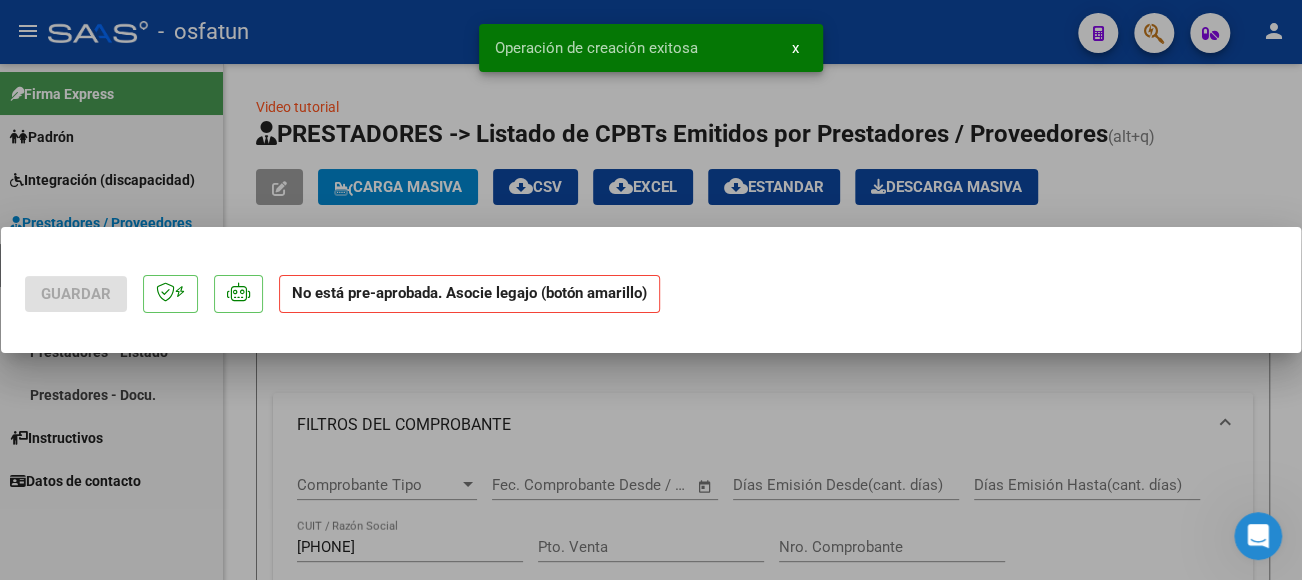 scroll, scrollTop: 0, scrollLeft: 0, axis: both 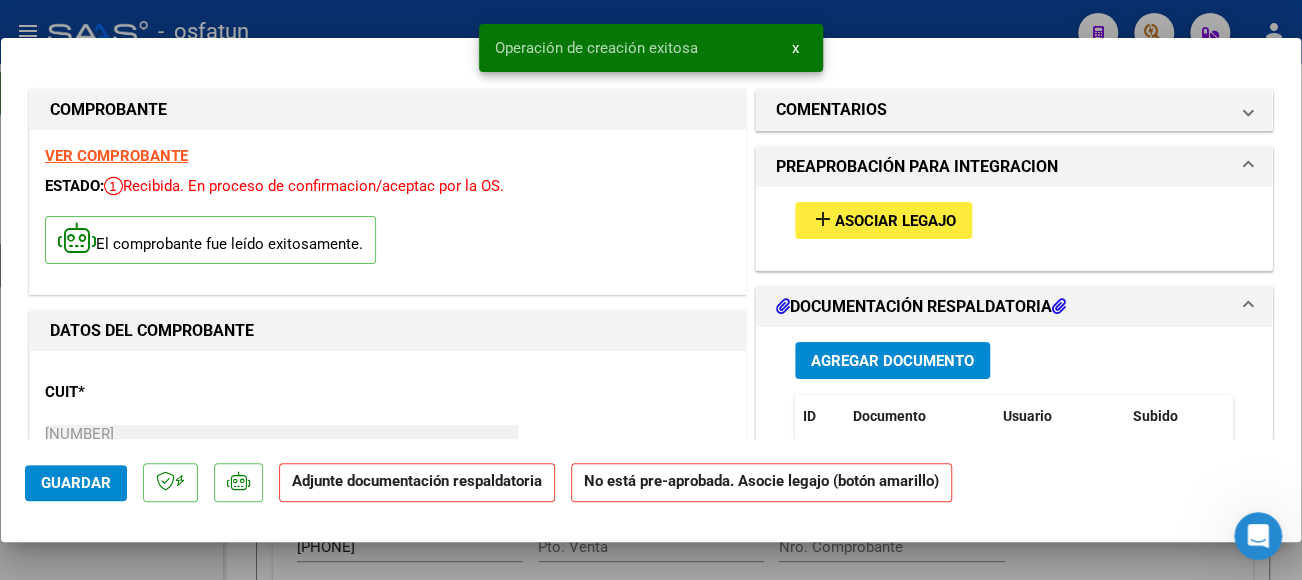 click on "Asociar Legajo" at bounding box center (895, 221) 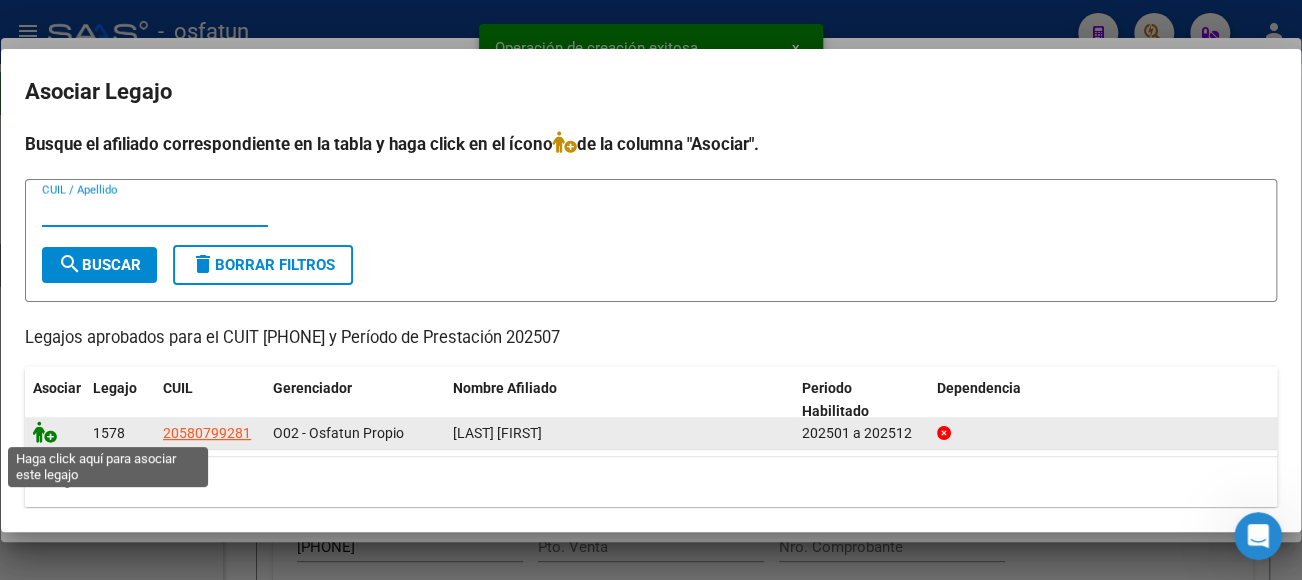 click 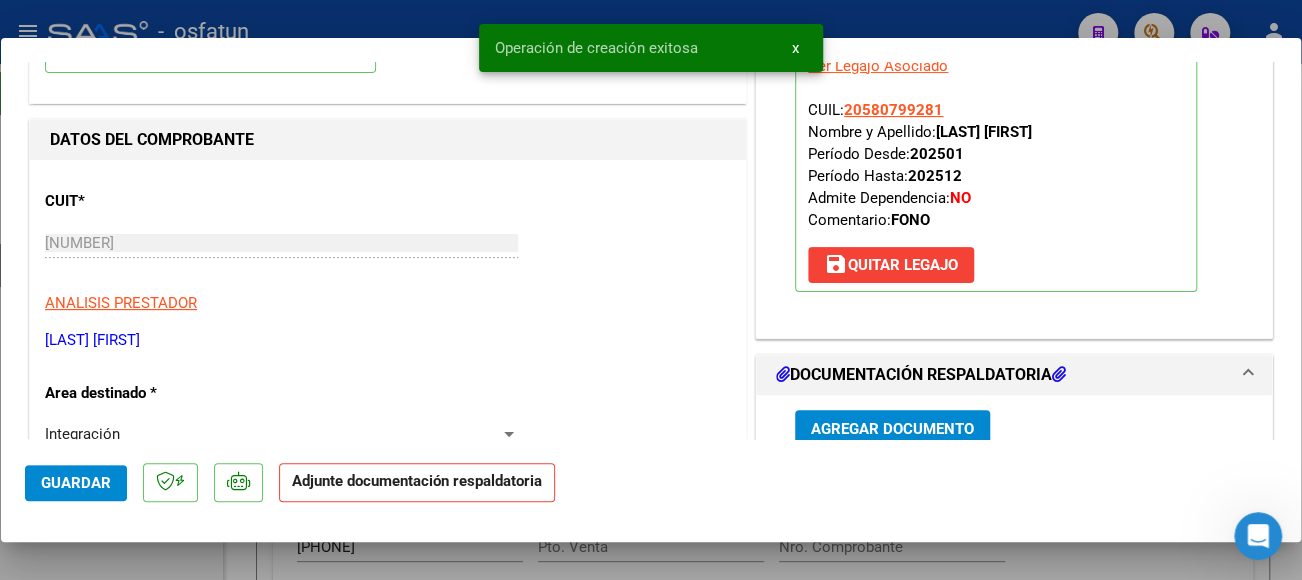 scroll, scrollTop: 300, scrollLeft: 0, axis: vertical 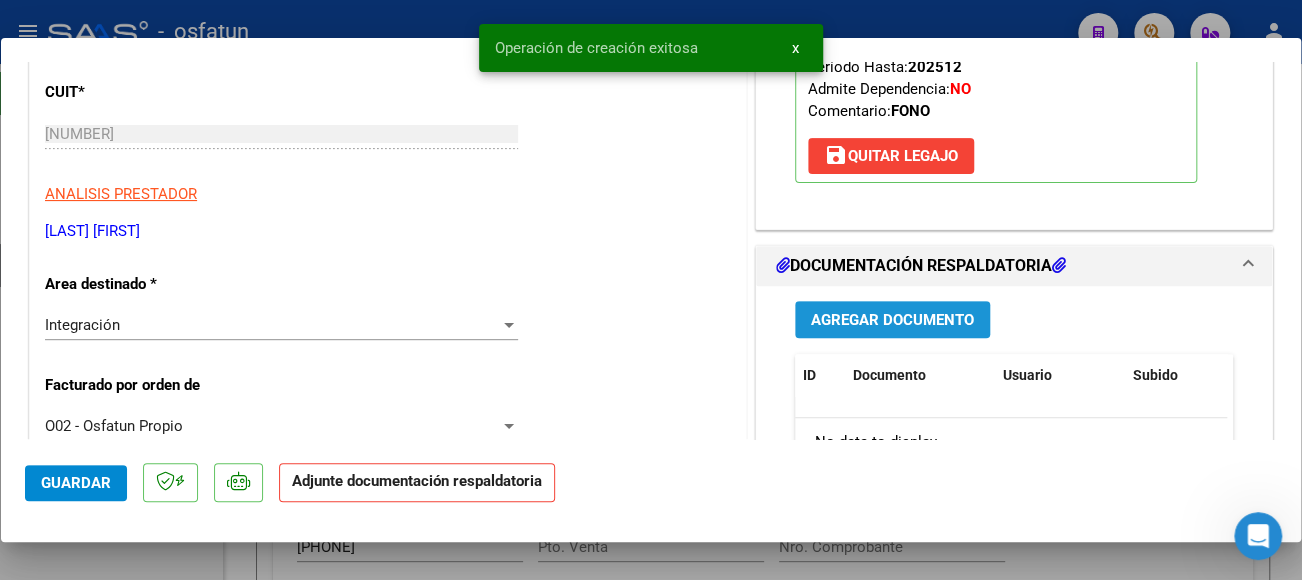 click on "Agregar Documento" at bounding box center [892, 320] 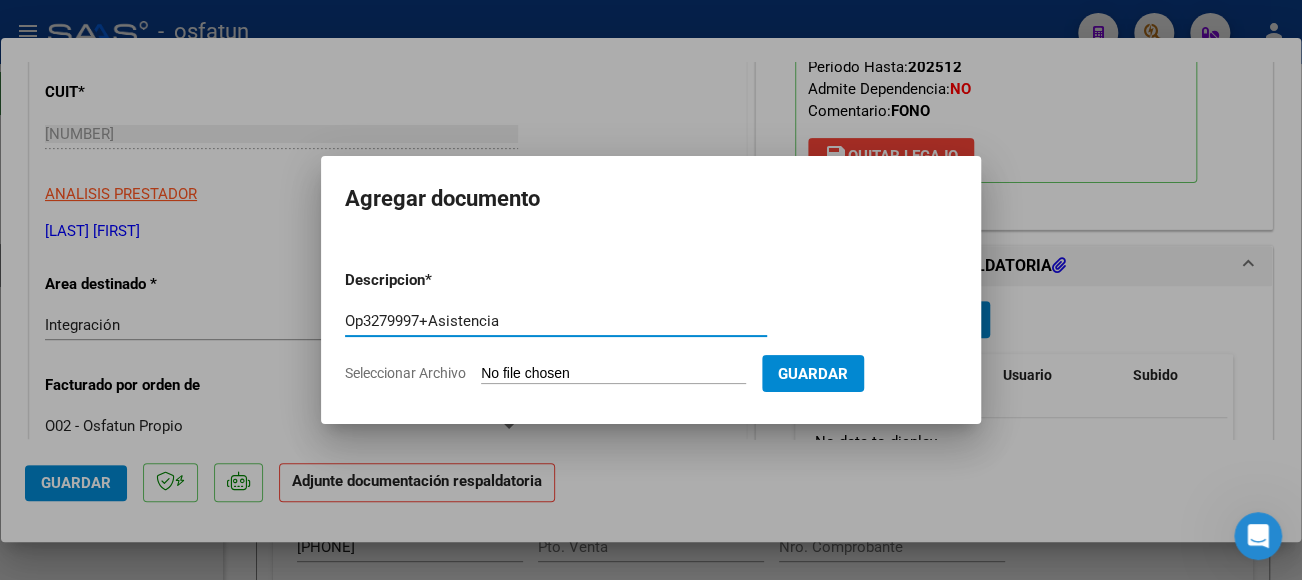 type on "Op3279997+Asistencia" 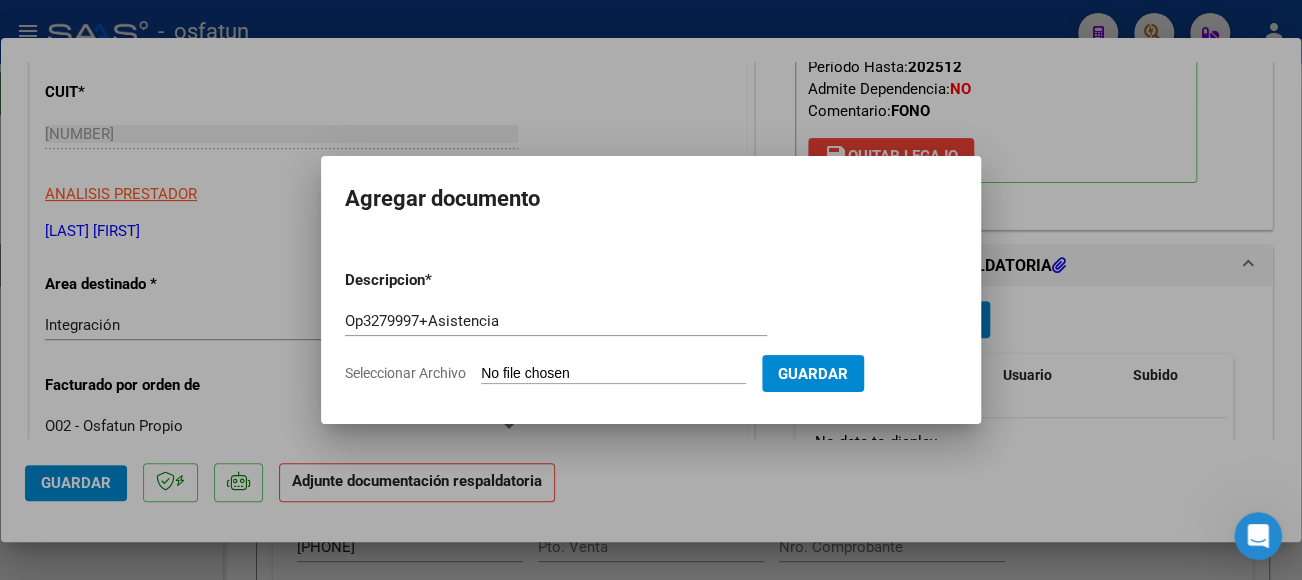 click on "Seleccionar Archivo" at bounding box center (613, 374) 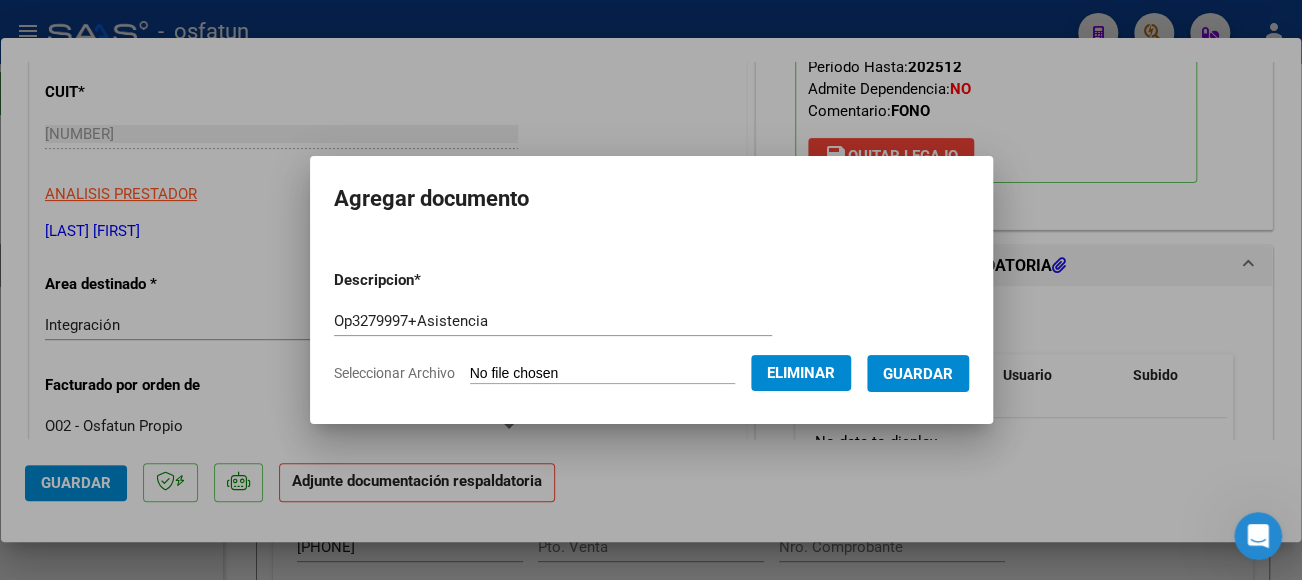 drag, startPoint x: 939, startPoint y: 365, endPoint x: 936, endPoint y: 383, distance: 18.248287 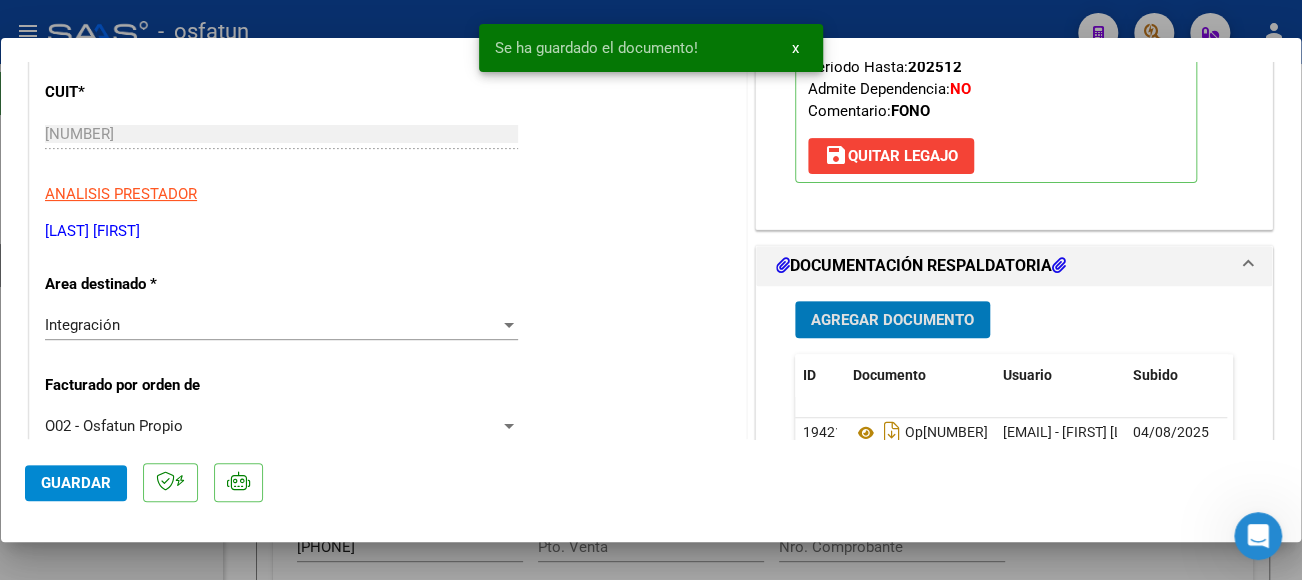 click on "Guardar" 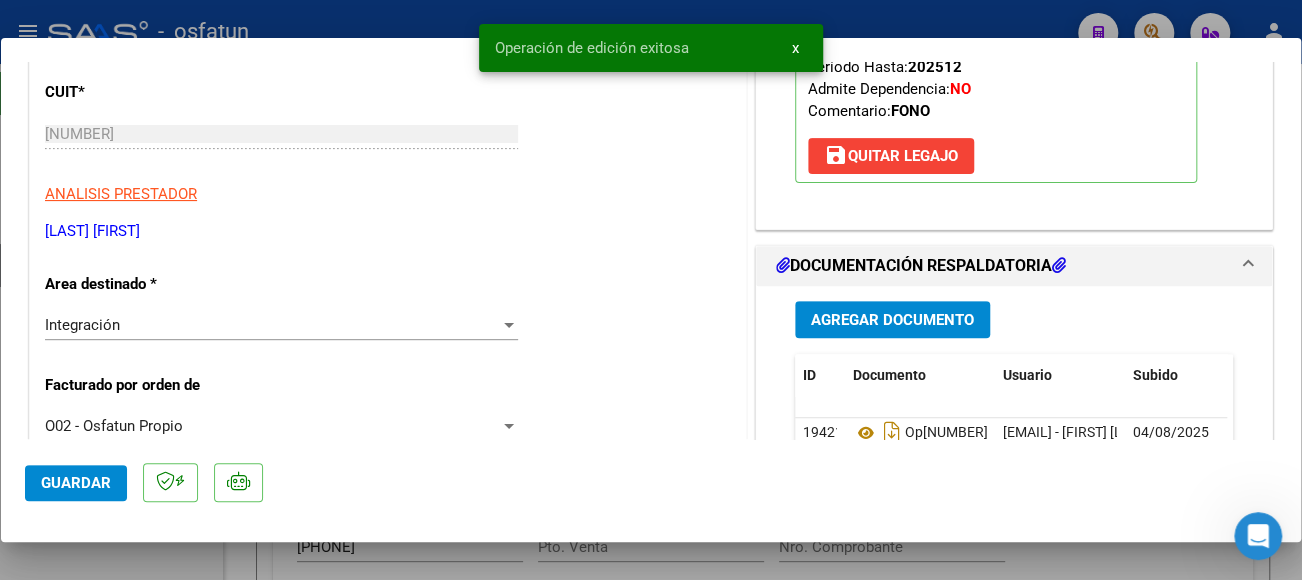 type 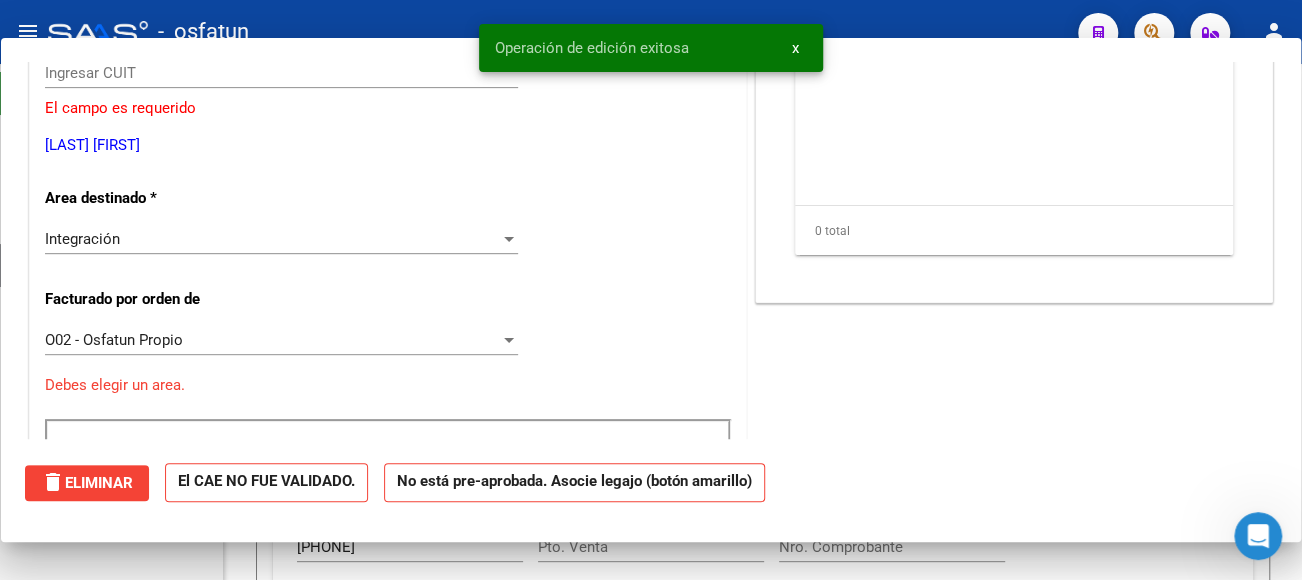 scroll, scrollTop: 0, scrollLeft: 0, axis: both 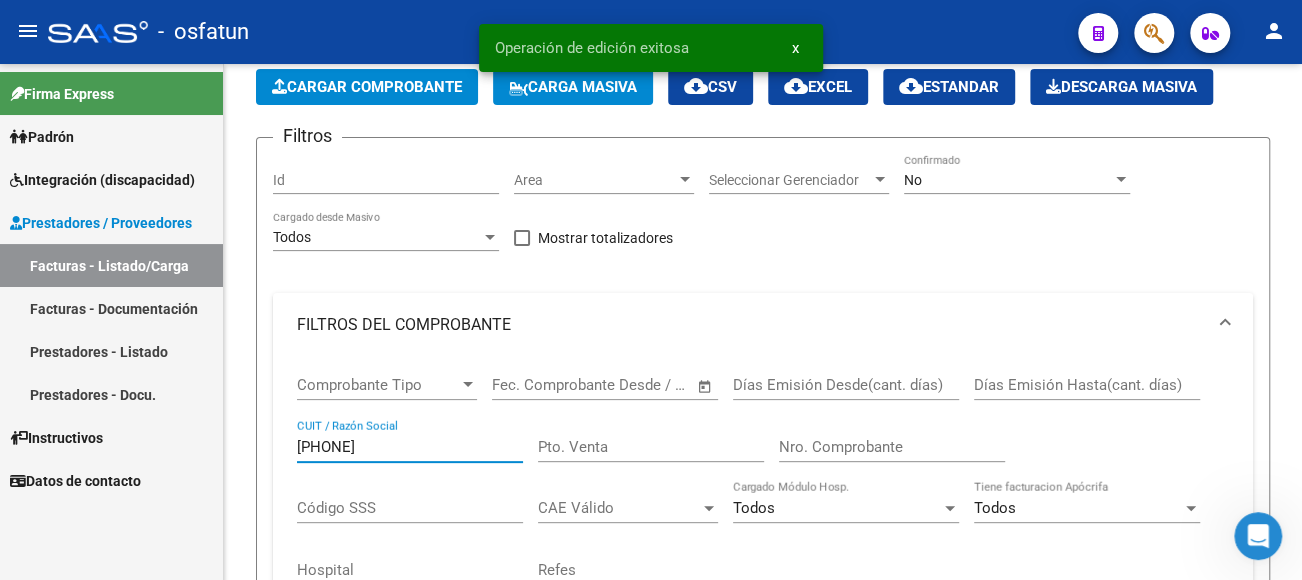 drag, startPoint x: 406, startPoint y: 445, endPoint x: 169, endPoint y: 410, distance: 239.57045 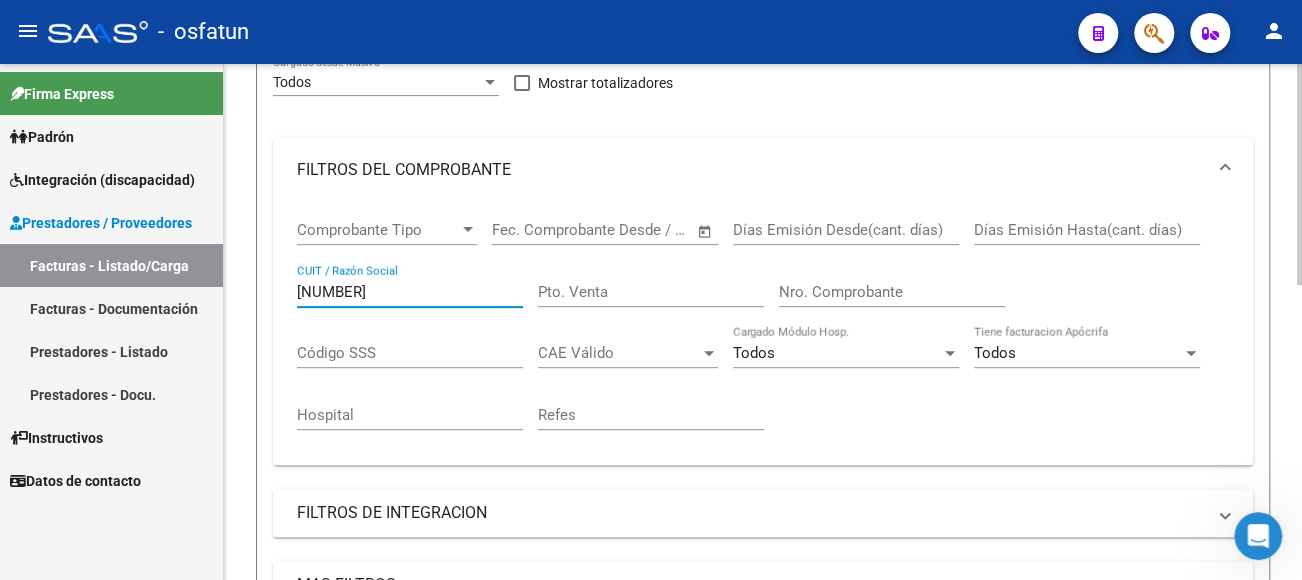 scroll, scrollTop: 500, scrollLeft: 0, axis: vertical 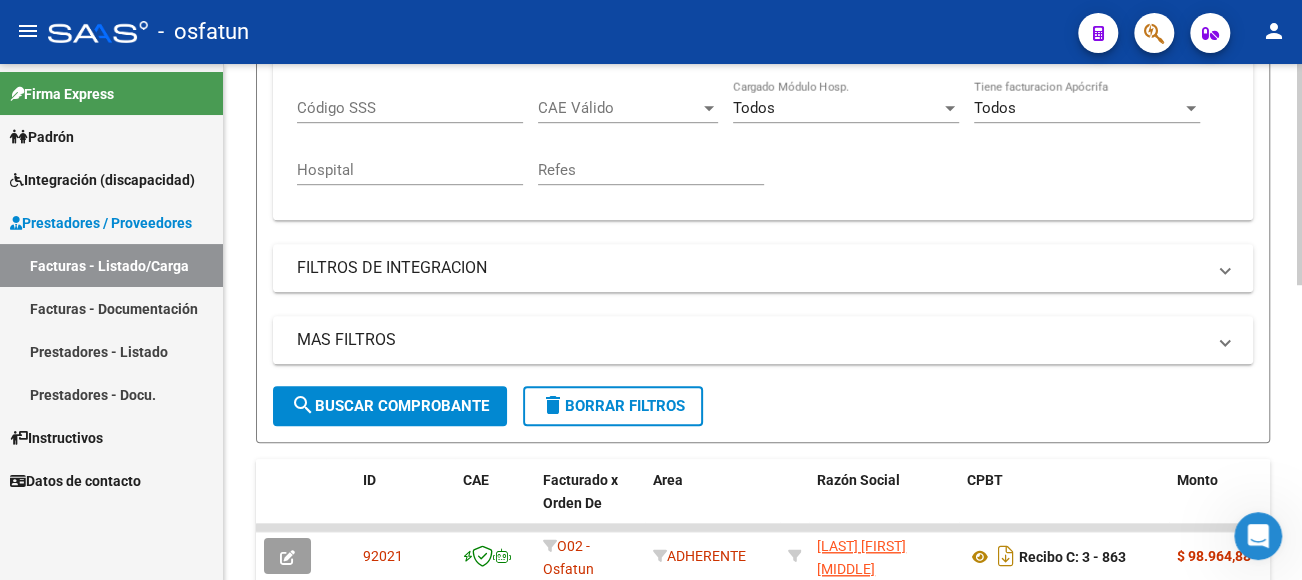 type on "[NUMBER]" 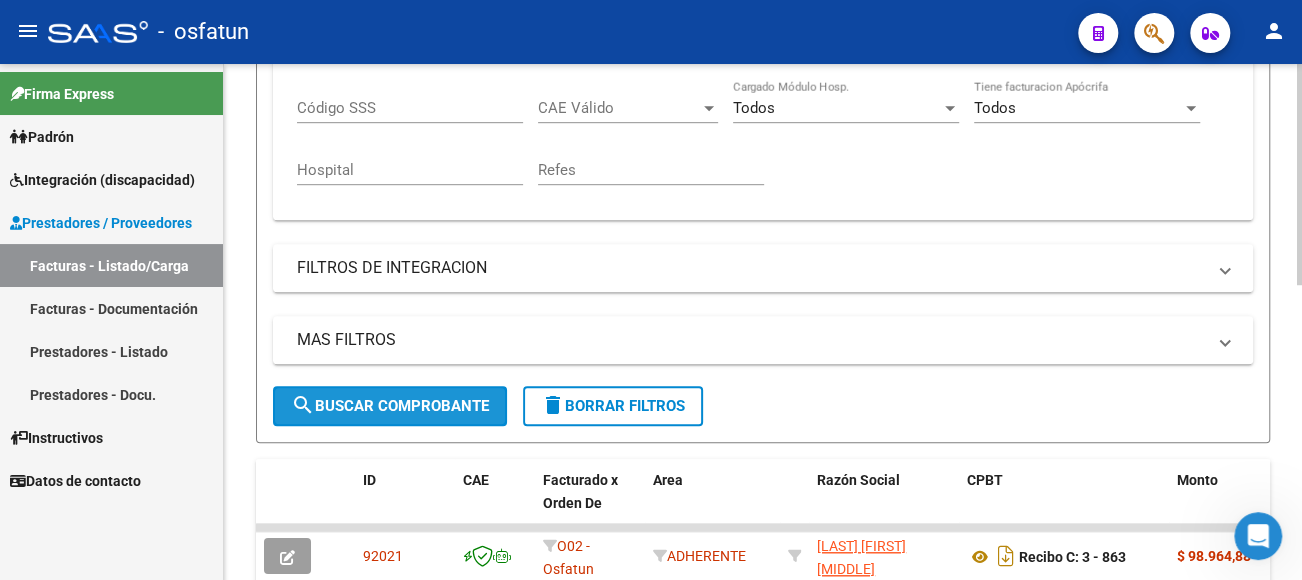 click on "search  Buscar Comprobante" 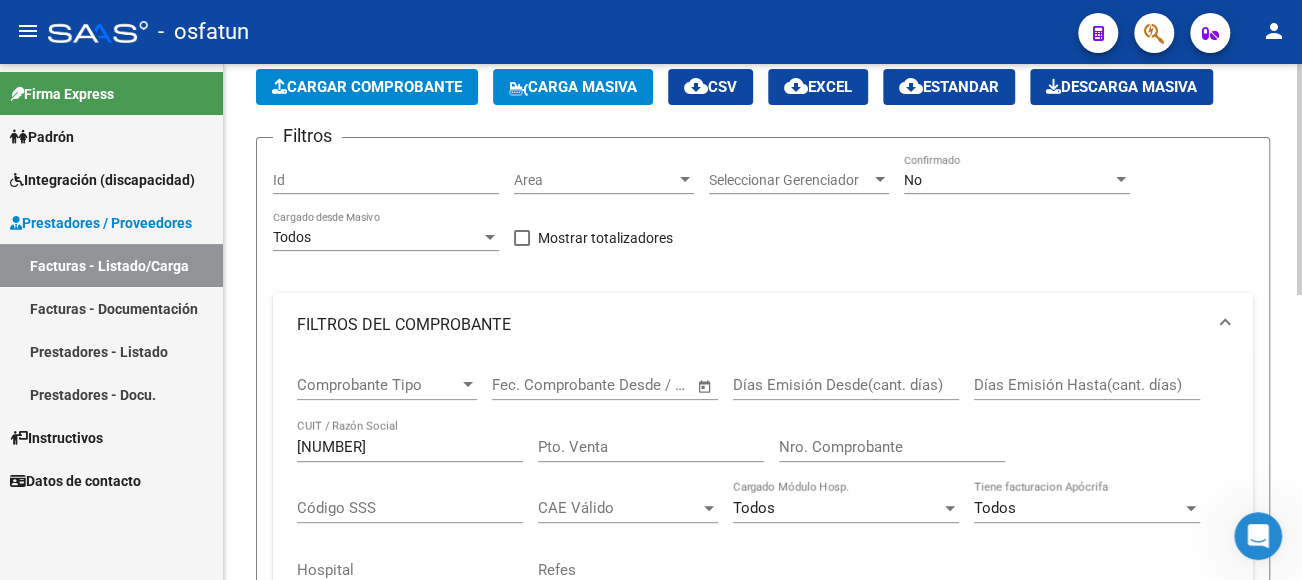 scroll, scrollTop: 0, scrollLeft: 0, axis: both 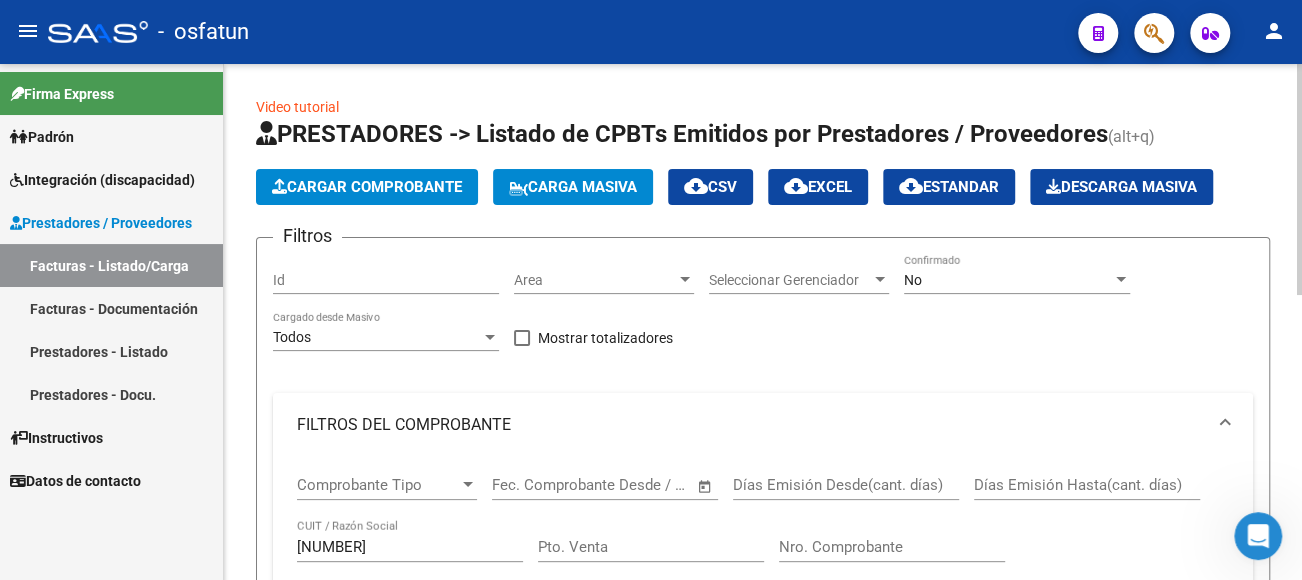 click on "Cargar Comprobante" 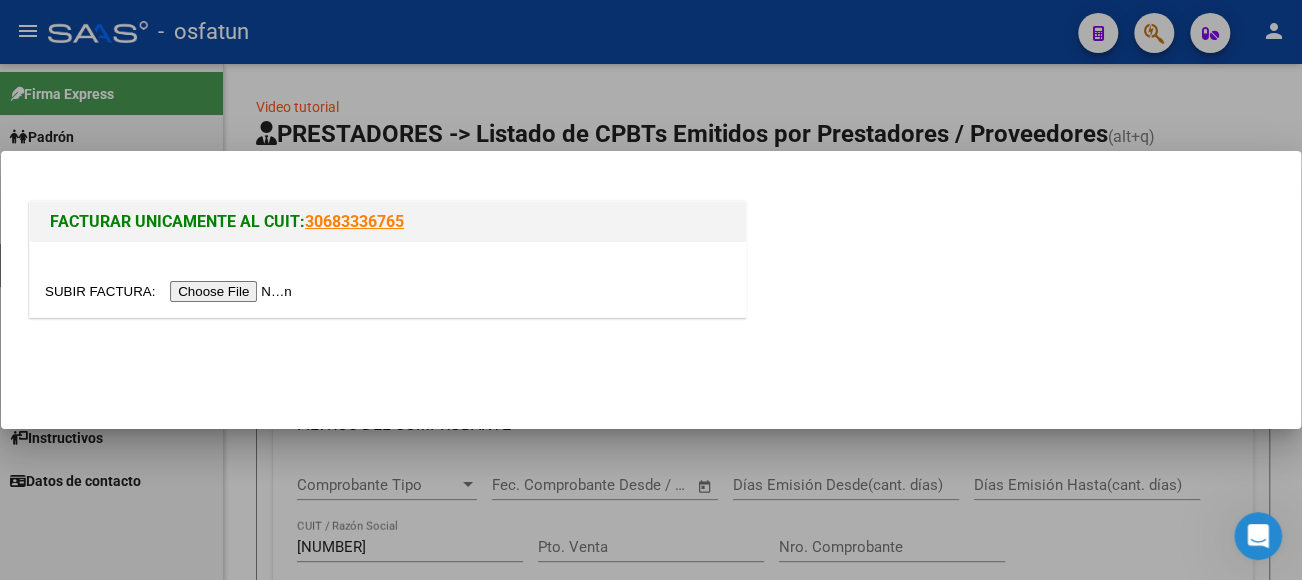 click at bounding box center [171, 291] 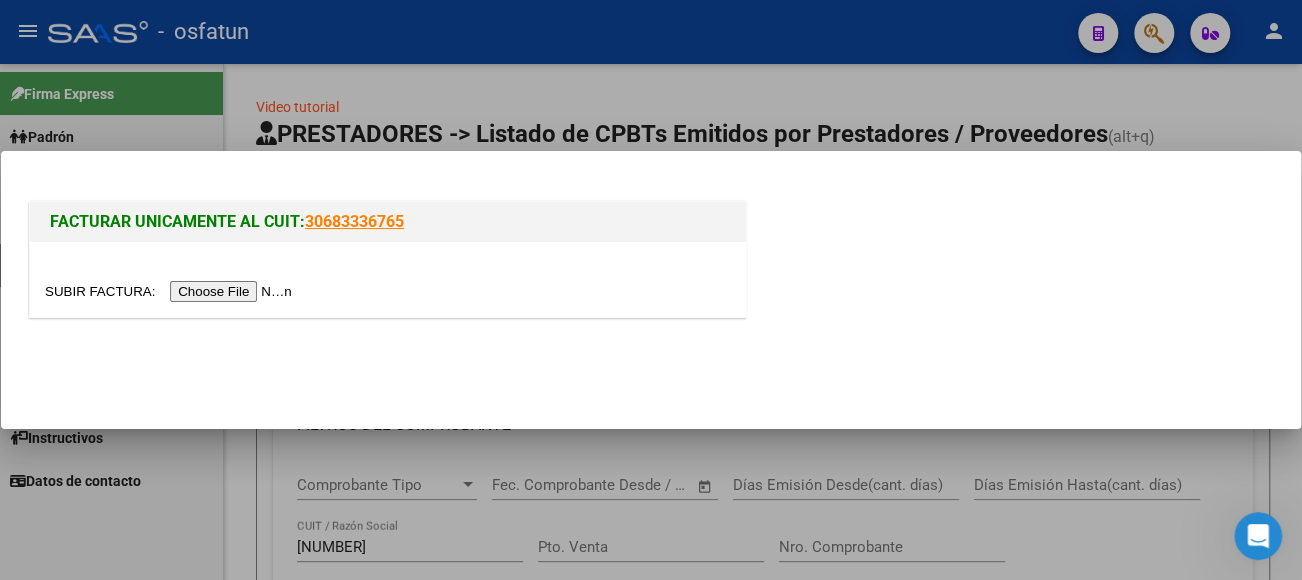 click at bounding box center (171, 291) 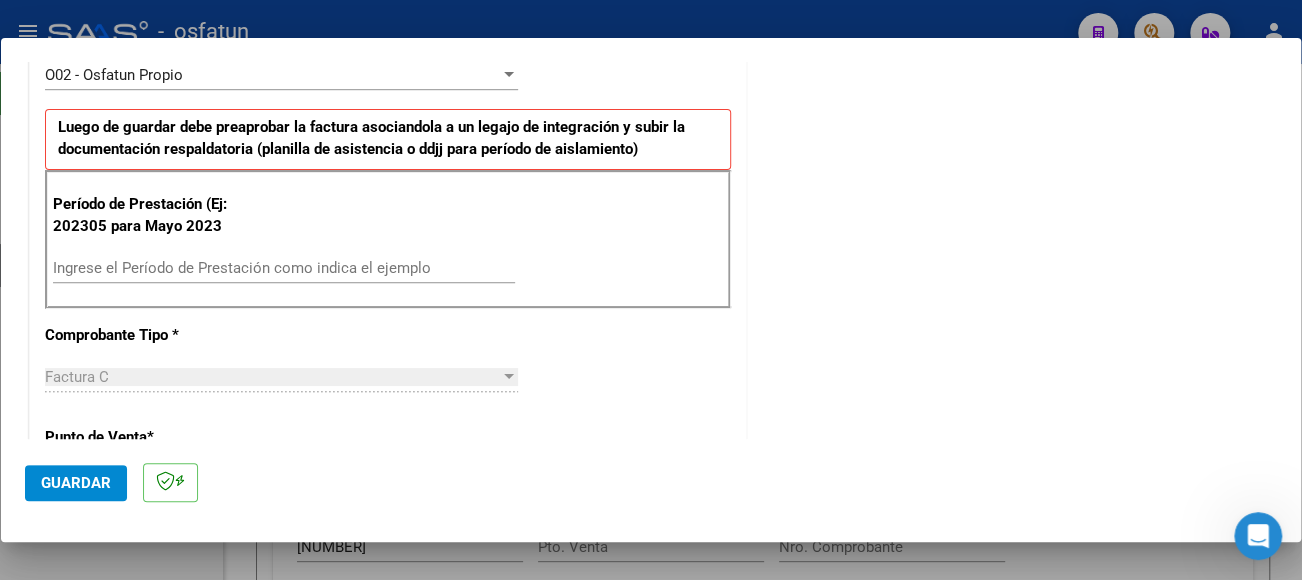 scroll, scrollTop: 700, scrollLeft: 0, axis: vertical 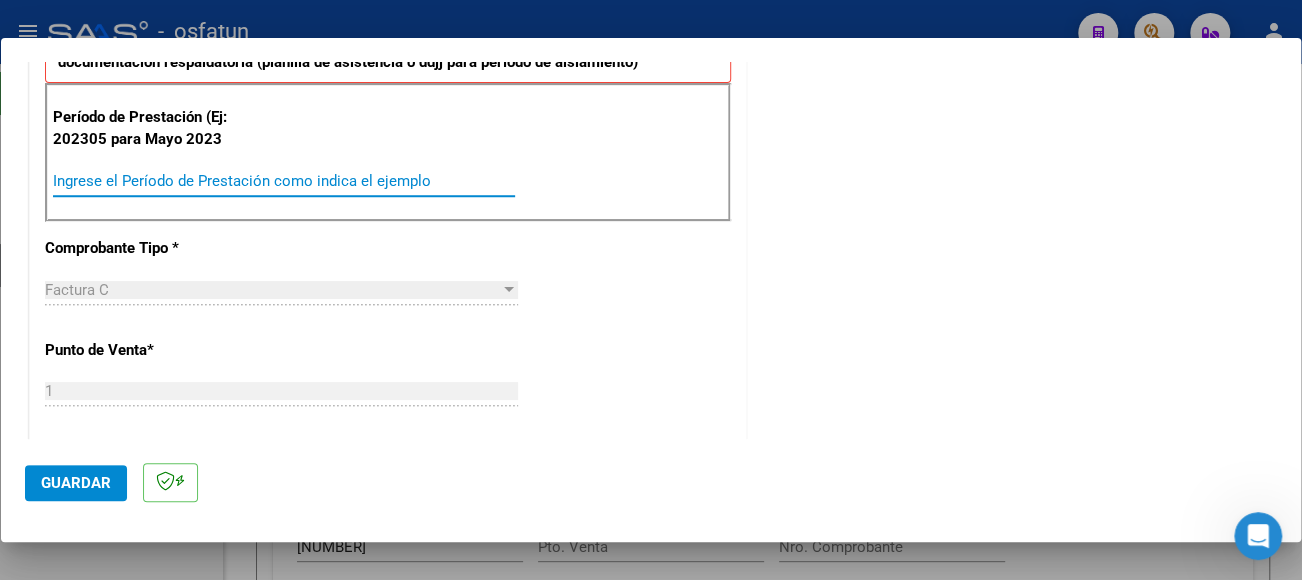 click on "Ingrese el Período de Prestación como indica el ejemplo" at bounding box center [284, 181] 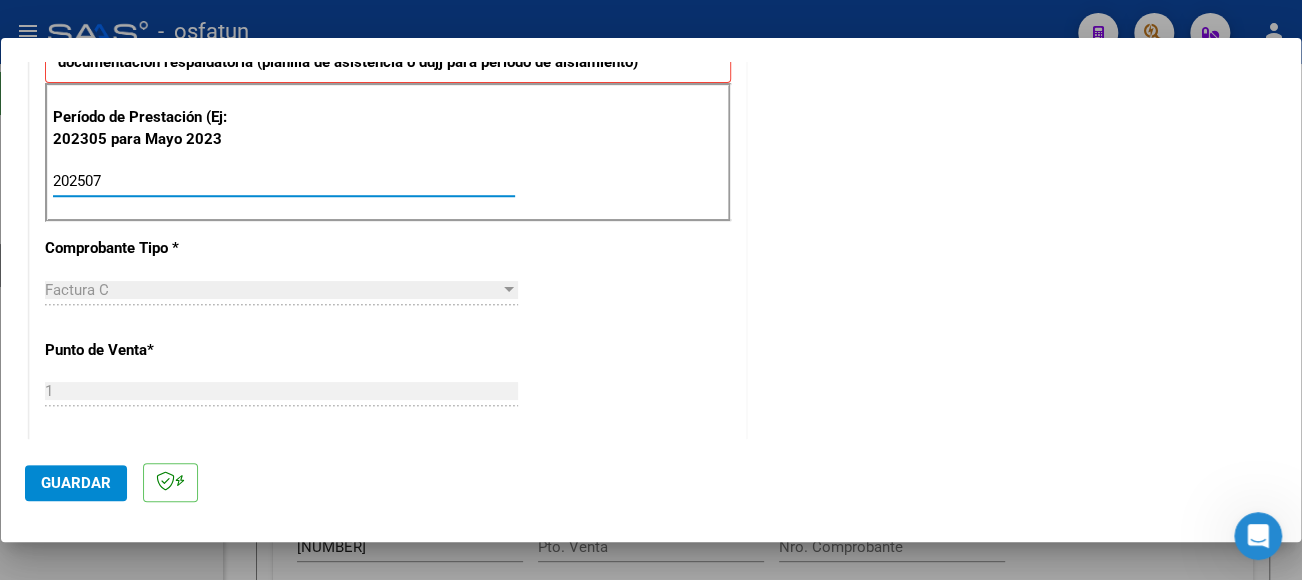 type on "202507" 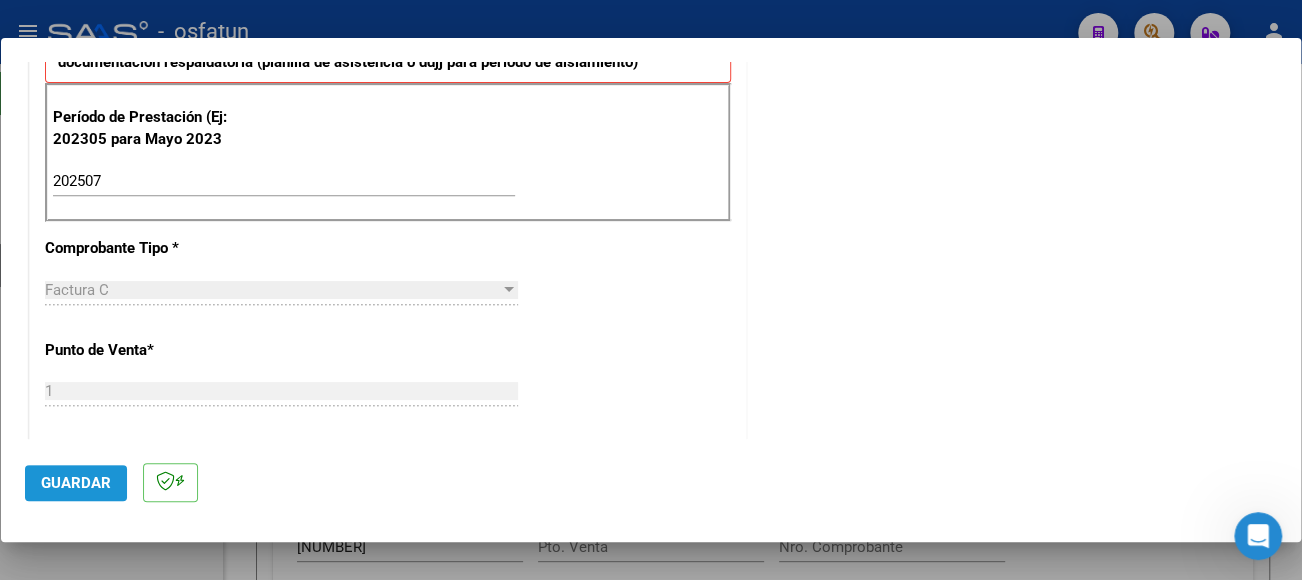 click on "Guardar" 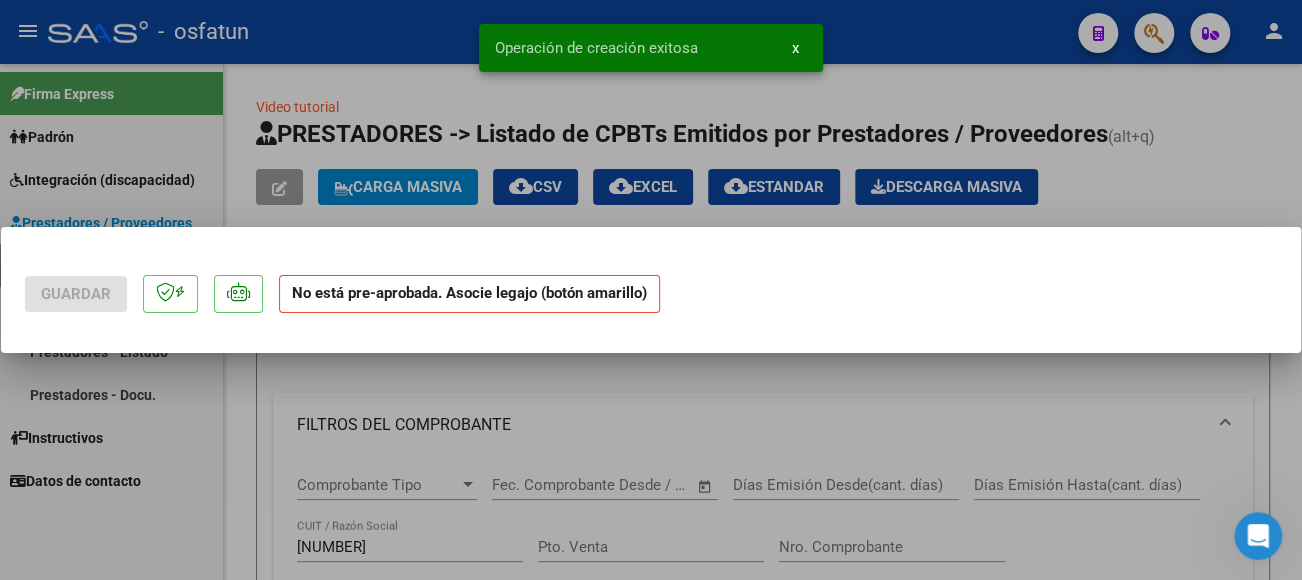 scroll, scrollTop: 0, scrollLeft: 0, axis: both 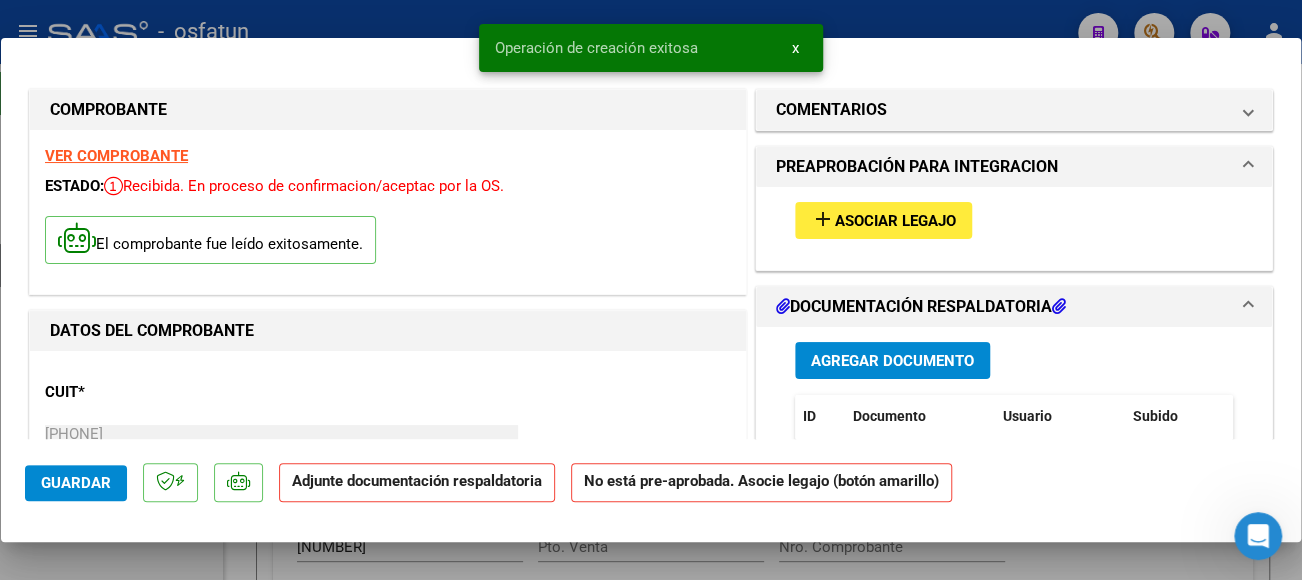 click on "Asociar Legajo" at bounding box center (895, 221) 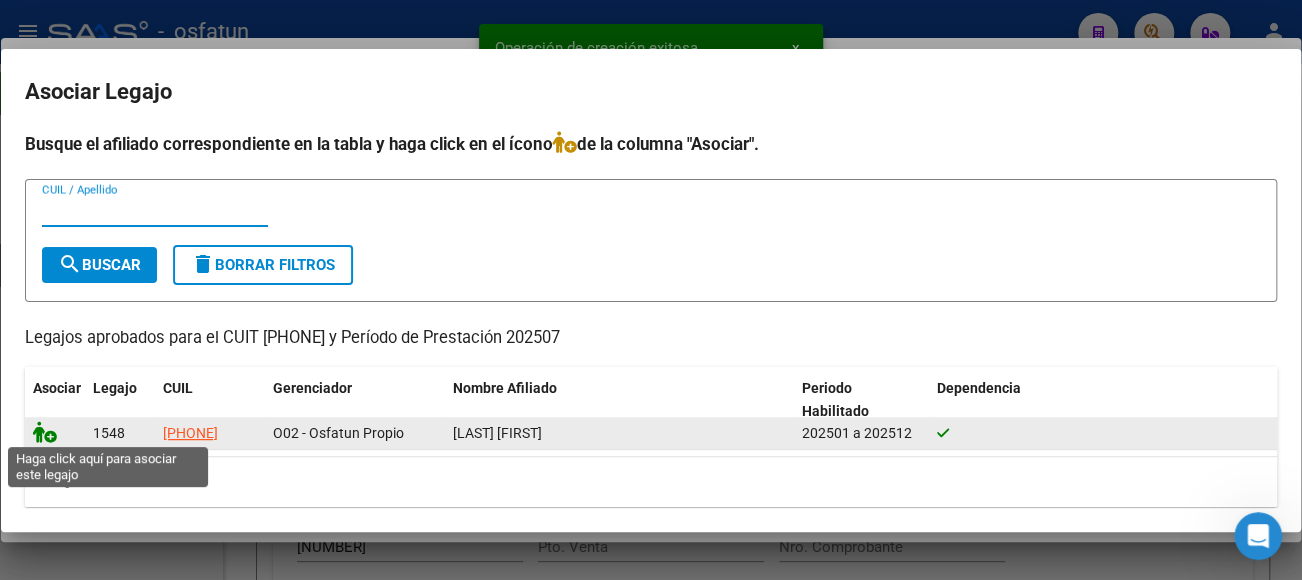 click 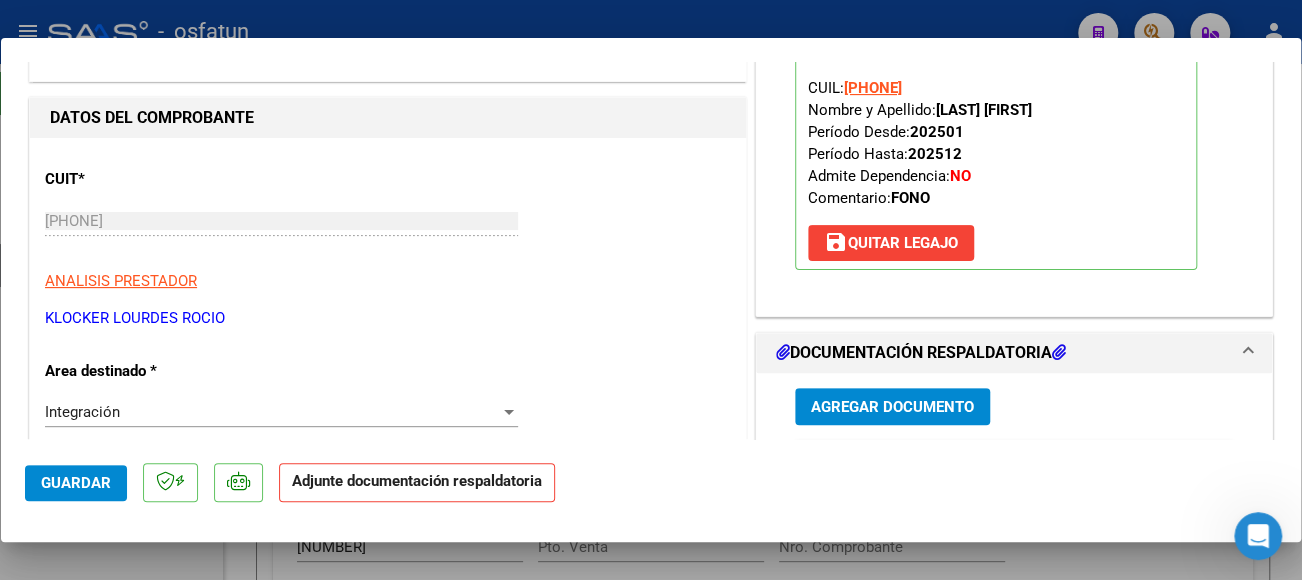 scroll, scrollTop: 300, scrollLeft: 0, axis: vertical 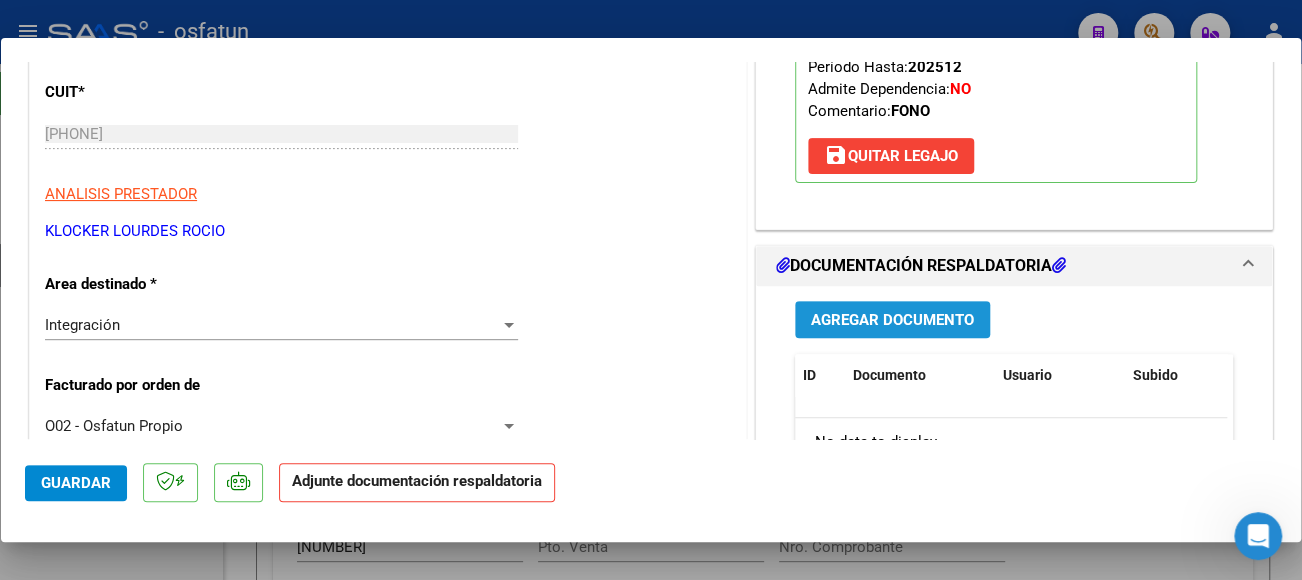 click on "Agregar Documento" at bounding box center (892, 320) 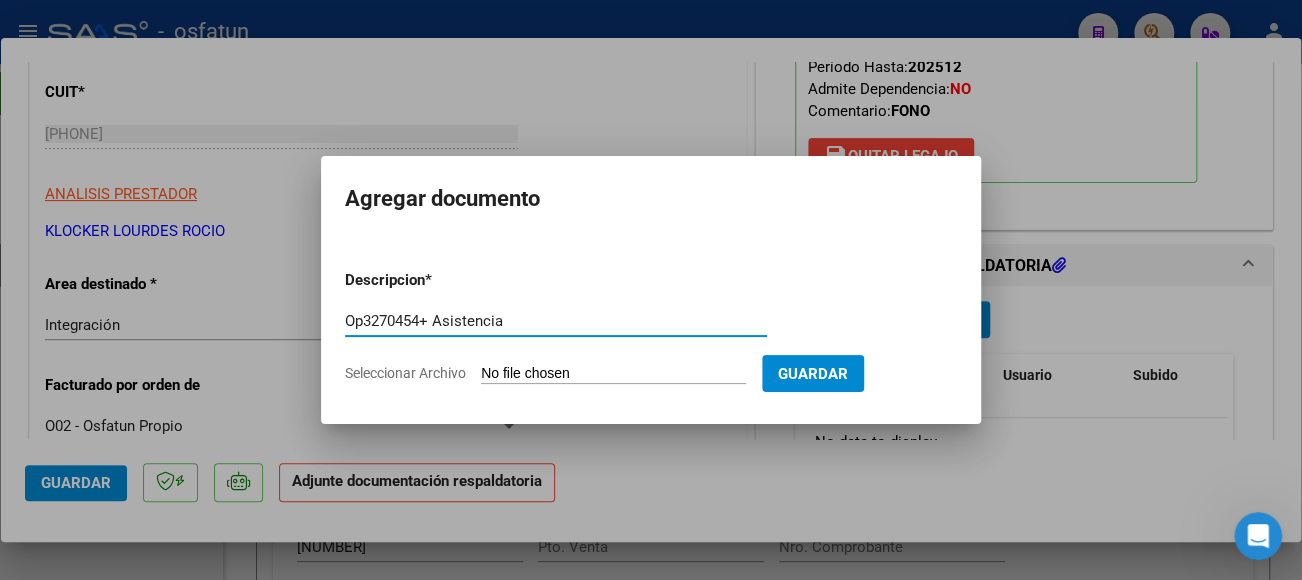 type on "Op3270454+ Asistencia" 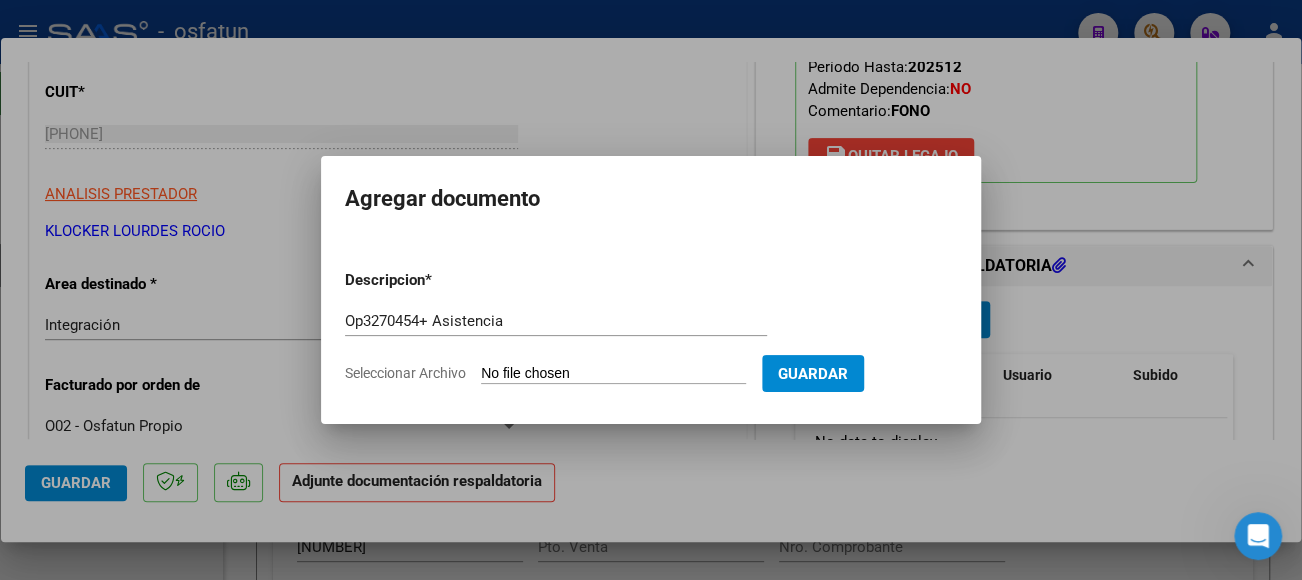 type on "C:\fakepath\CamScanner [DATE] [TIME].pdf" 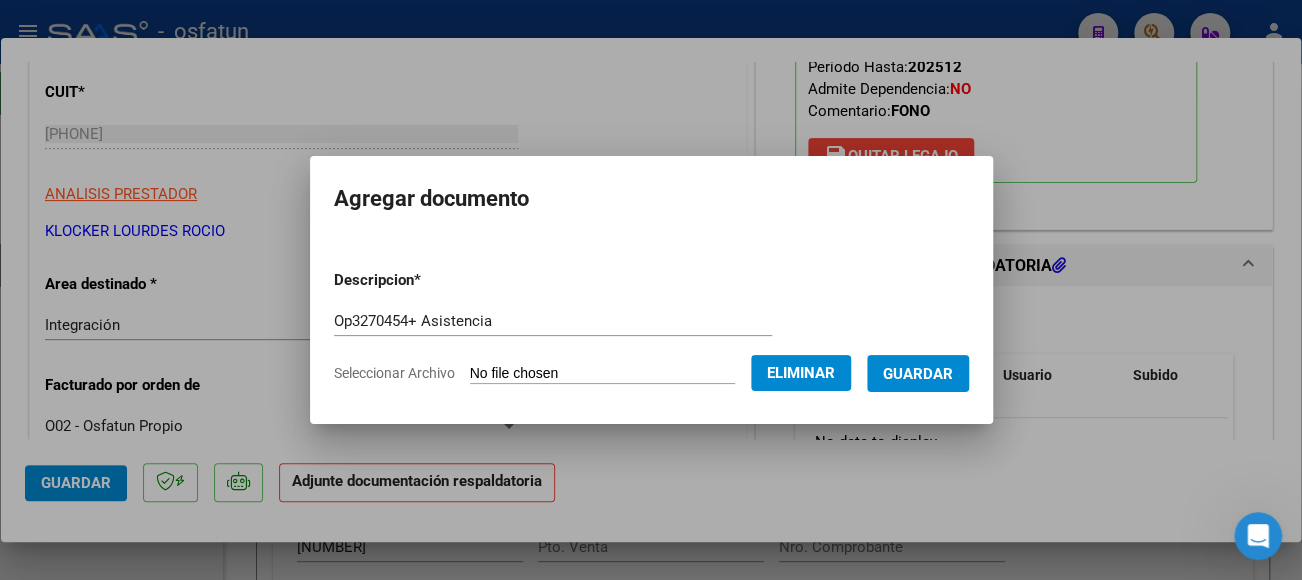 drag, startPoint x: 943, startPoint y: 373, endPoint x: 924, endPoint y: 405, distance: 37.215588 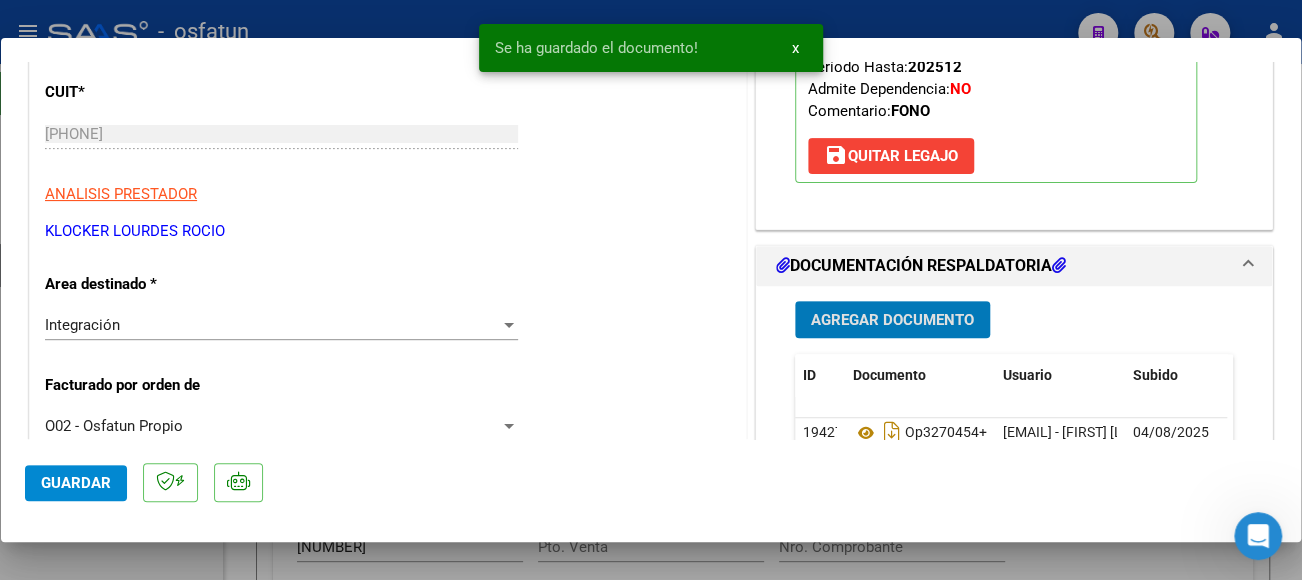 click on "Guardar" 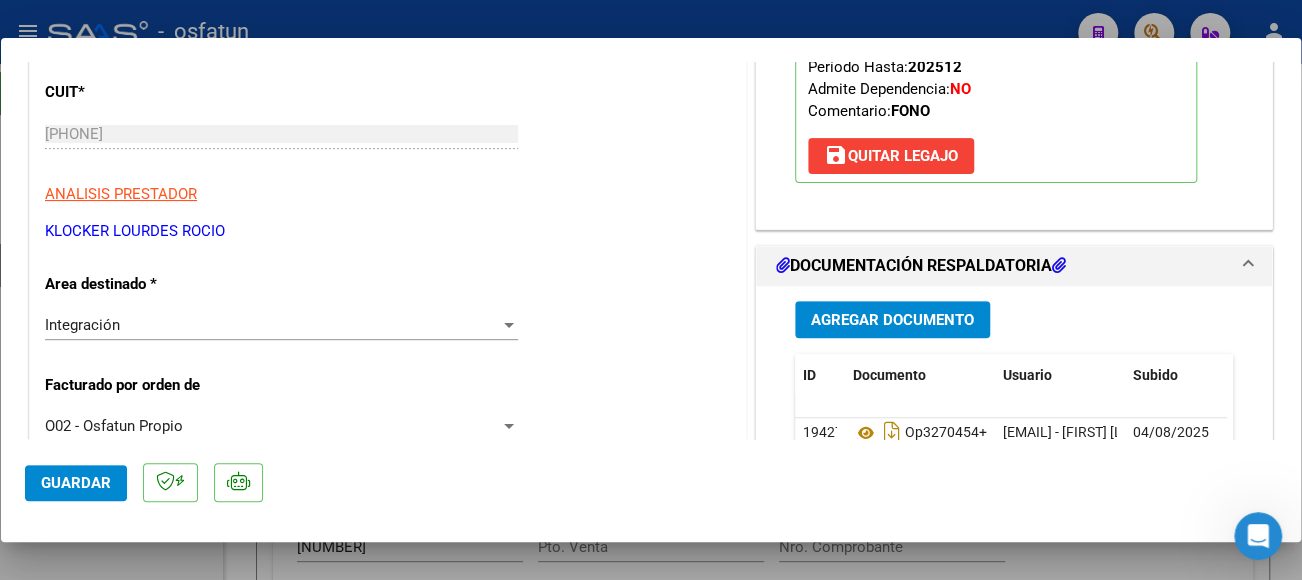 type 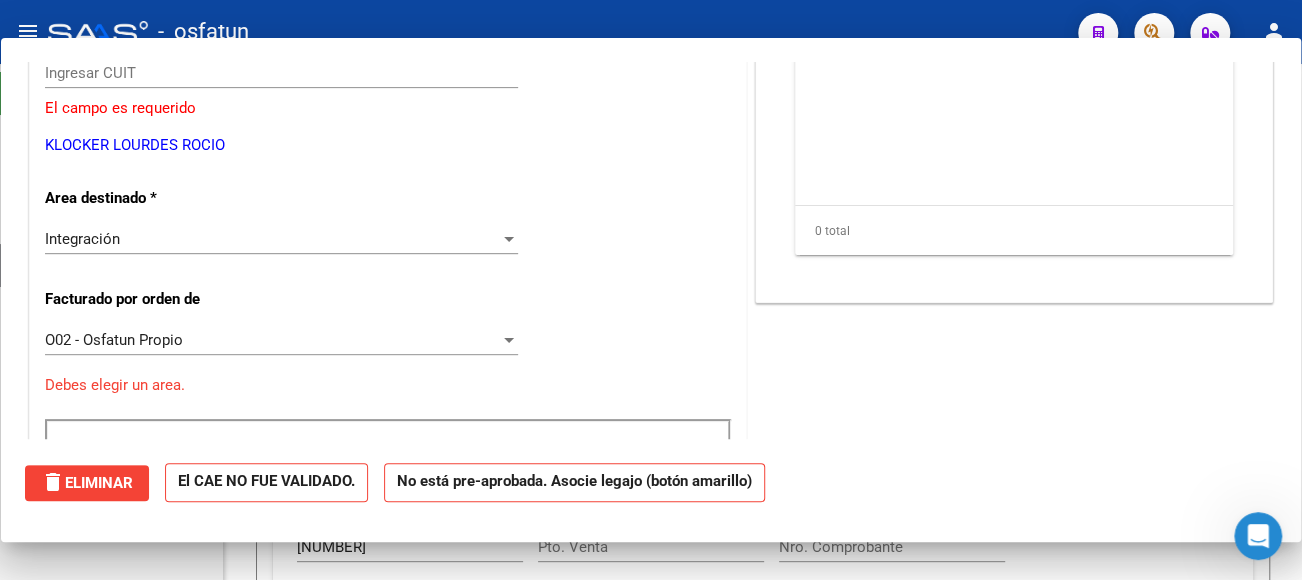 scroll, scrollTop: 0, scrollLeft: 0, axis: both 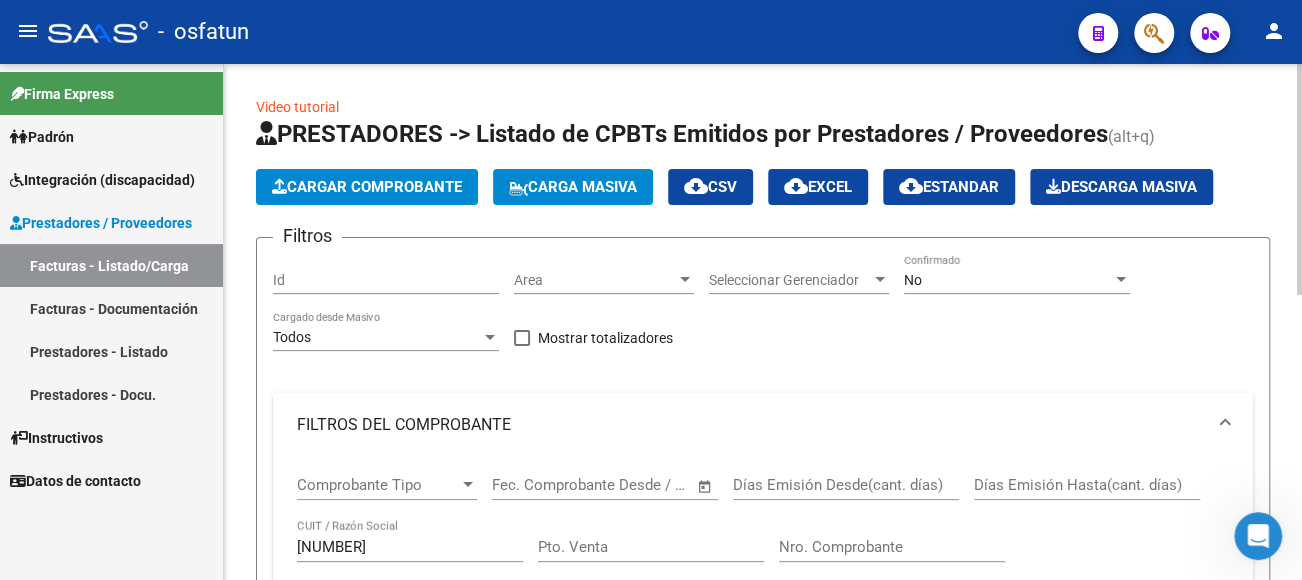 click on "Cargar Comprobante" 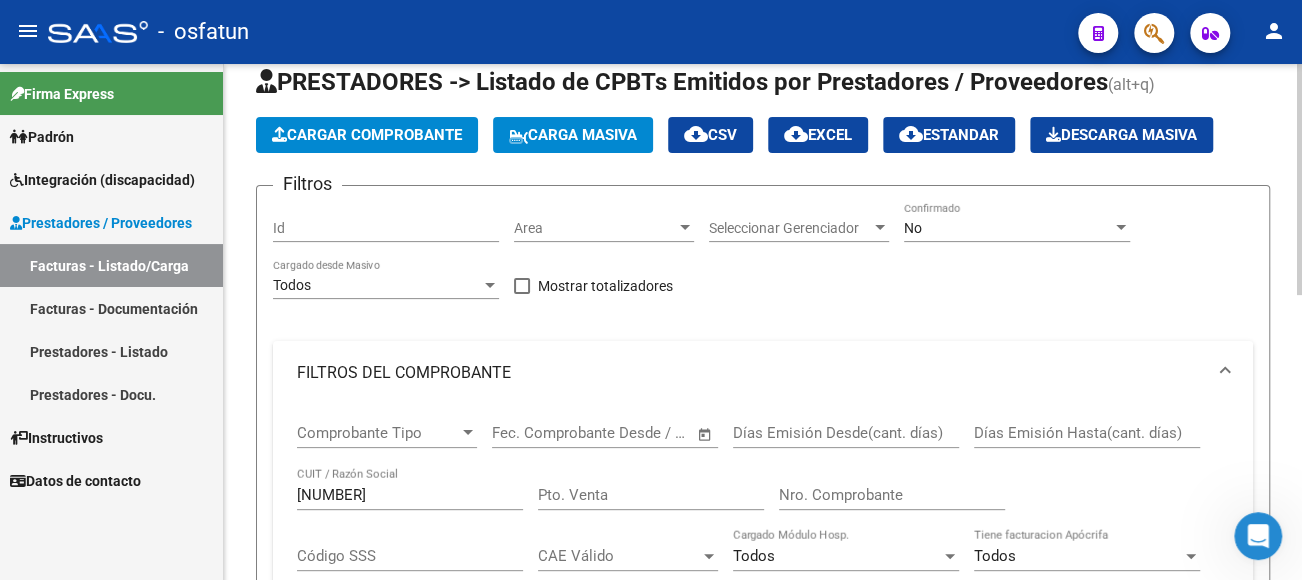 scroll, scrollTop: 100, scrollLeft: 0, axis: vertical 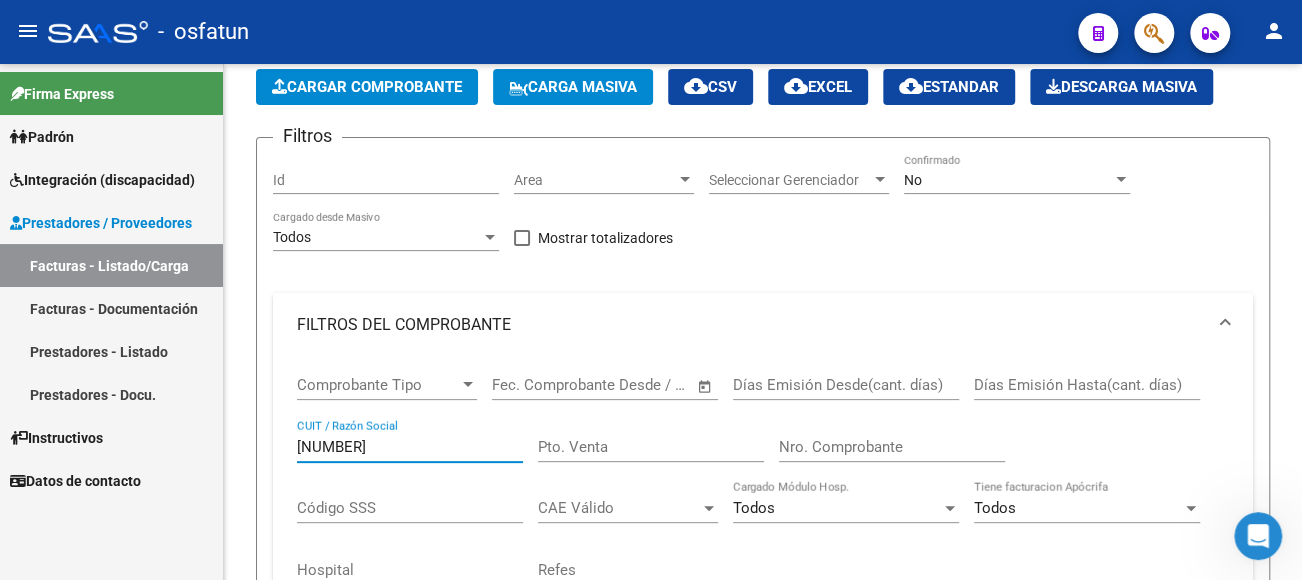drag, startPoint x: 417, startPoint y: 455, endPoint x: 115, endPoint y: 425, distance: 303.48642 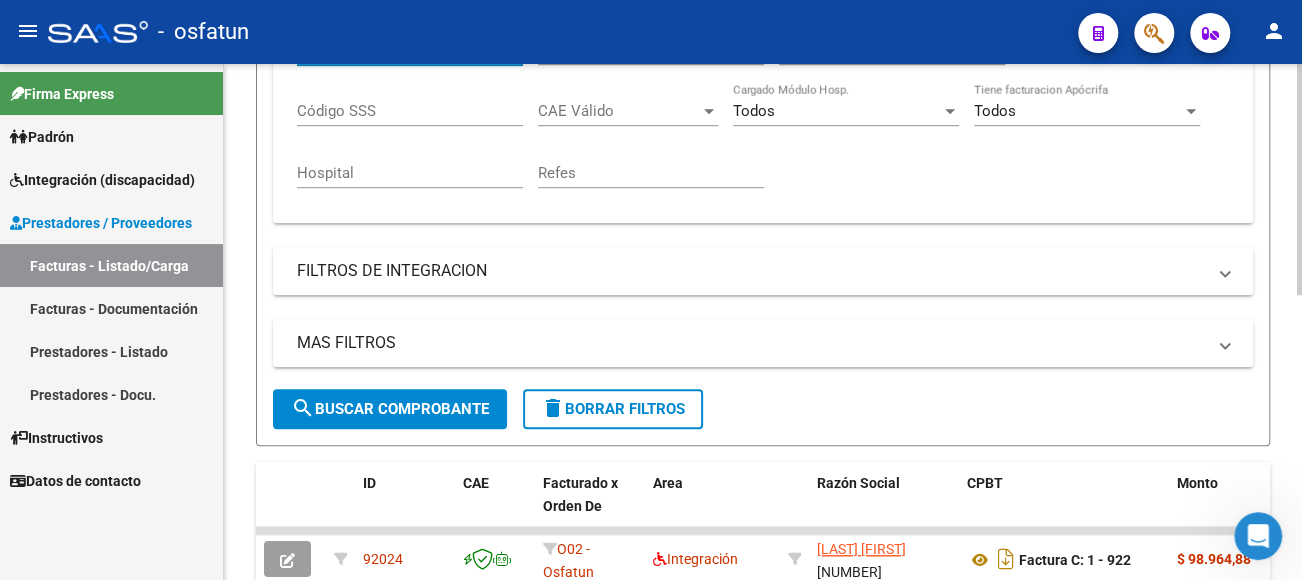 scroll, scrollTop: 500, scrollLeft: 0, axis: vertical 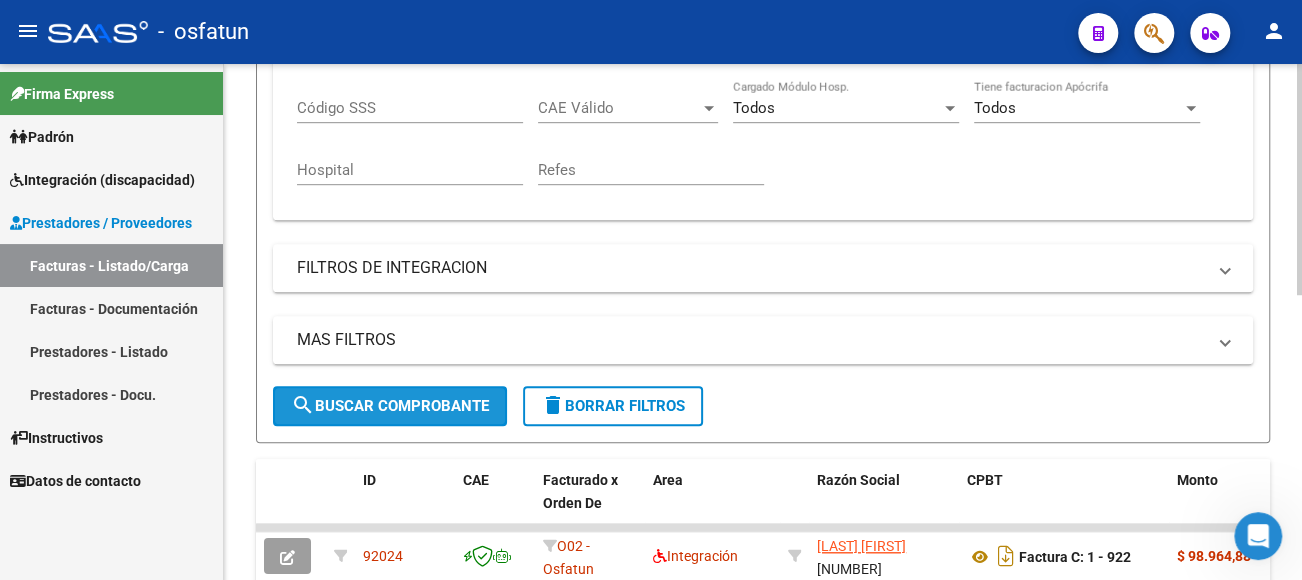 click on "search  Buscar Comprobante" 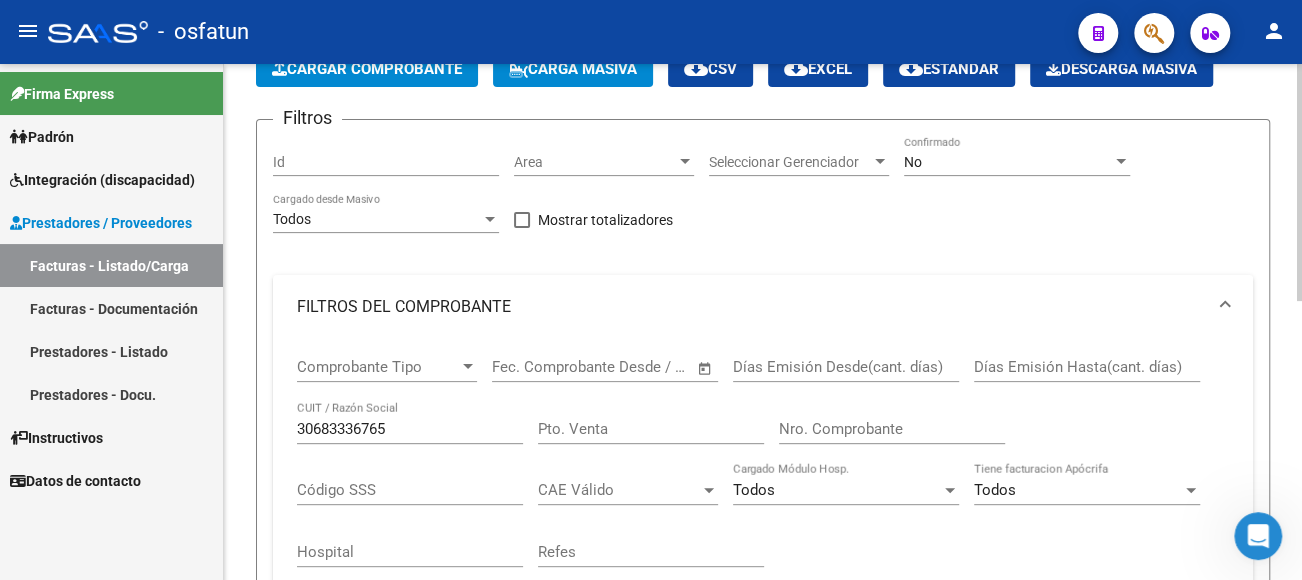 scroll, scrollTop: 0, scrollLeft: 0, axis: both 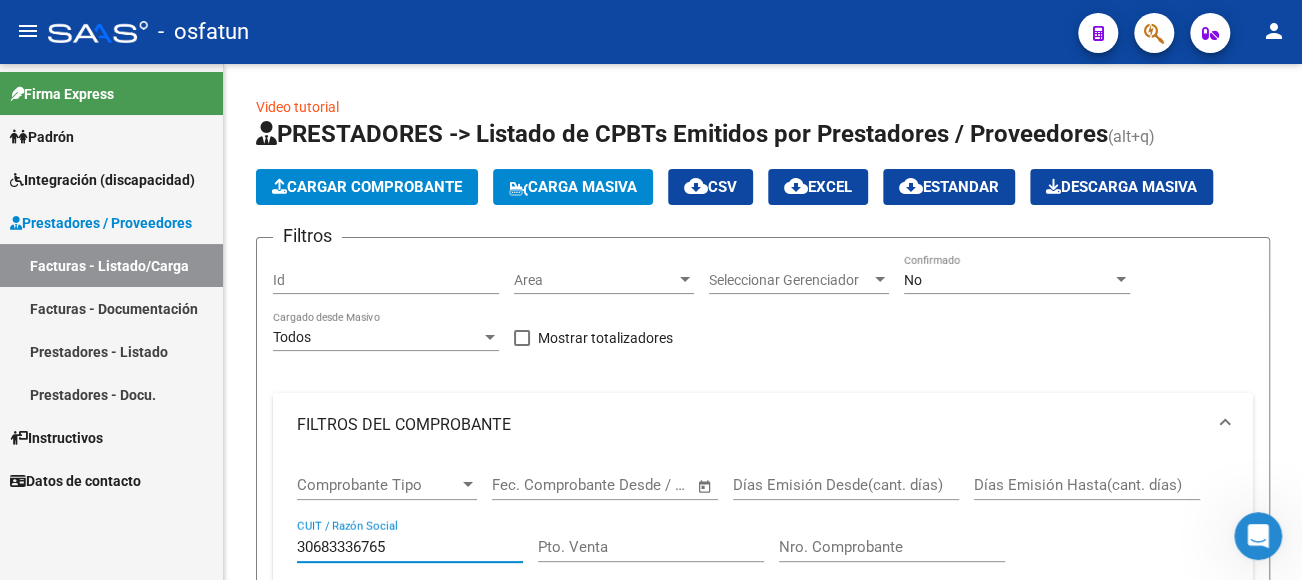 drag, startPoint x: 397, startPoint y: 544, endPoint x: 173, endPoint y: 544, distance: 224 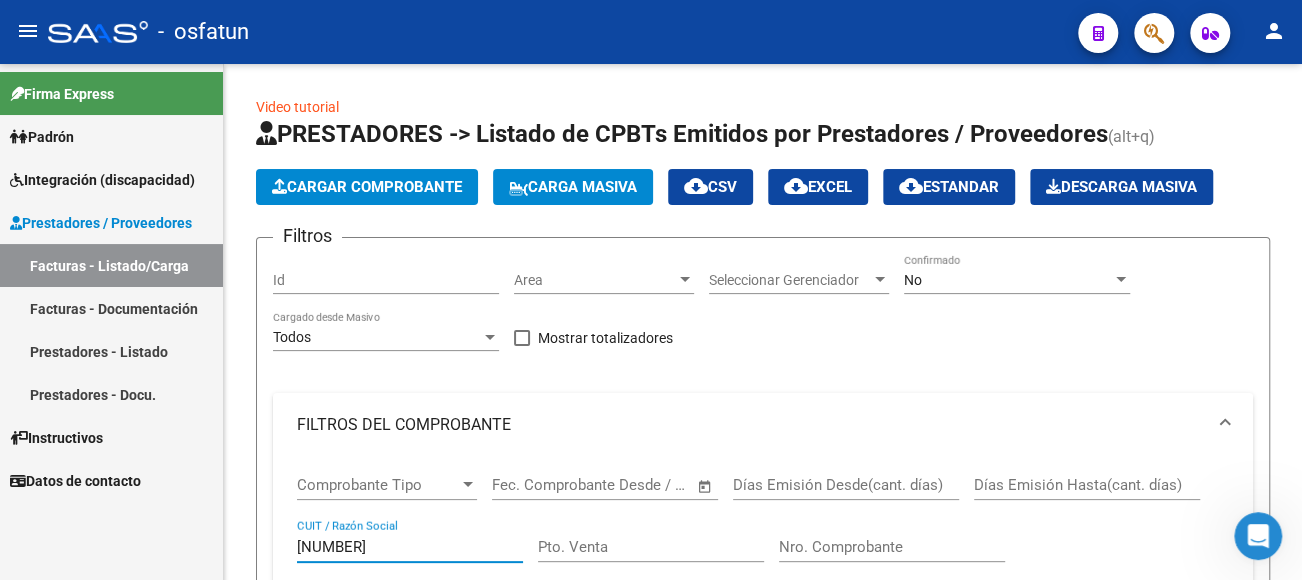type on "30683336765" 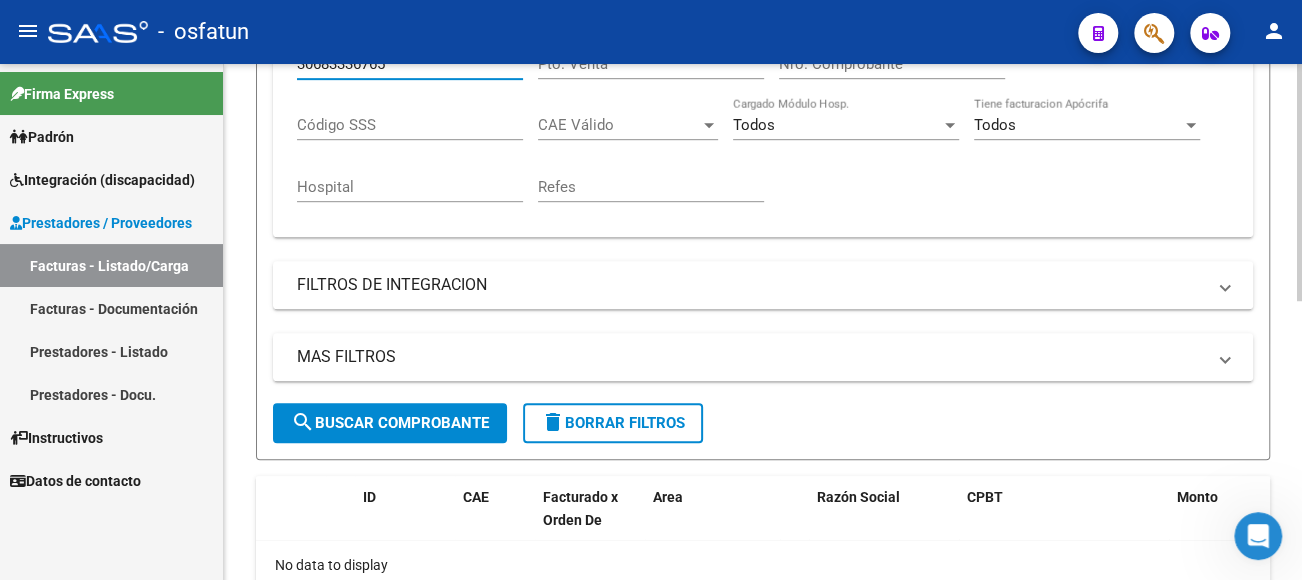 scroll, scrollTop: 500, scrollLeft: 0, axis: vertical 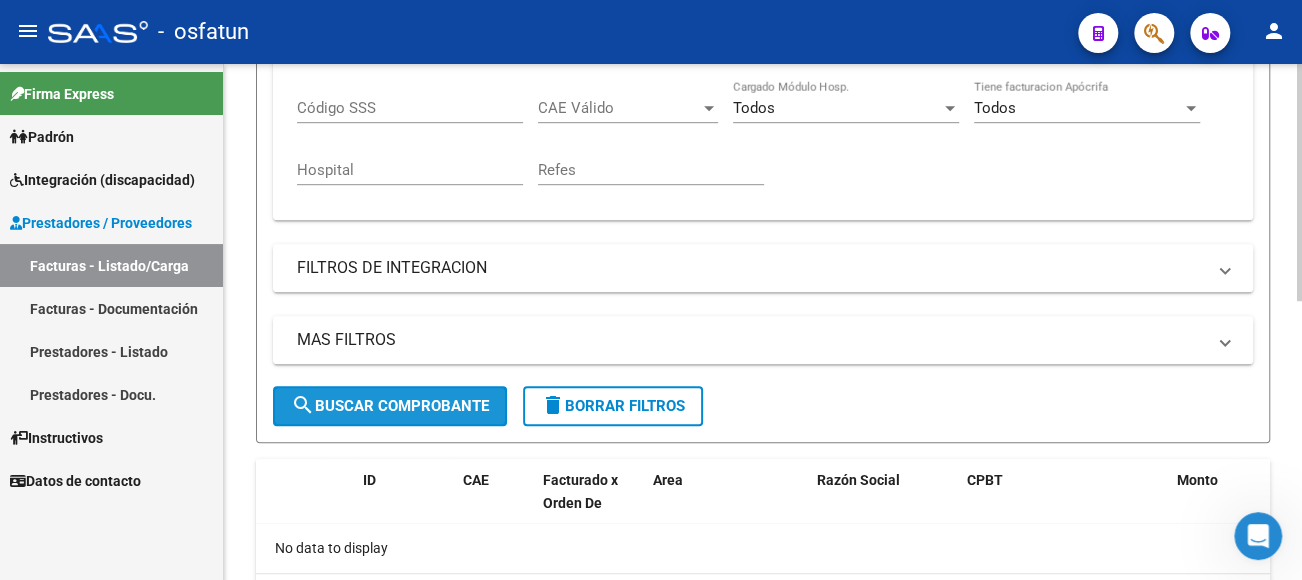click on "search  Buscar Comprobante" 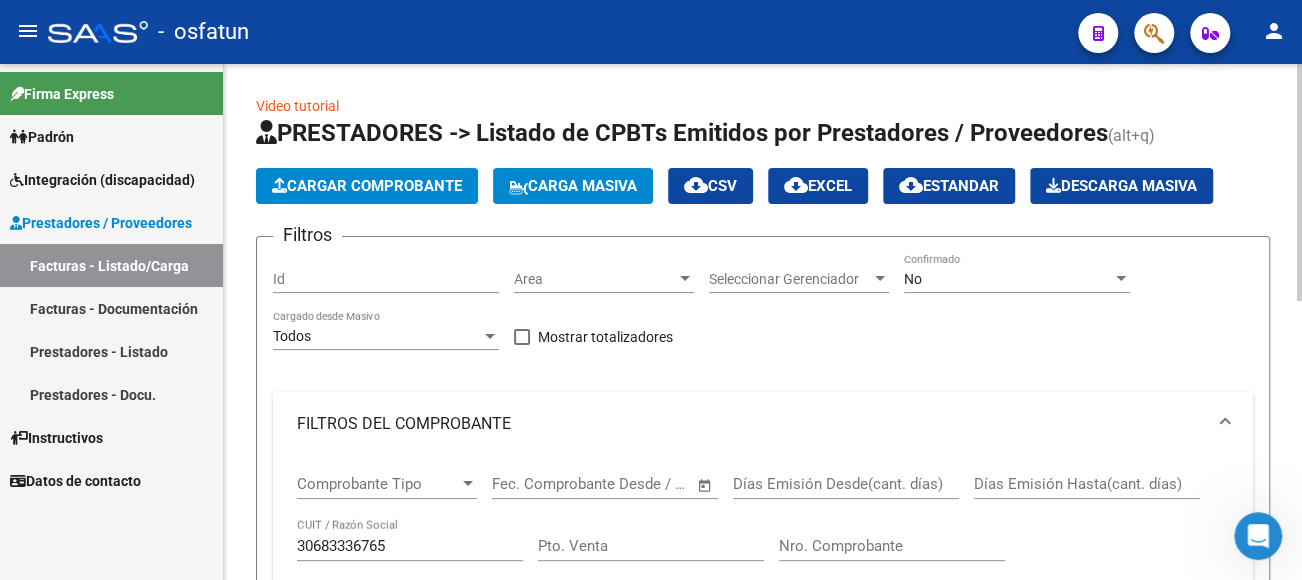 scroll, scrollTop: 0, scrollLeft: 0, axis: both 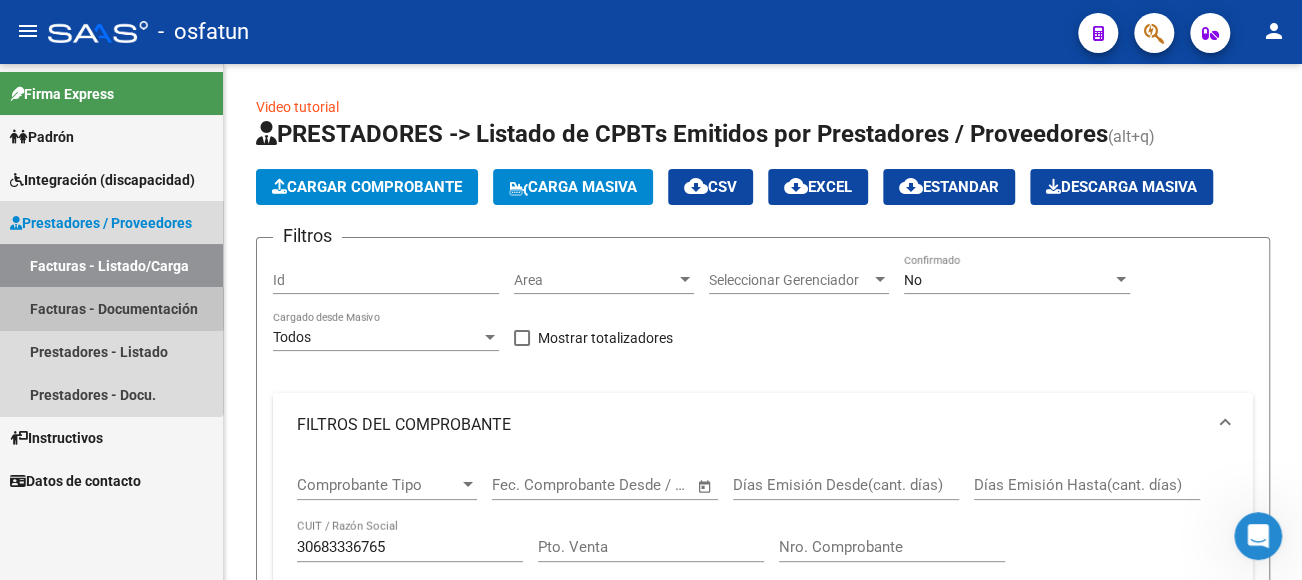 click on "Facturas - Documentación" at bounding box center [111, 308] 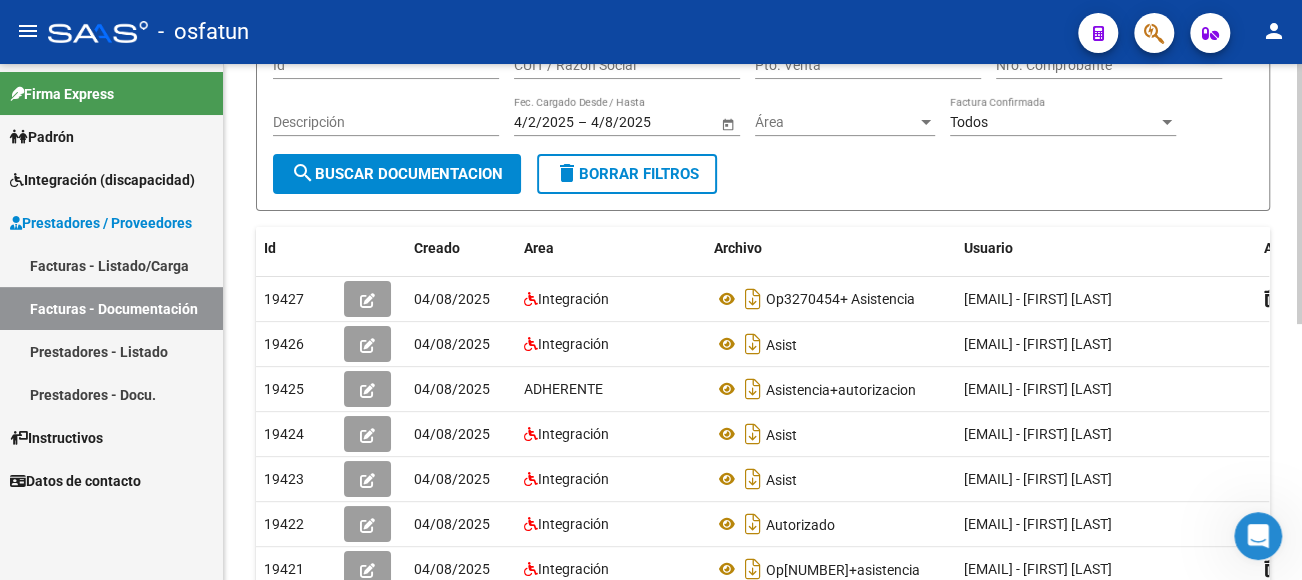 scroll, scrollTop: 200, scrollLeft: 0, axis: vertical 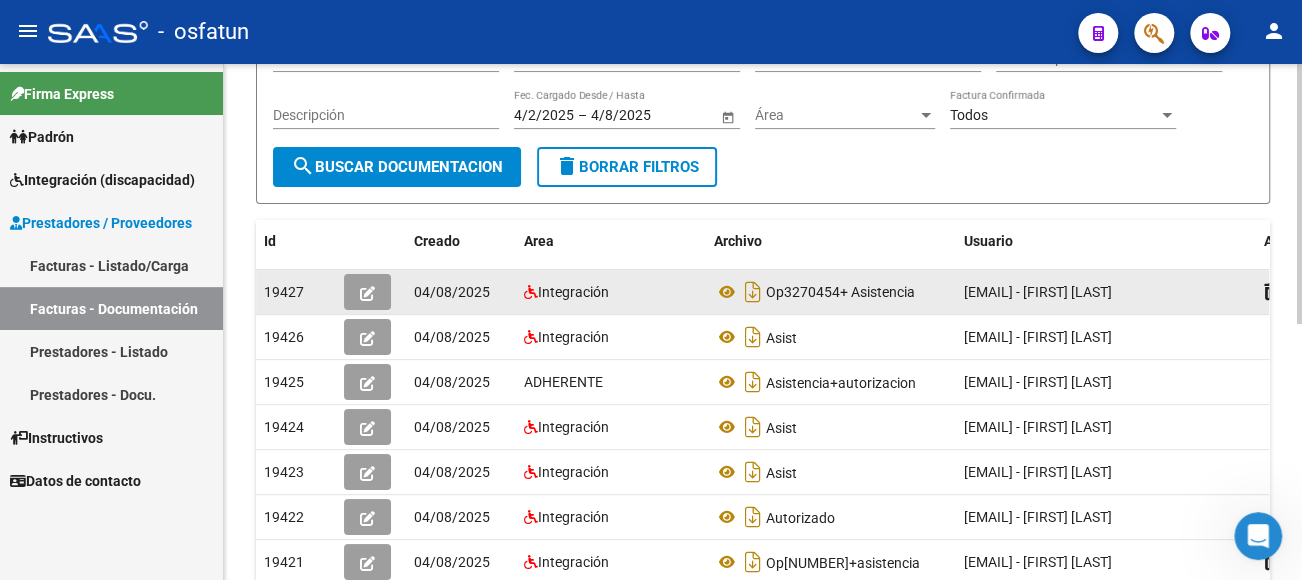 click 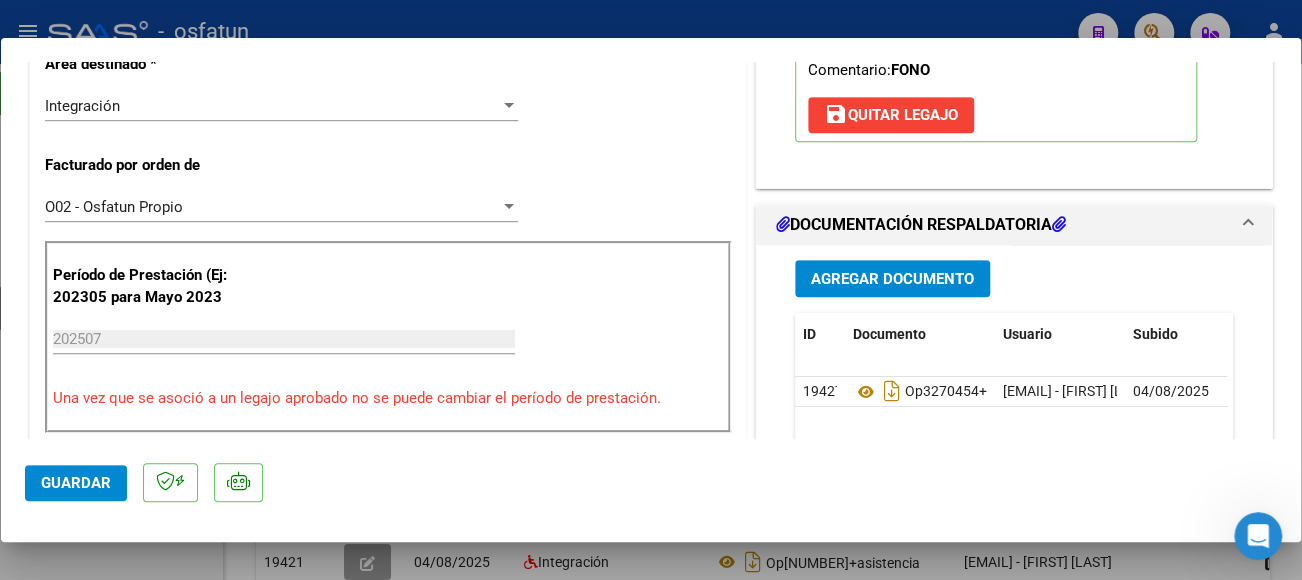 scroll, scrollTop: 500, scrollLeft: 0, axis: vertical 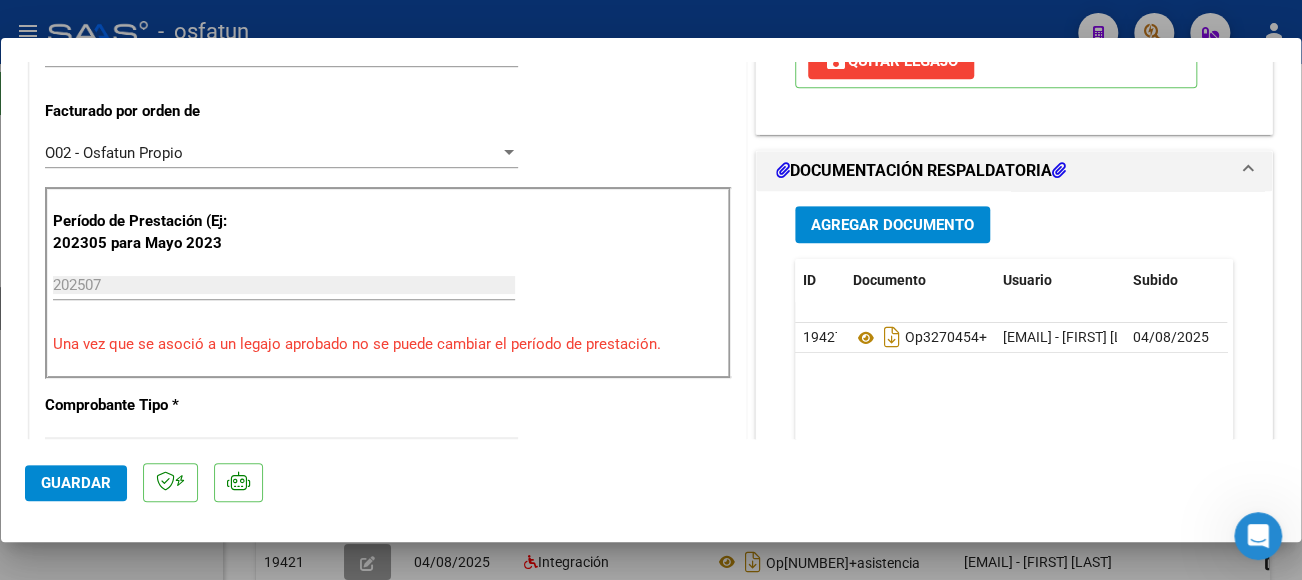 type 